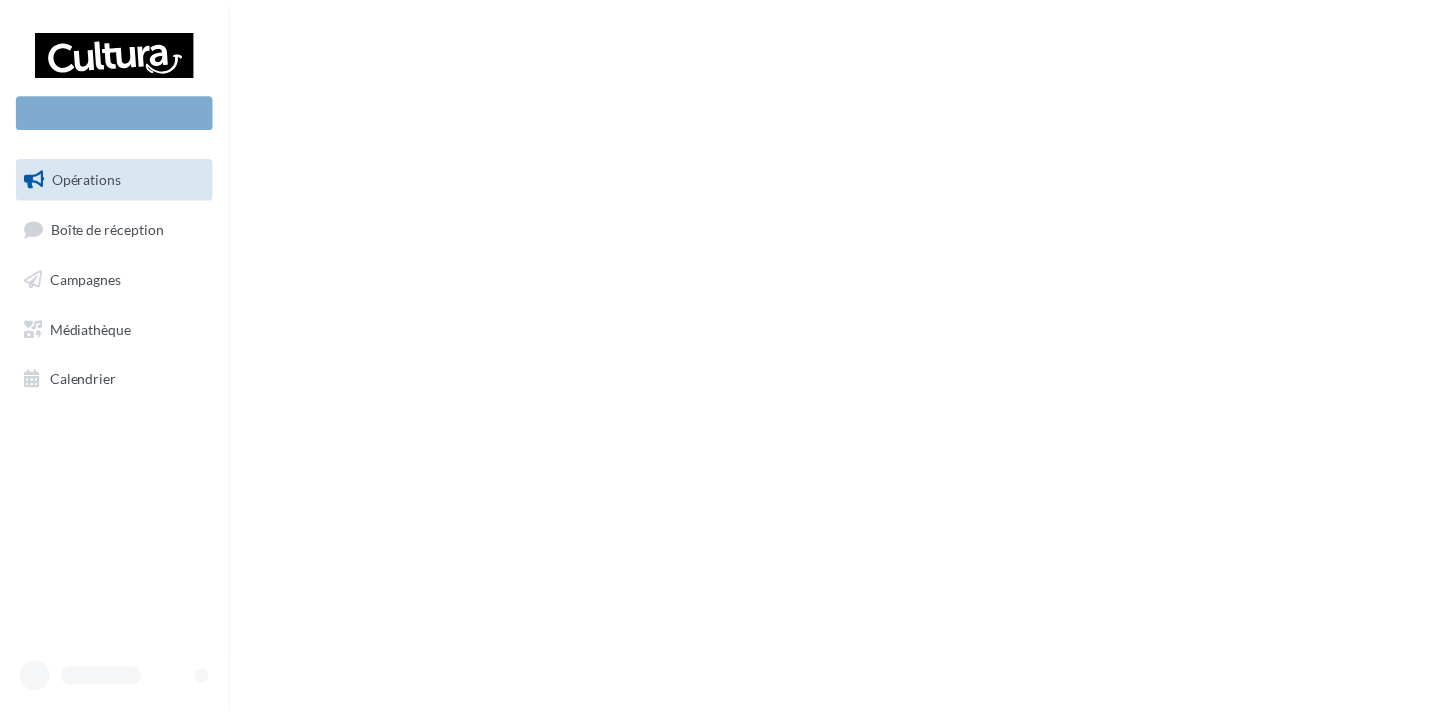 scroll, scrollTop: 0, scrollLeft: 0, axis: both 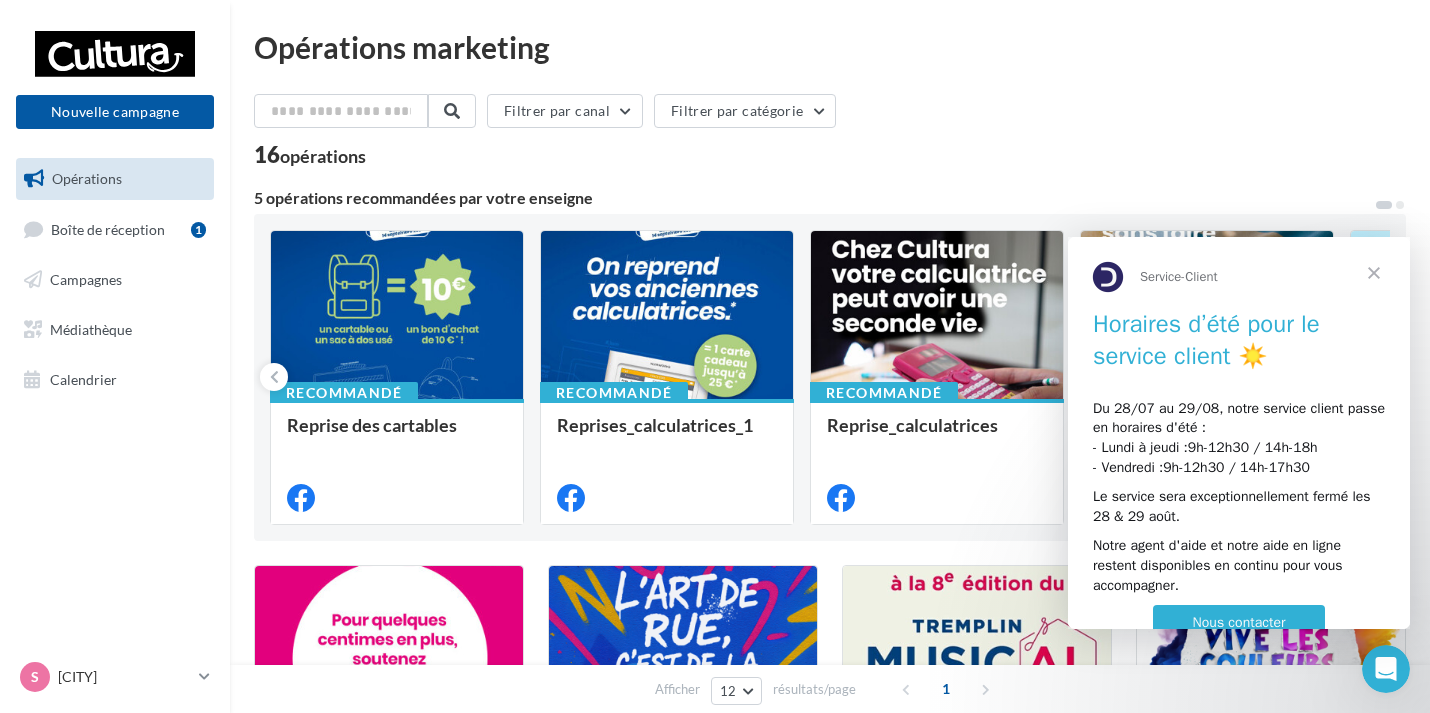 click at bounding box center [1374, 273] 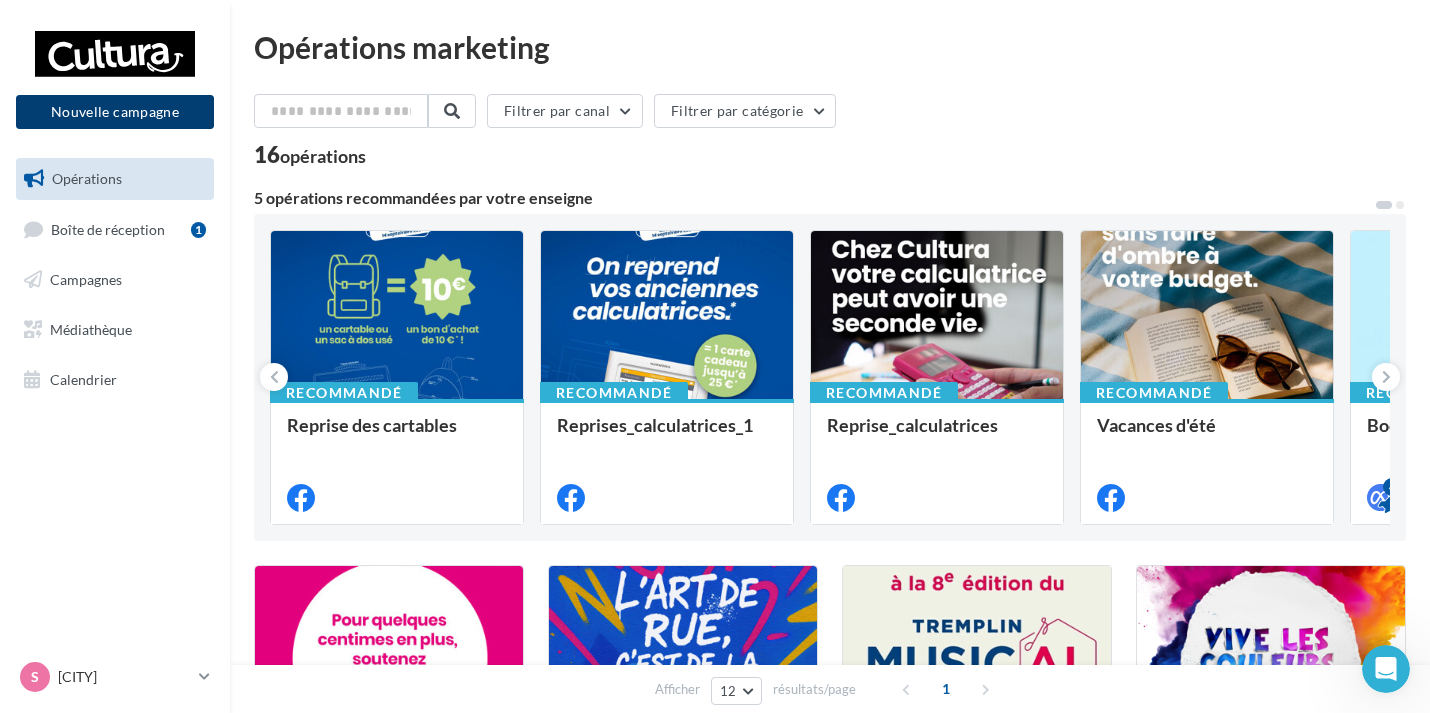 click on "Nouvelle campagne" at bounding box center (115, 112) 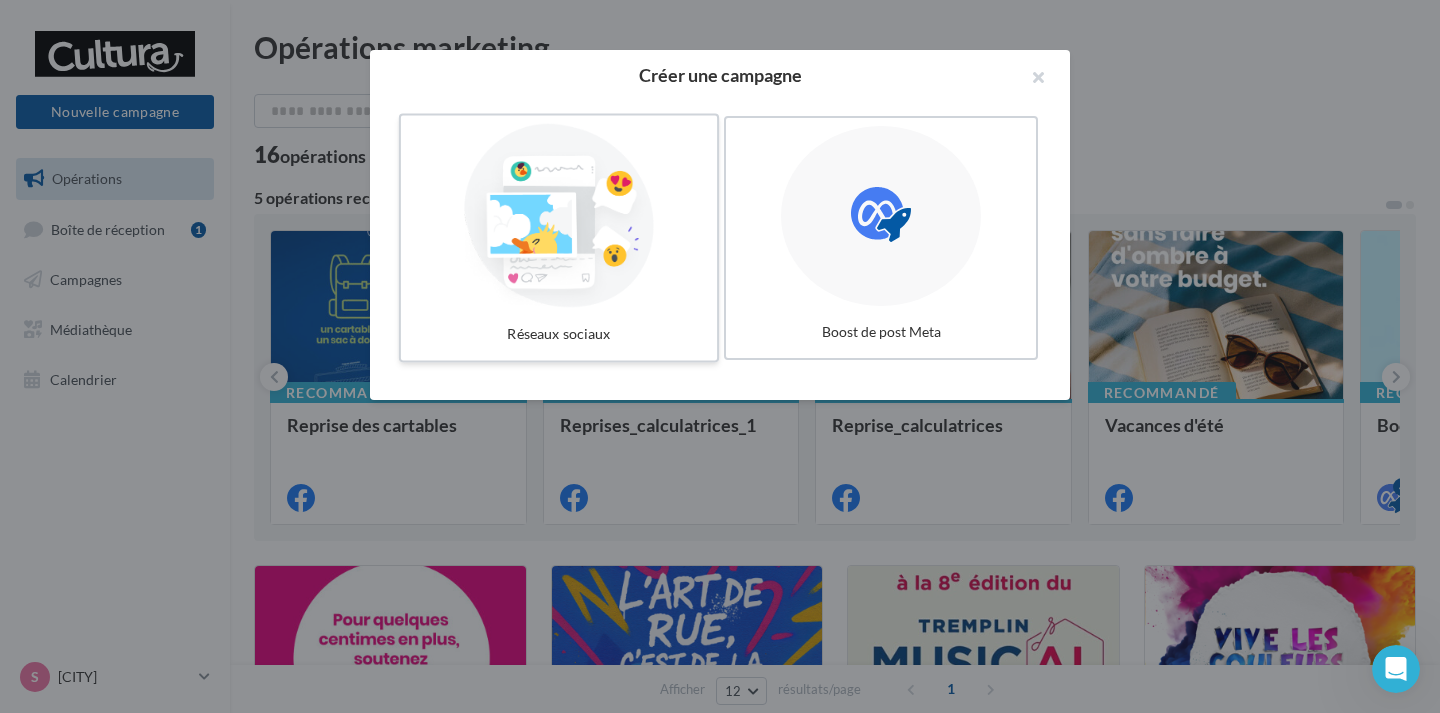 click at bounding box center (559, 216) 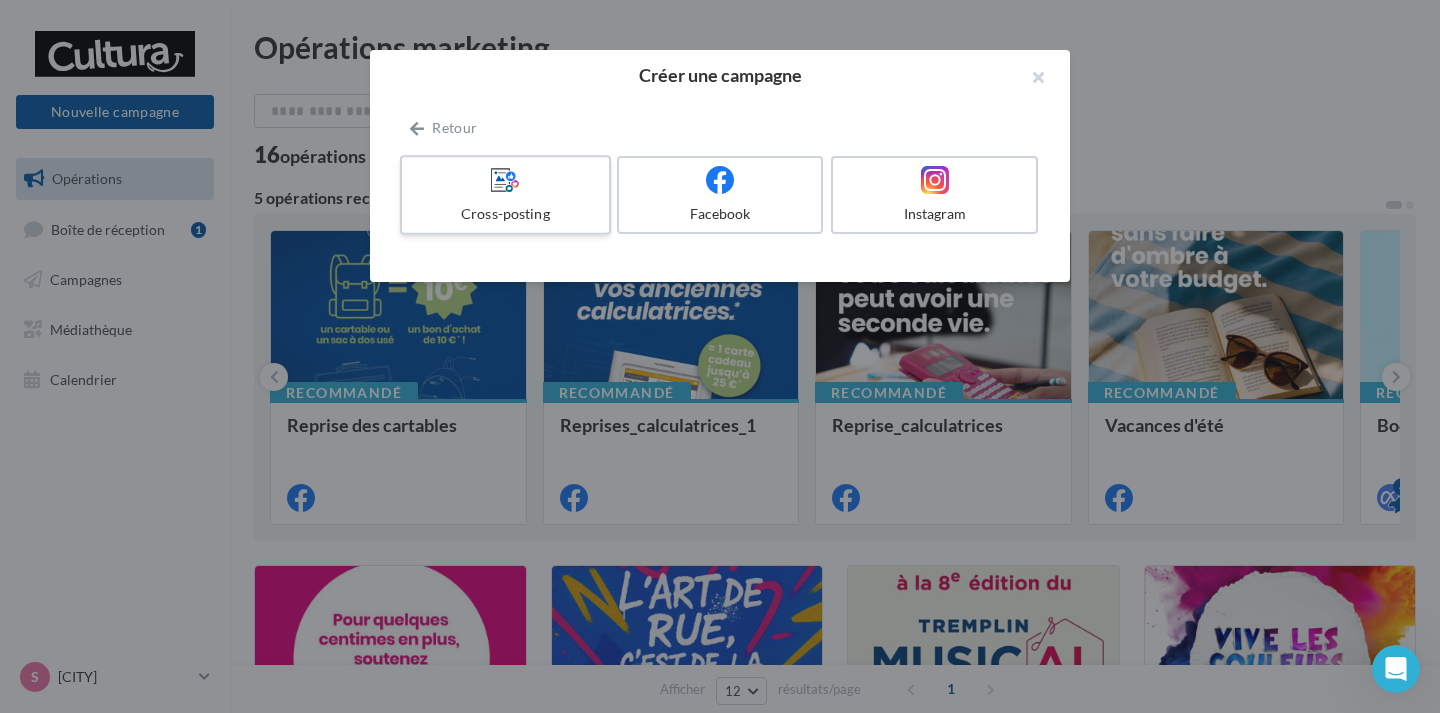 click on "Cross-posting" at bounding box center (505, 214) 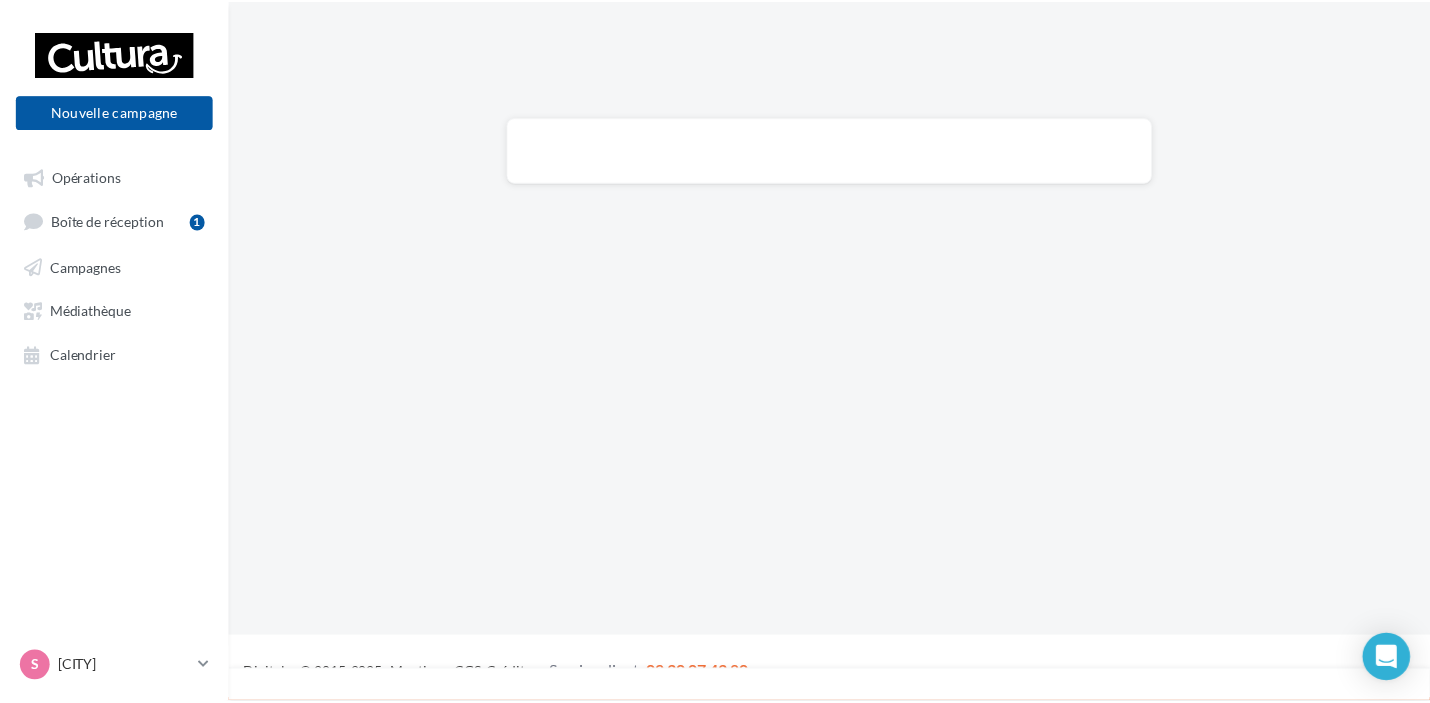 scroll, scrollTop: 0, scrollLeft: 0, axis: both 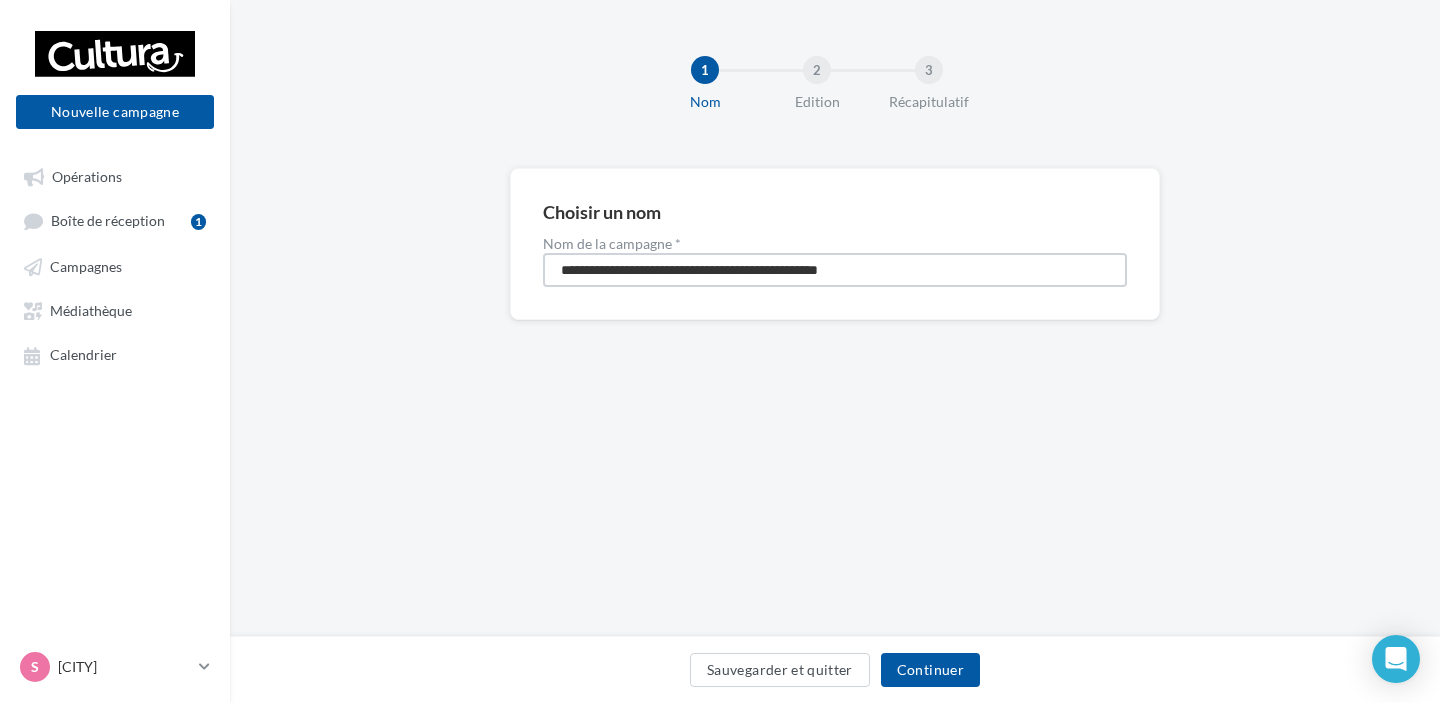 drag, startPoint x: 906, startPoint y: 265, endPoint x: 281, endPoint y: 268, distance: 625.0072 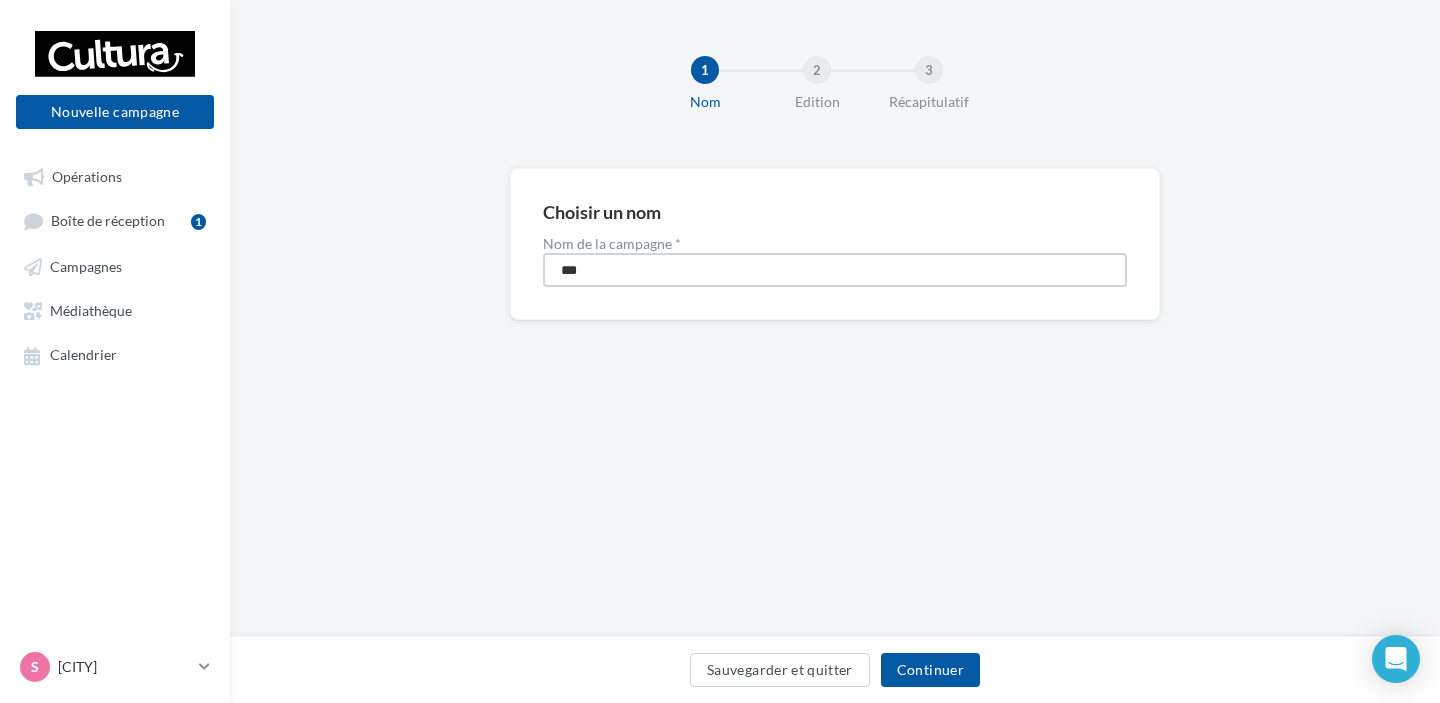type on "**********" 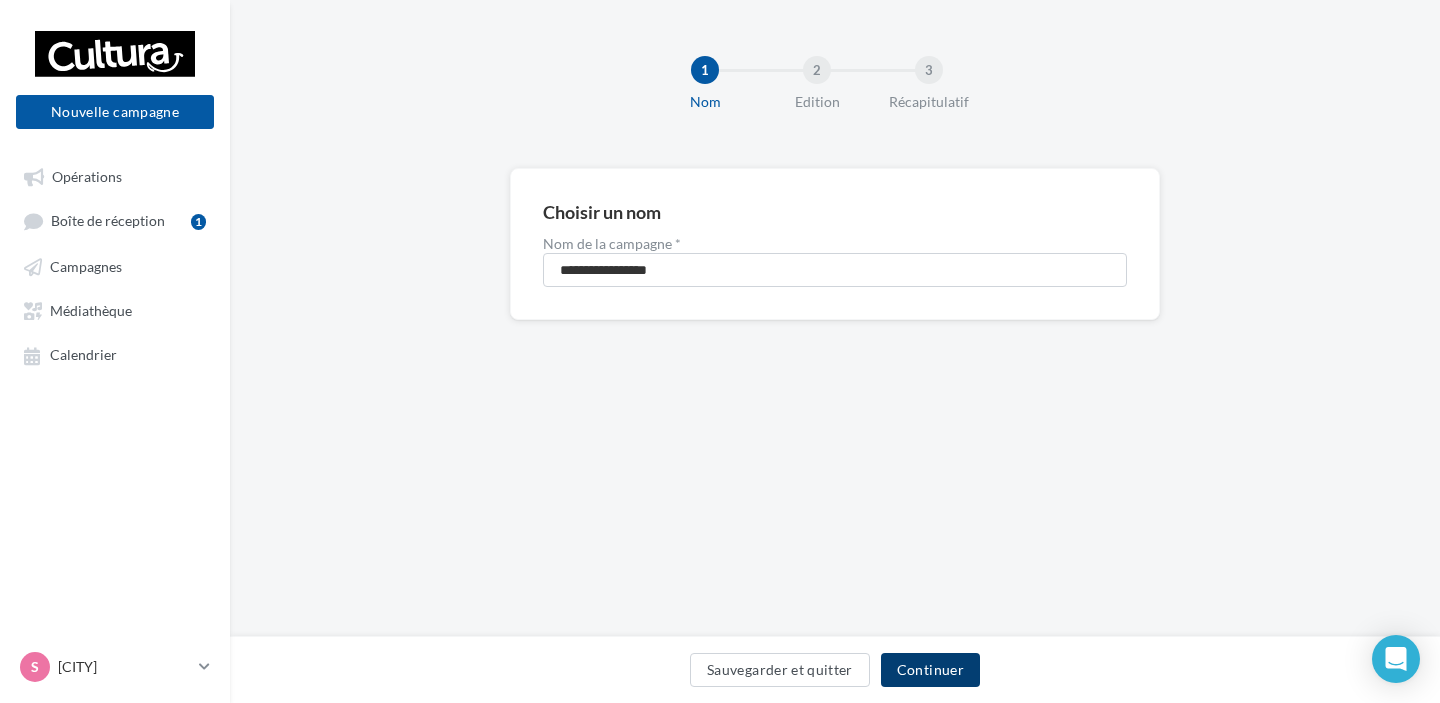 click on "Continuer" at bounding box center (930, 670) 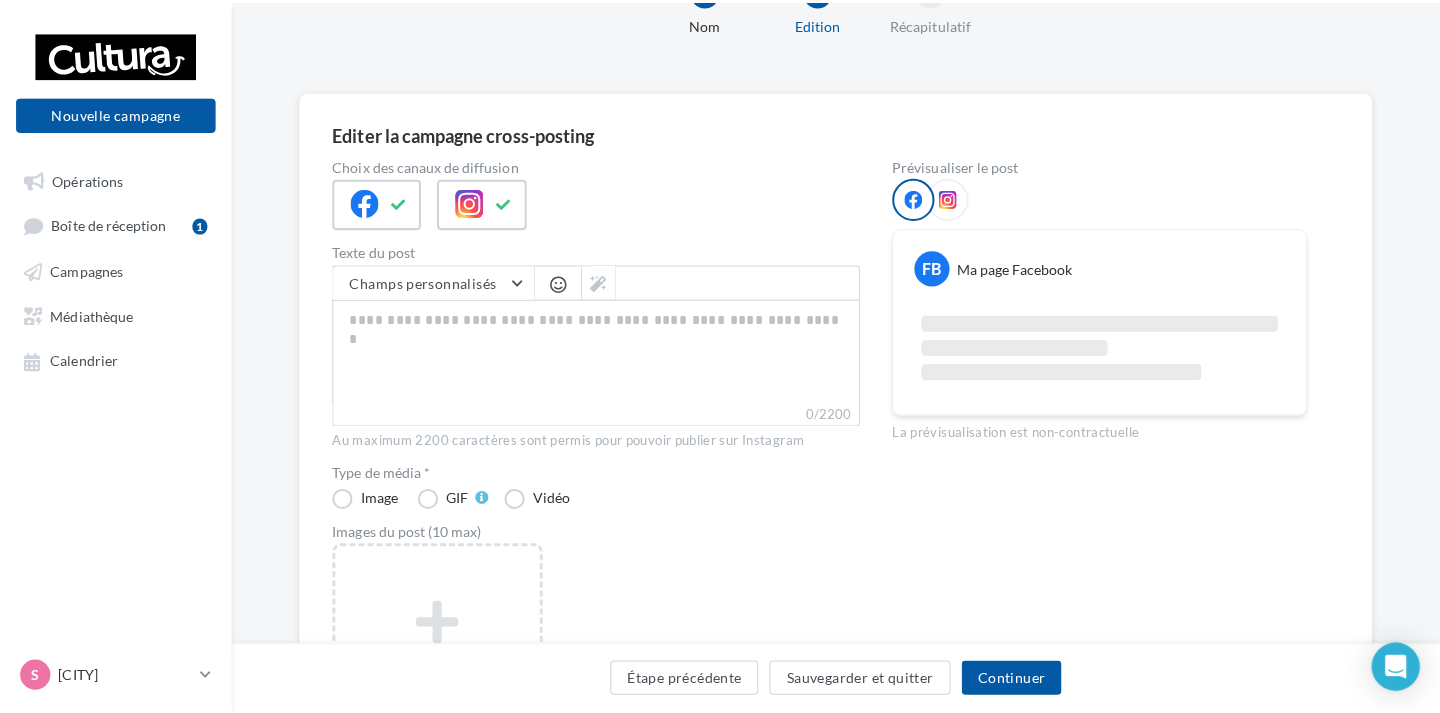 scroll, scrollTop: 200, scrollLeft: 0, axis: vertical 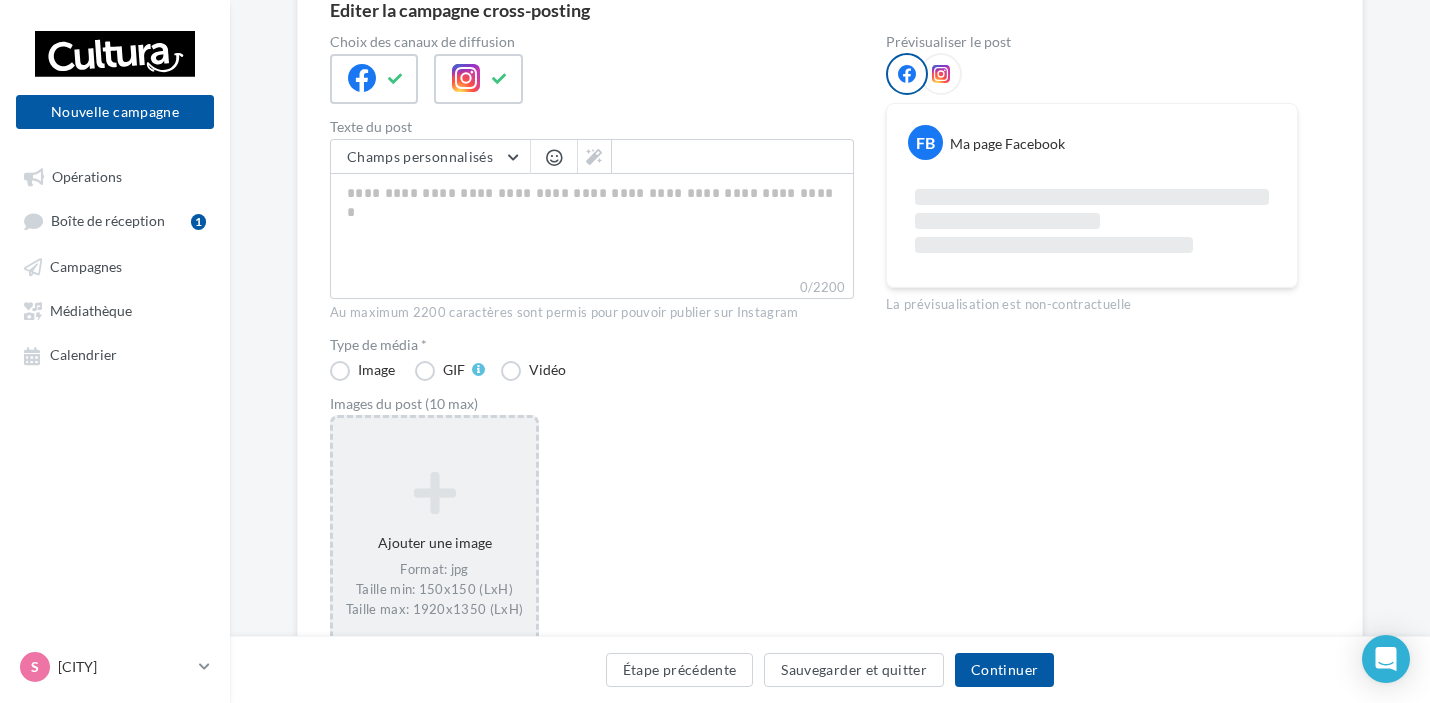 click at bounding box center (434, 493) 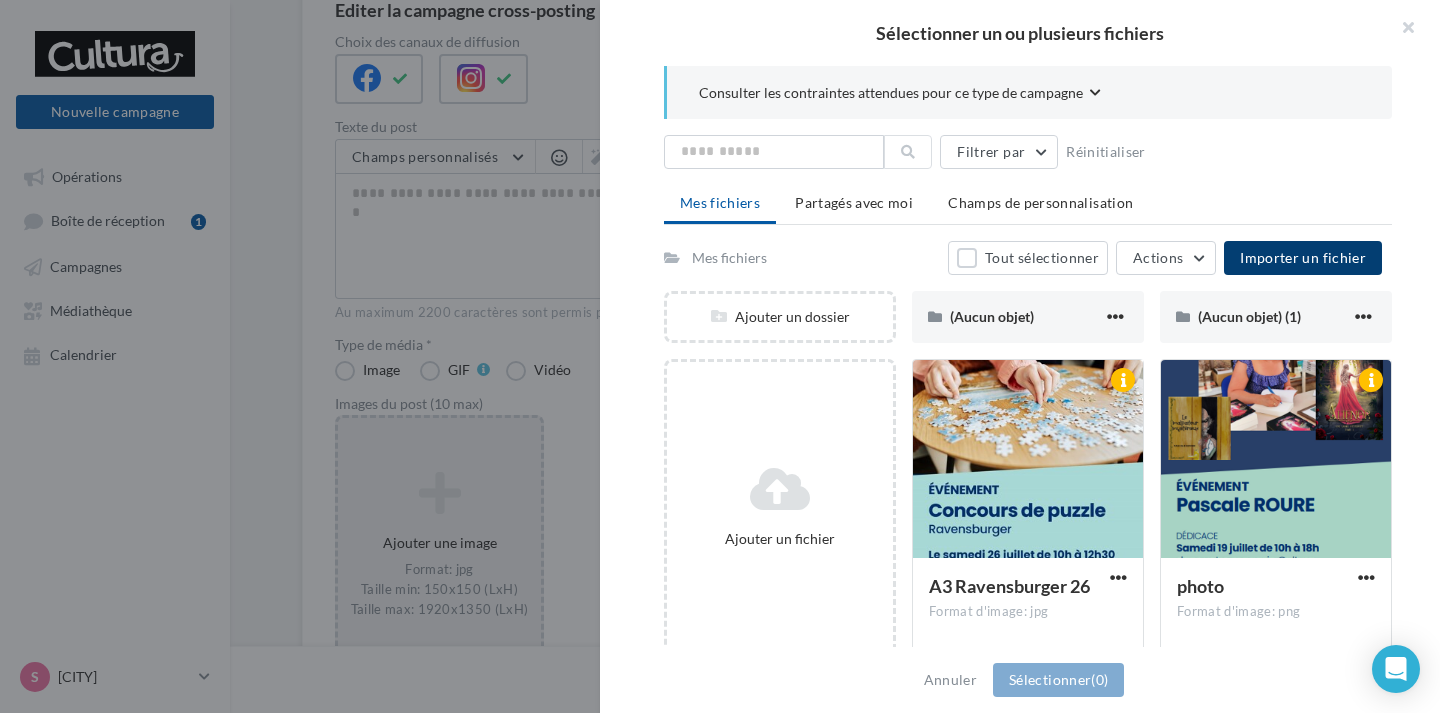 click on "Importer un fichier" at bounding box center [1303, 257] 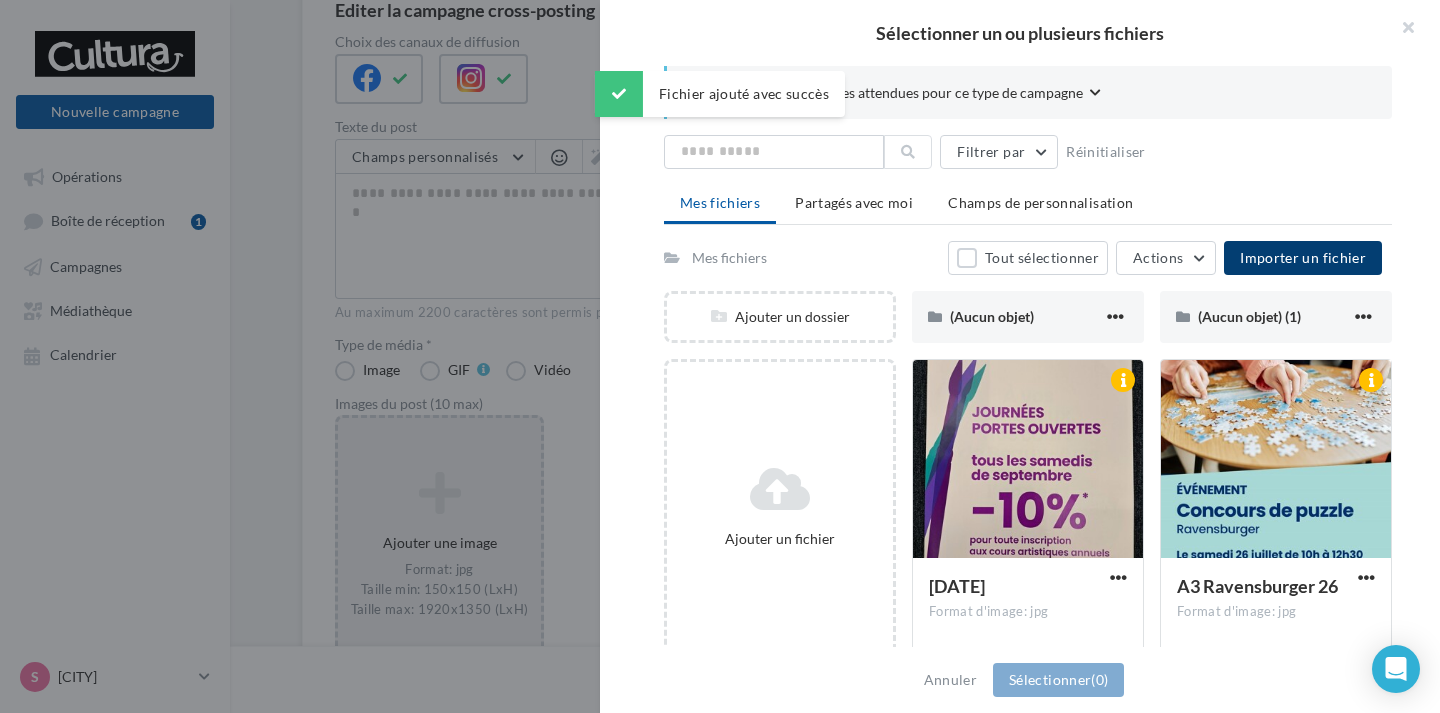 click on "Importer un fichier" at bounding box center [1303, 257] 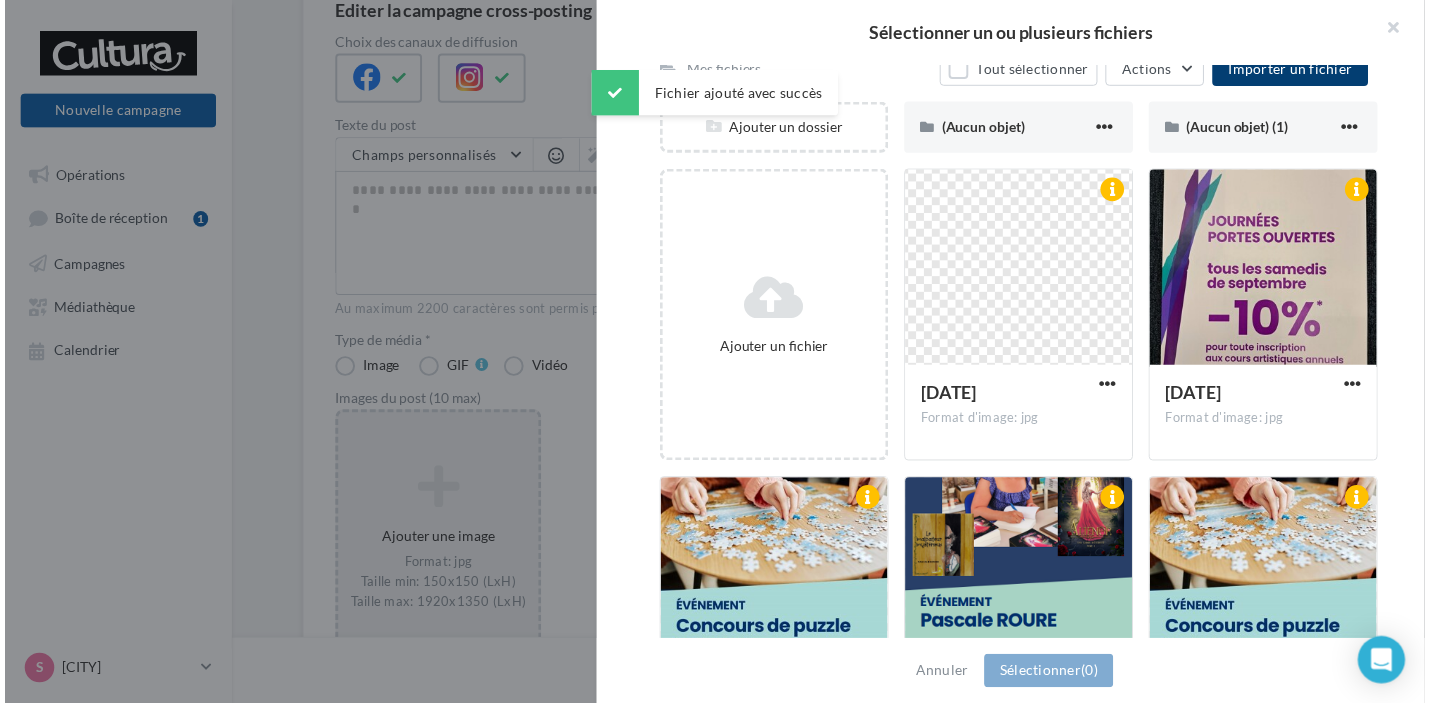 scroll, scrollTop: 200, scrollLeft: 0, axis: vertical 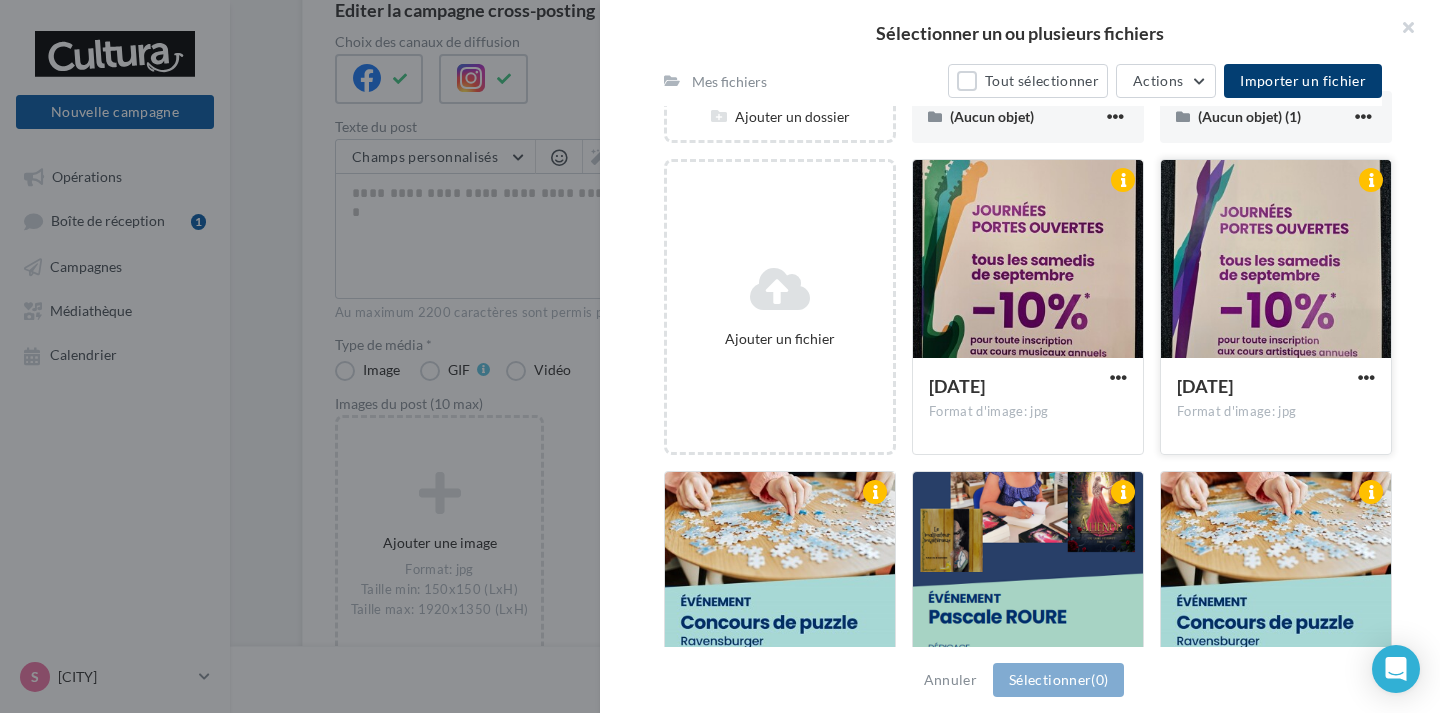 click at bounding box center (1276, 260) 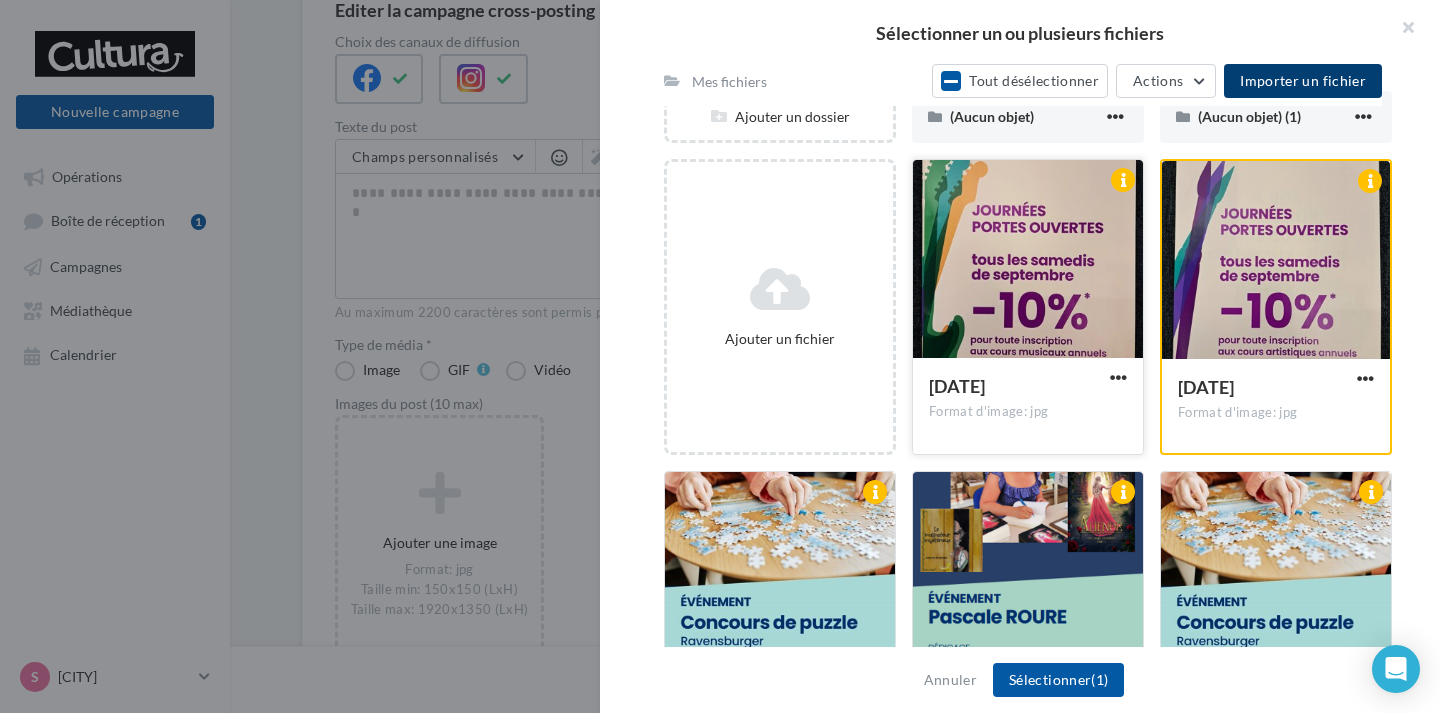 click at bounding box center (1028, 260) 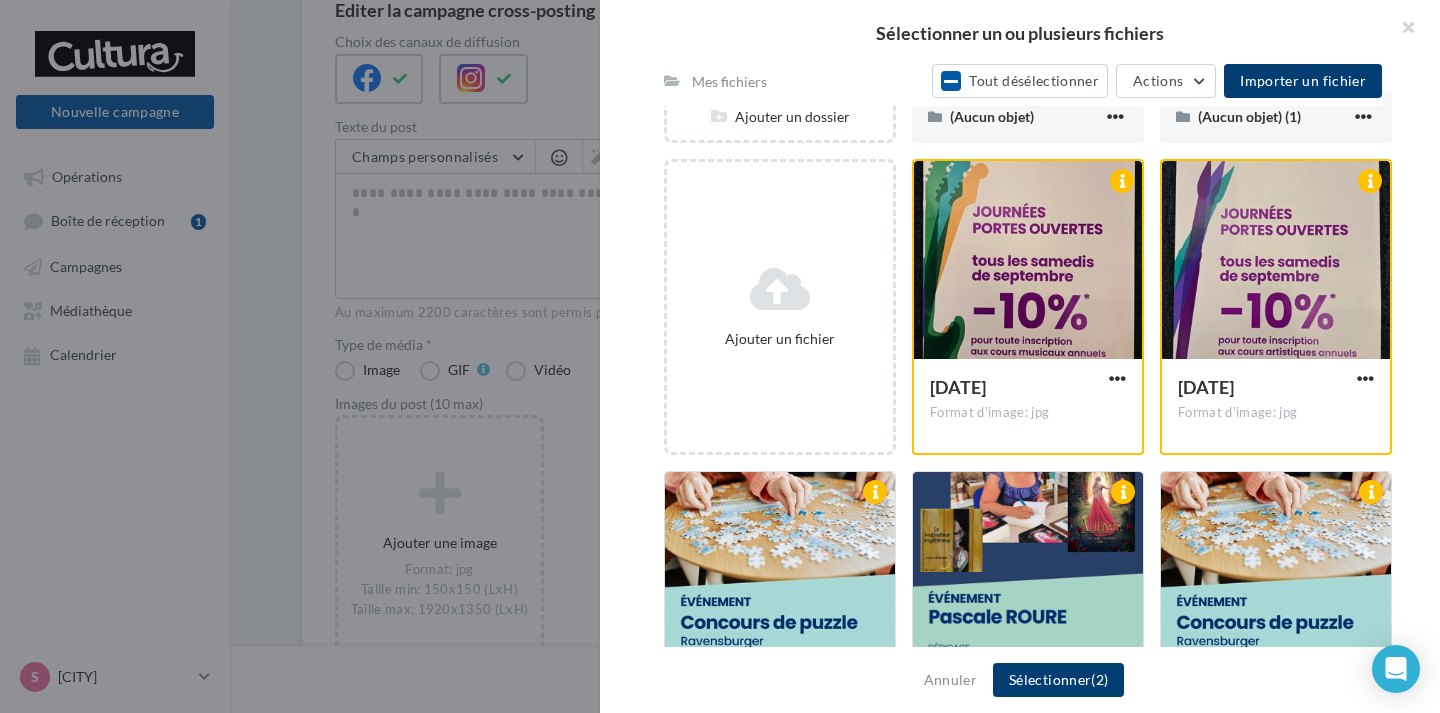 click on "Sélectionner   (2)" at bounding box center [1058, 680] 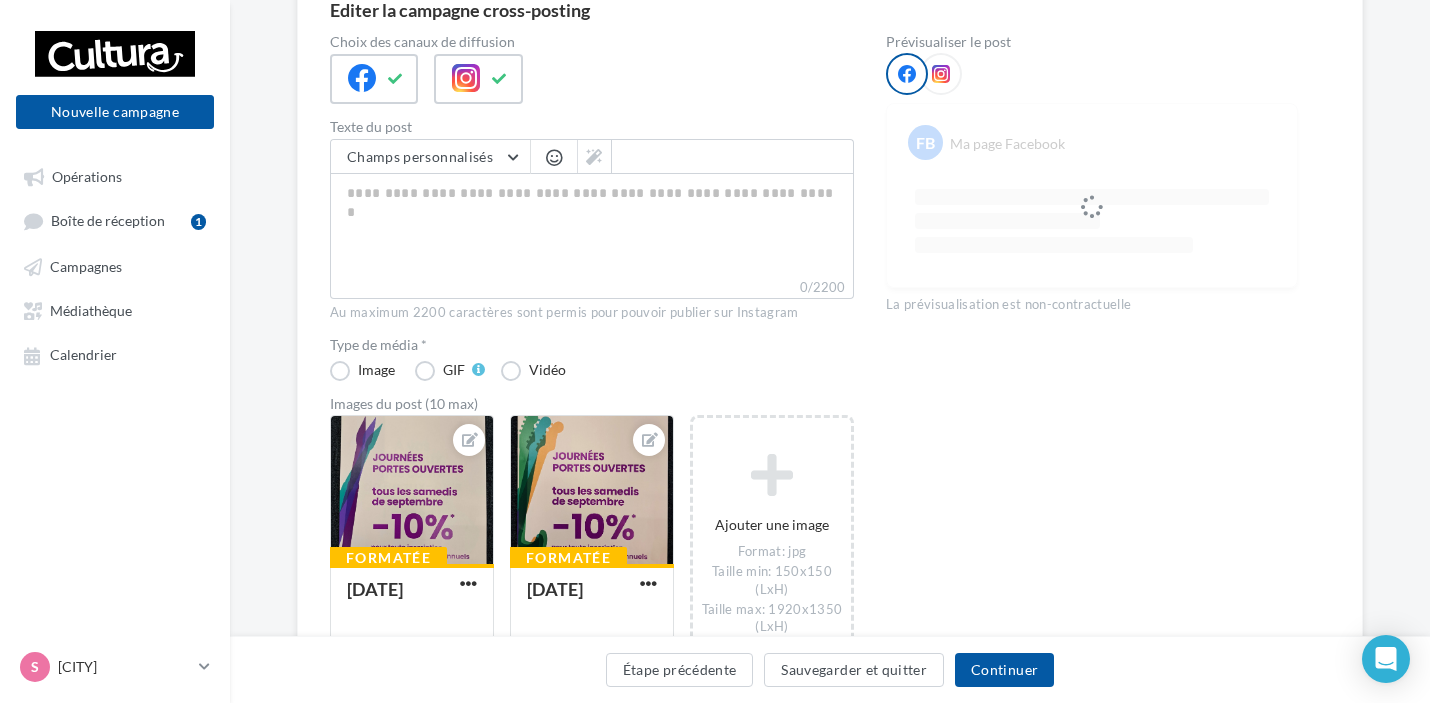 click on "Prévisualiser le post
FB
Ma page Facebook
La prévisualisation est non-contractuelle" at bounding box center (1092, 374) 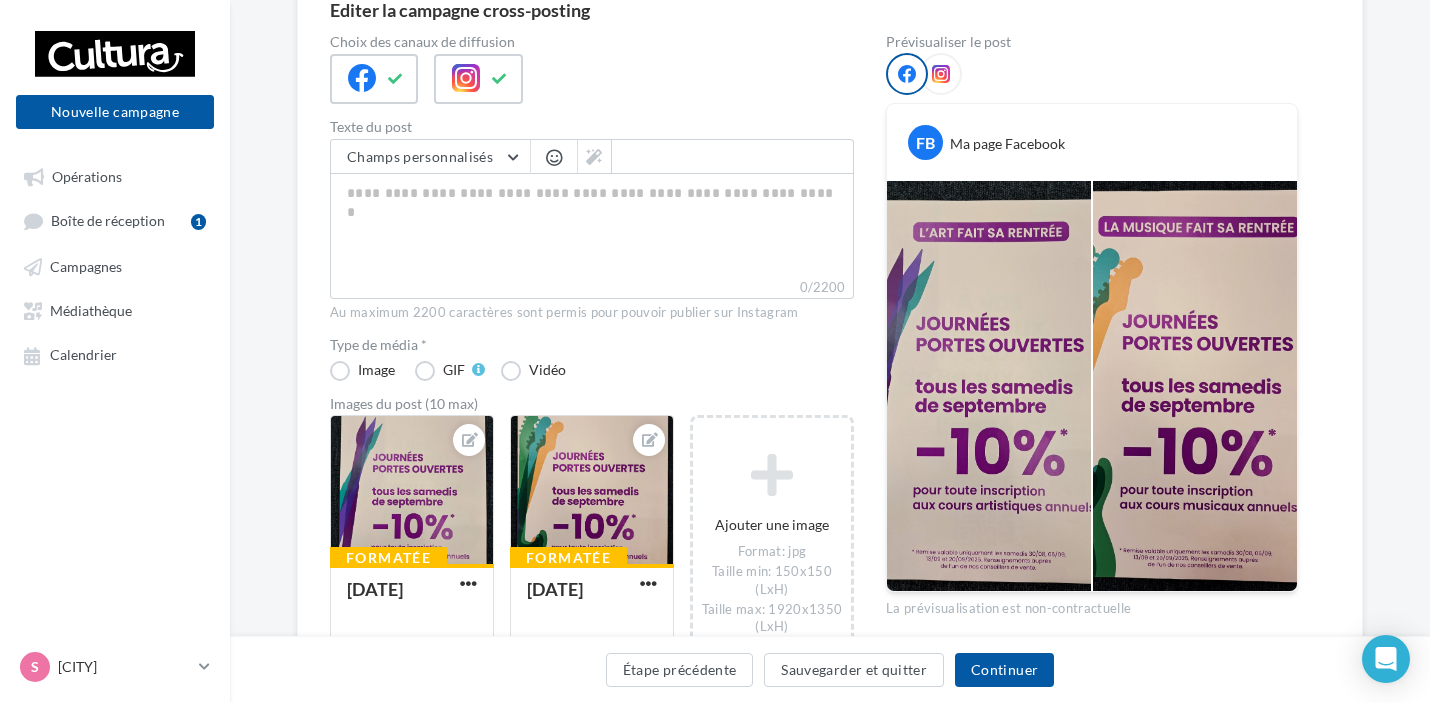 click at bounding box center (941, 74) 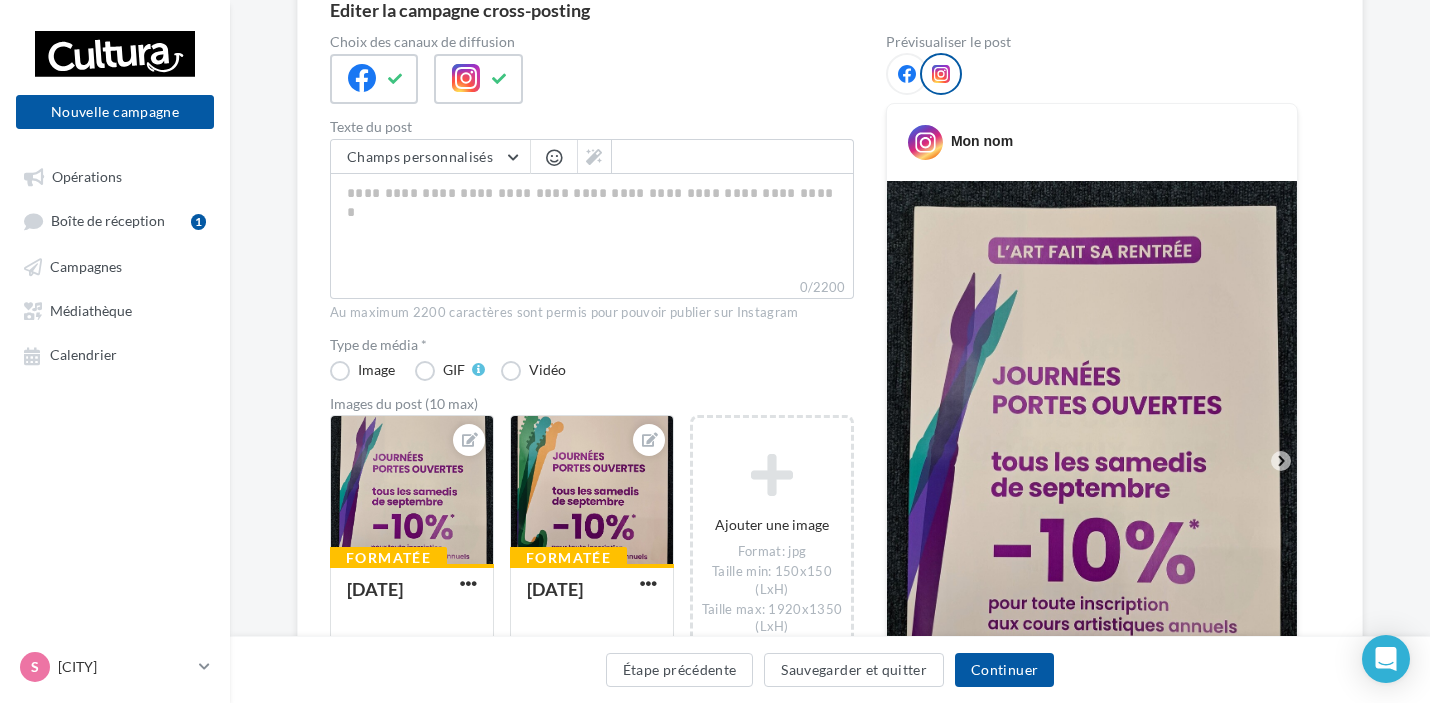 click 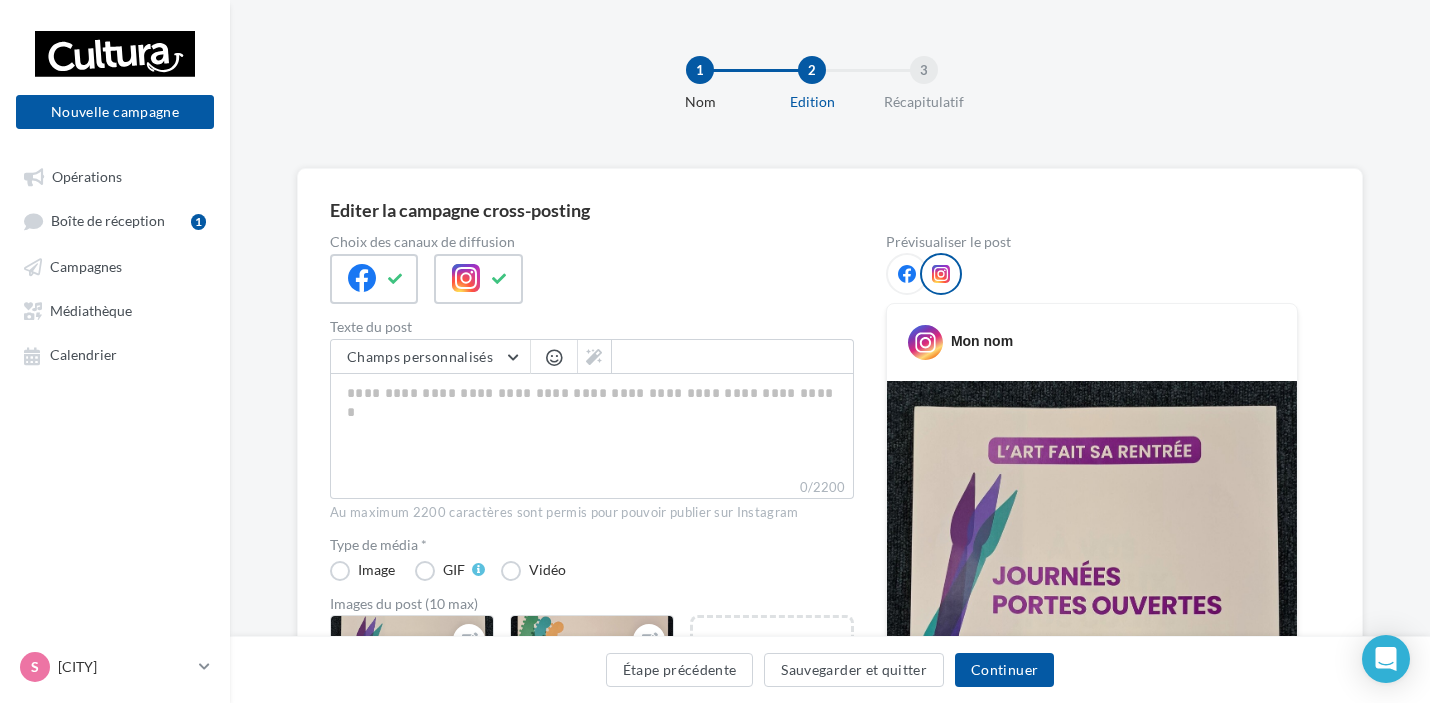 scroll, scrollTop: 200, scrollLeft: 0, axis: vertical 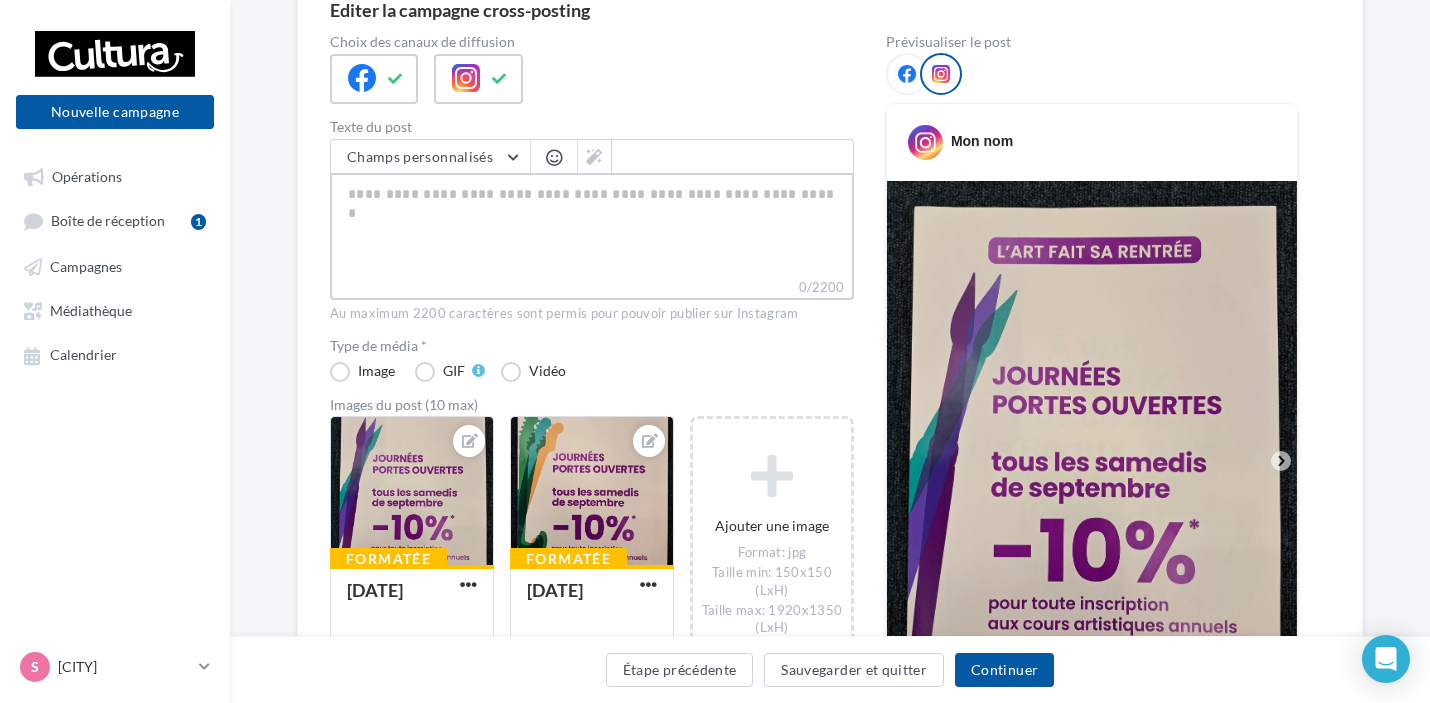 click on "0/2200" at bounding box center [592, 225] 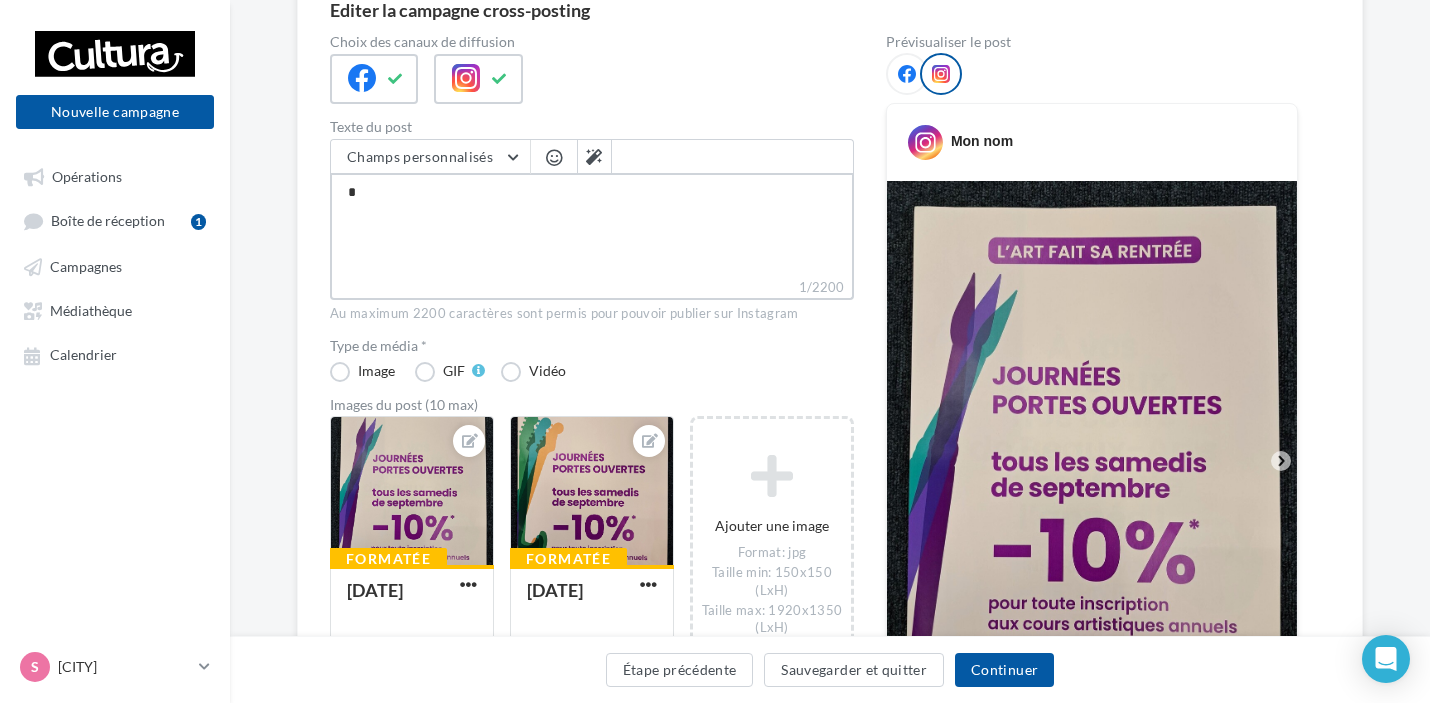 type on "**" 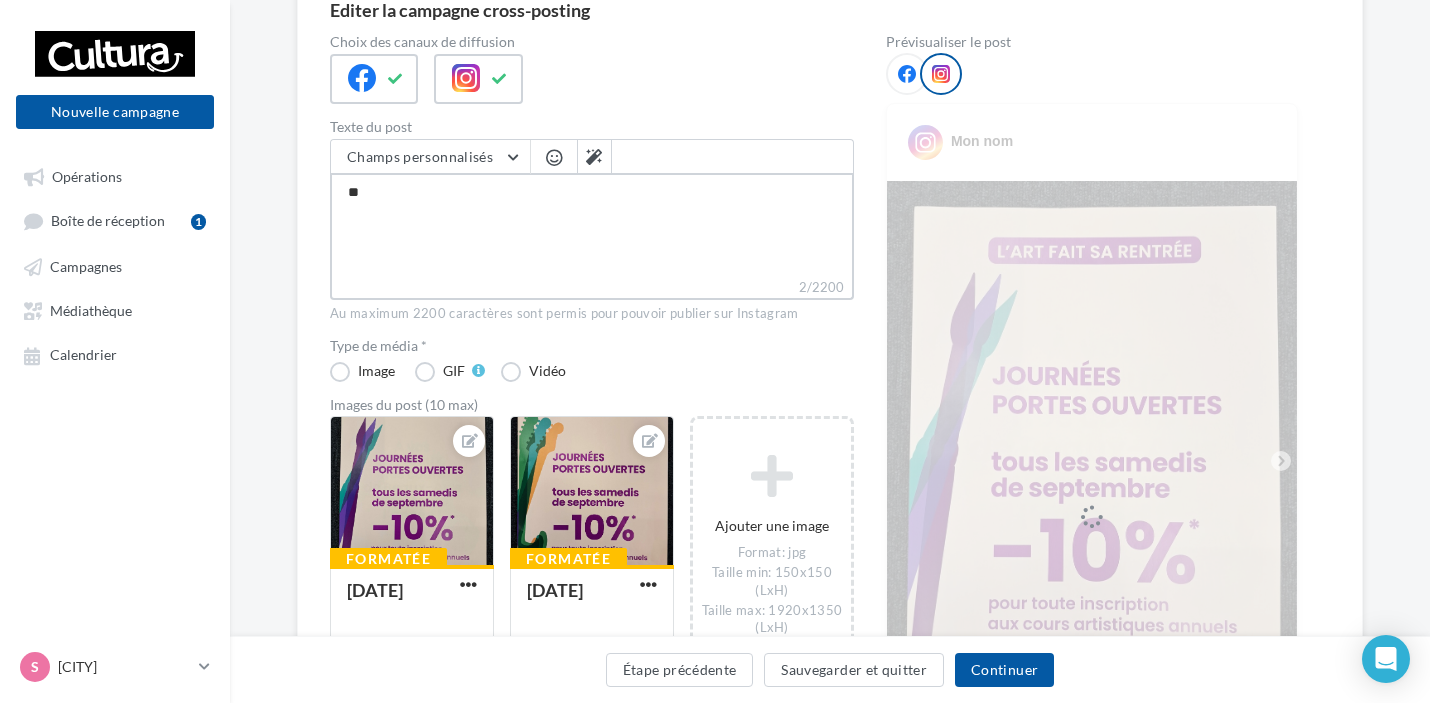 type on "***" 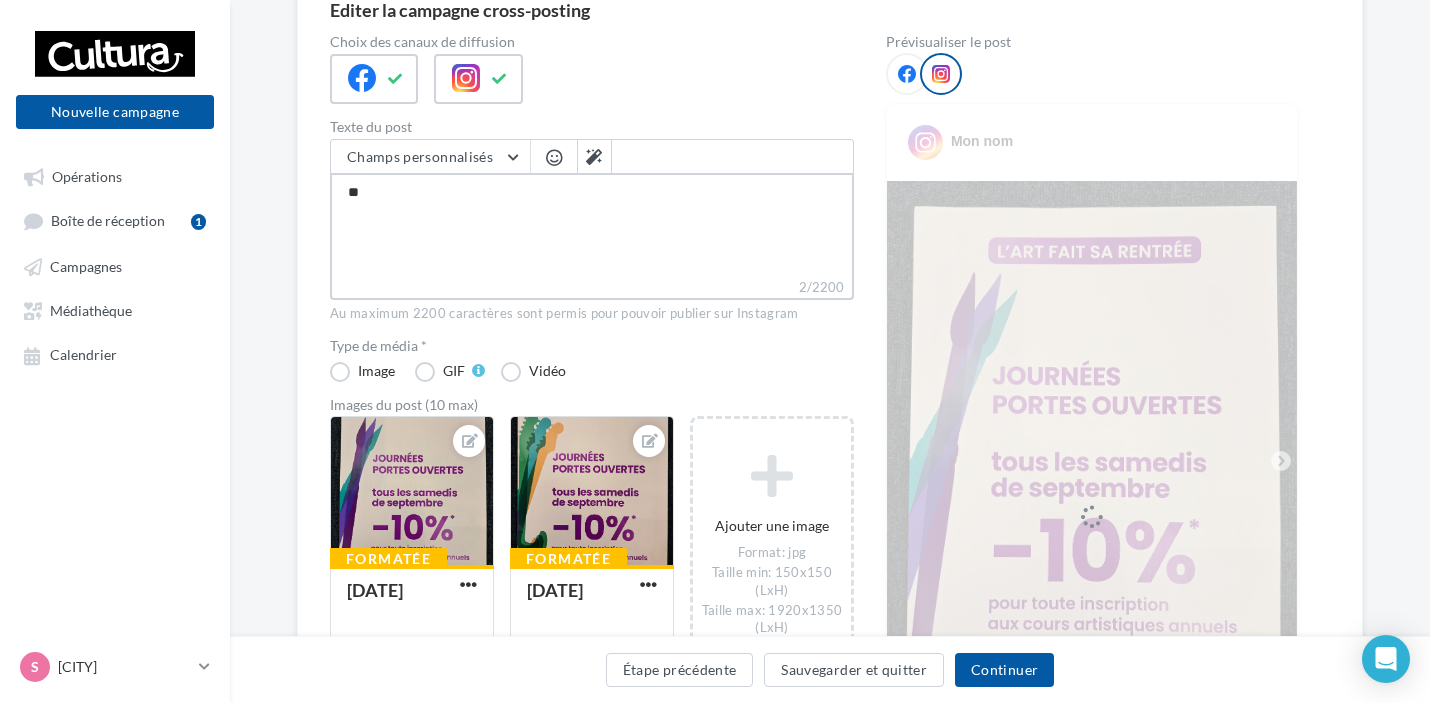 type on "***" 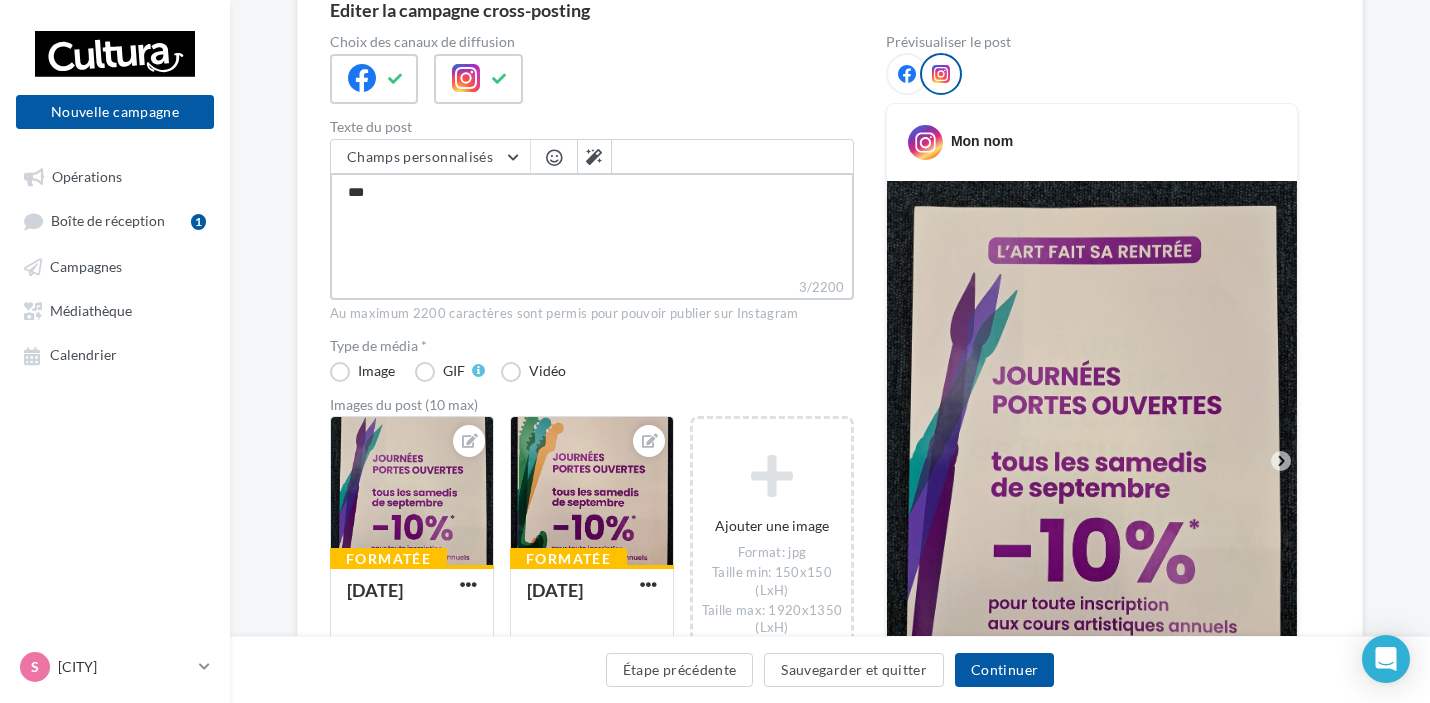 type on "****" 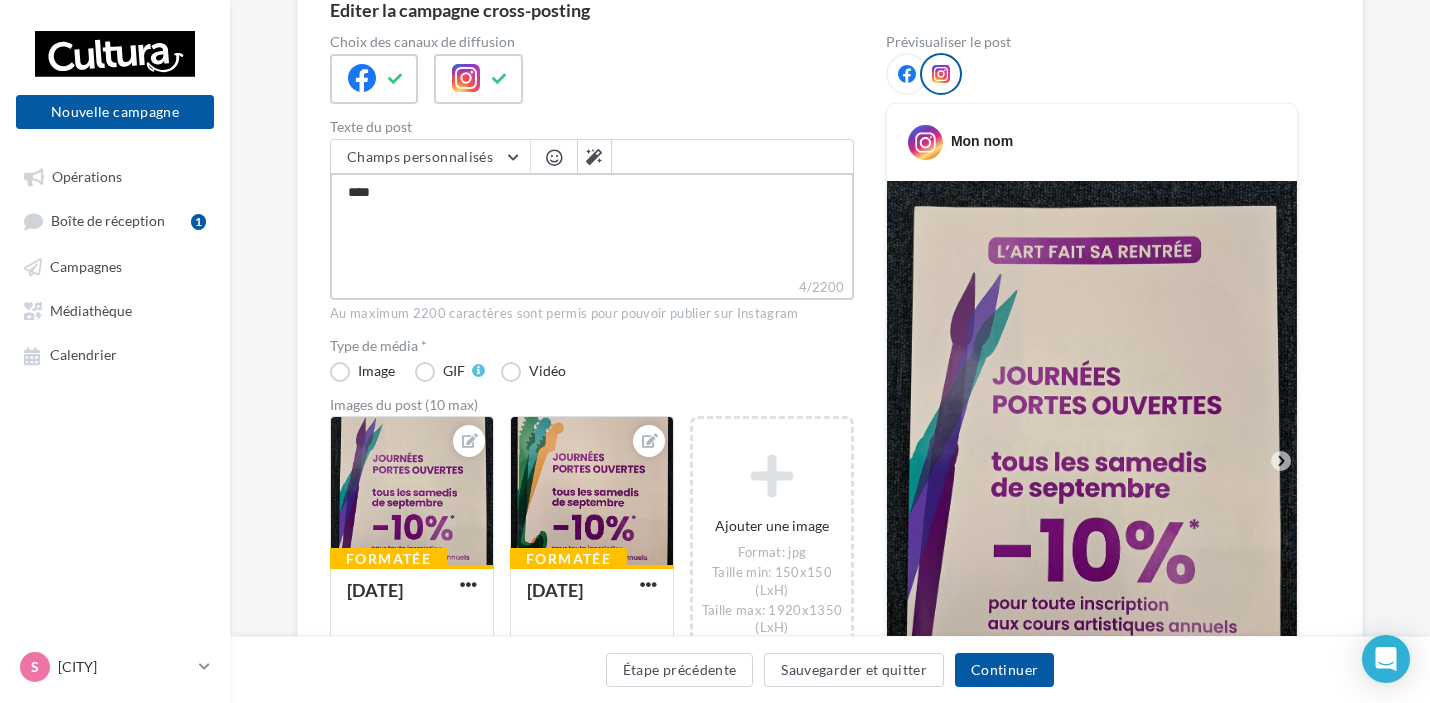 type on "*****" 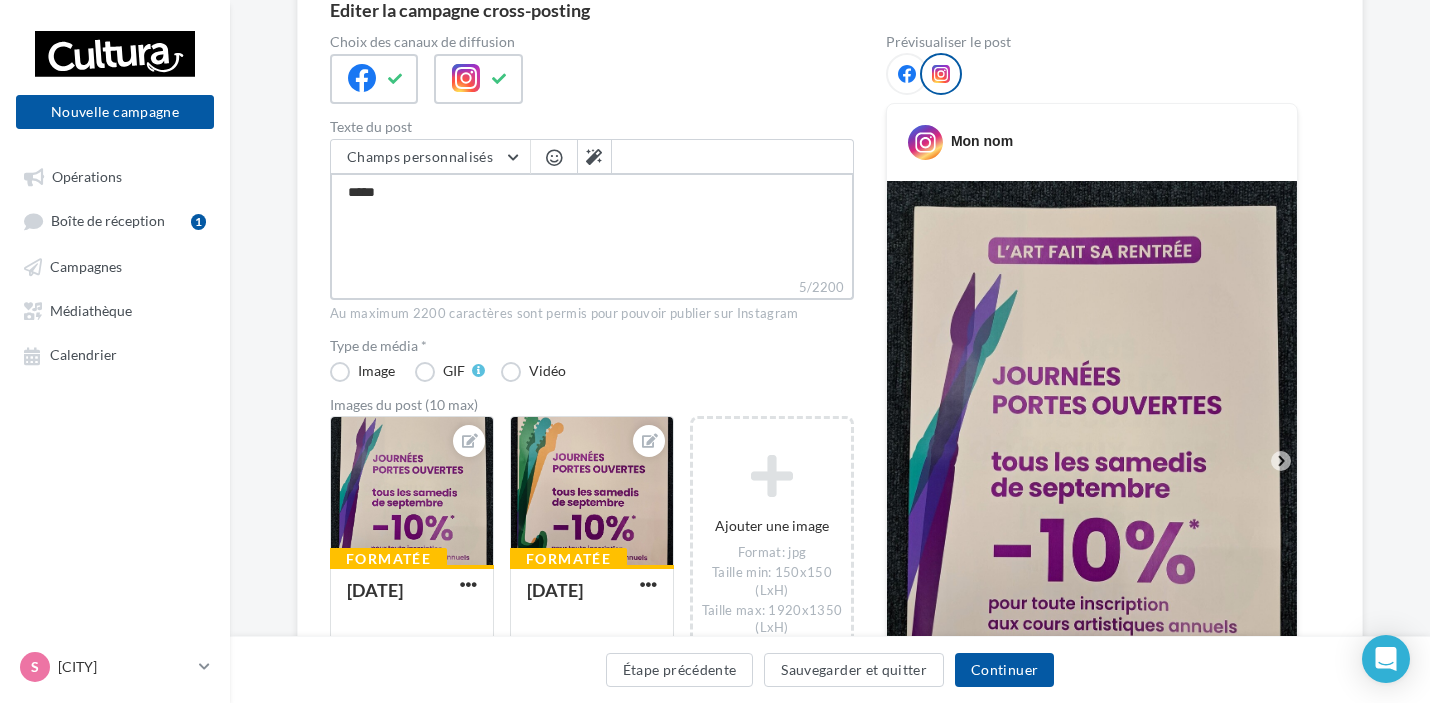type on "******" 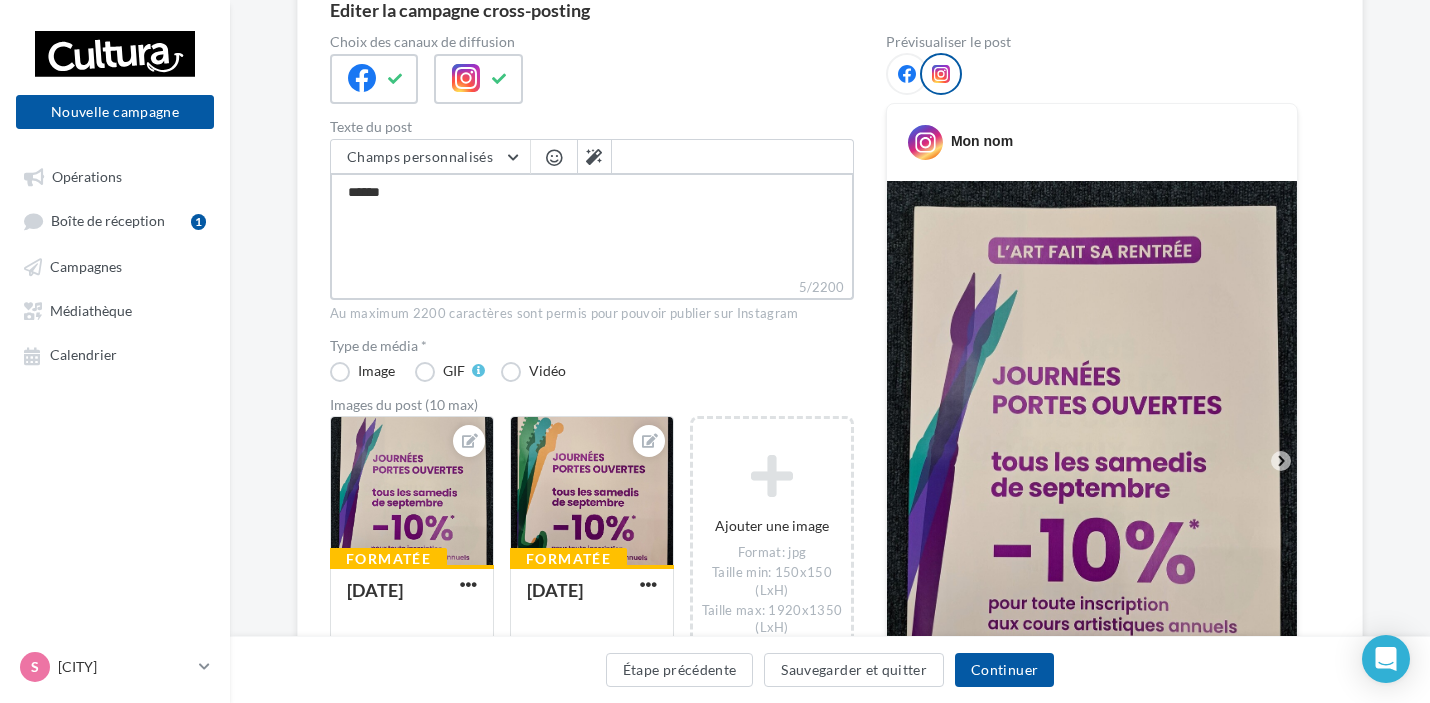 type on "*****" 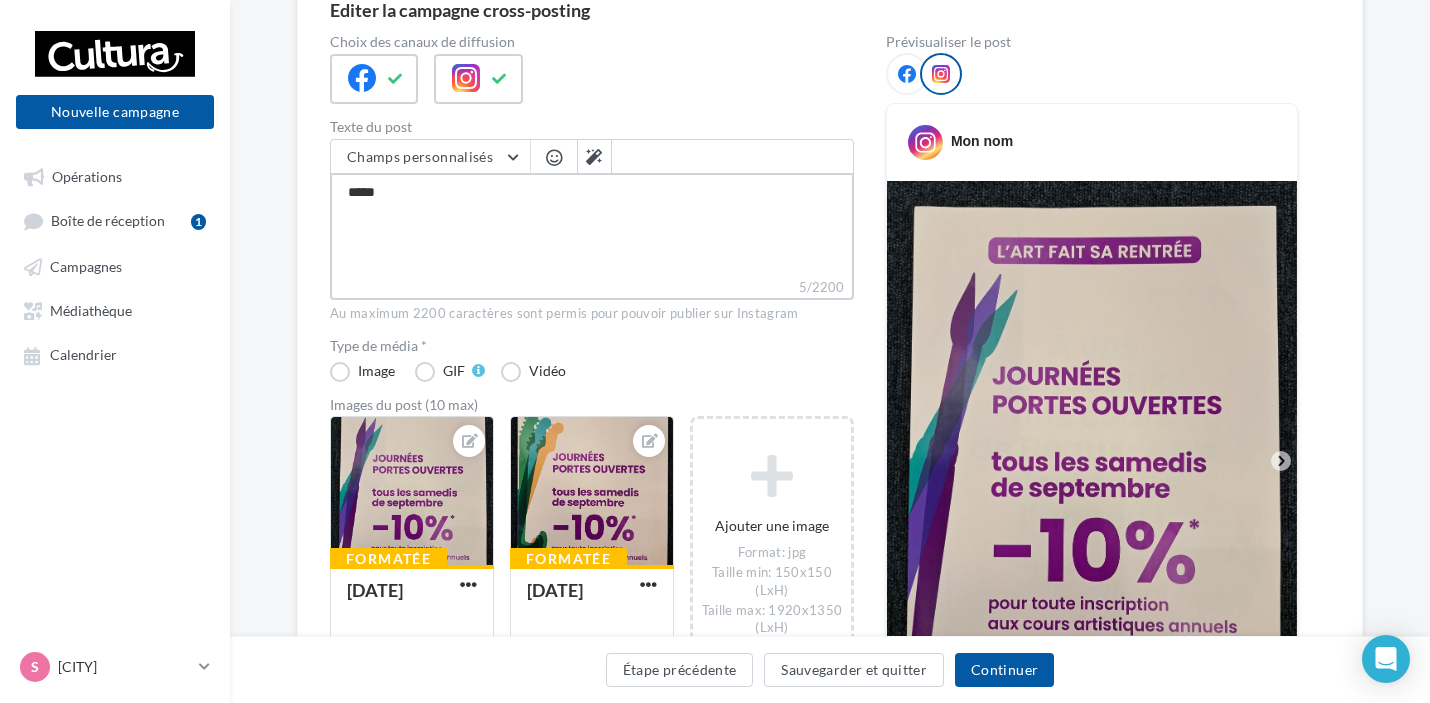 type on "*****" 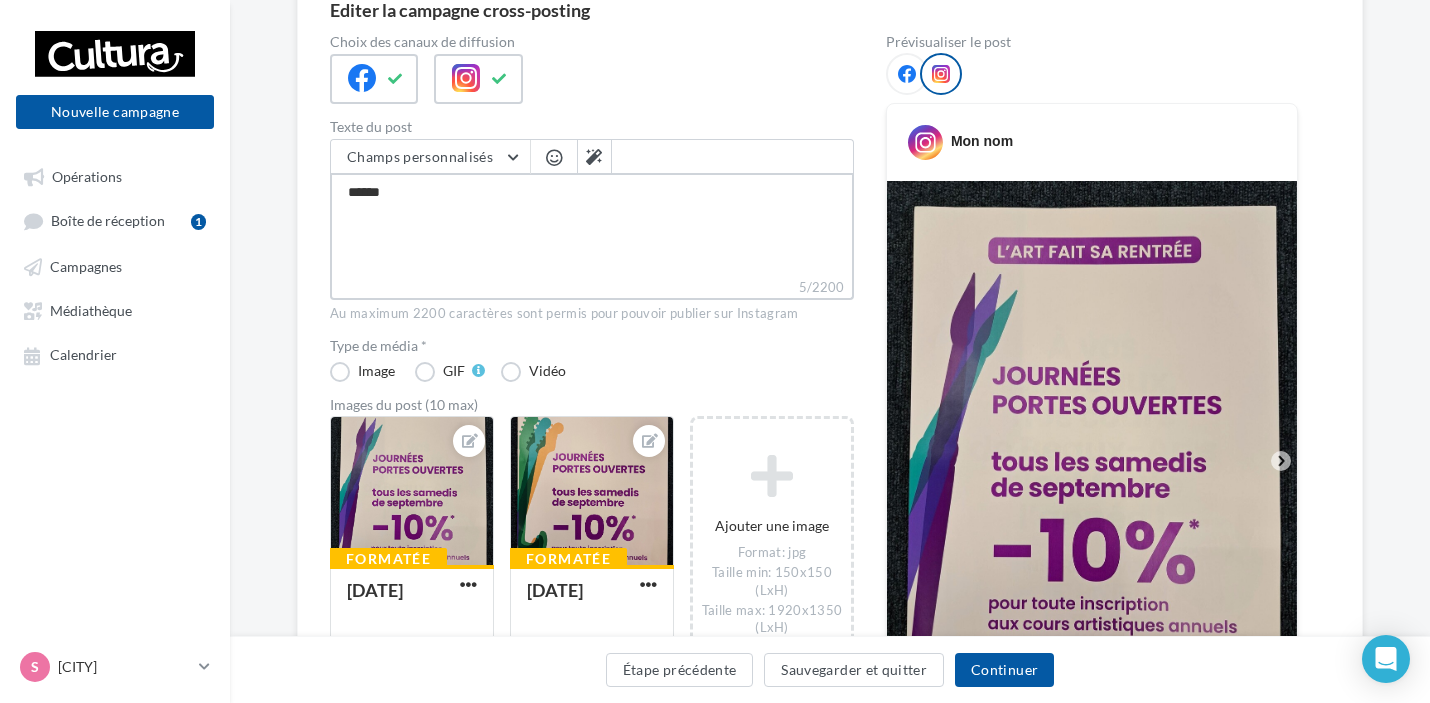 type on "*******" 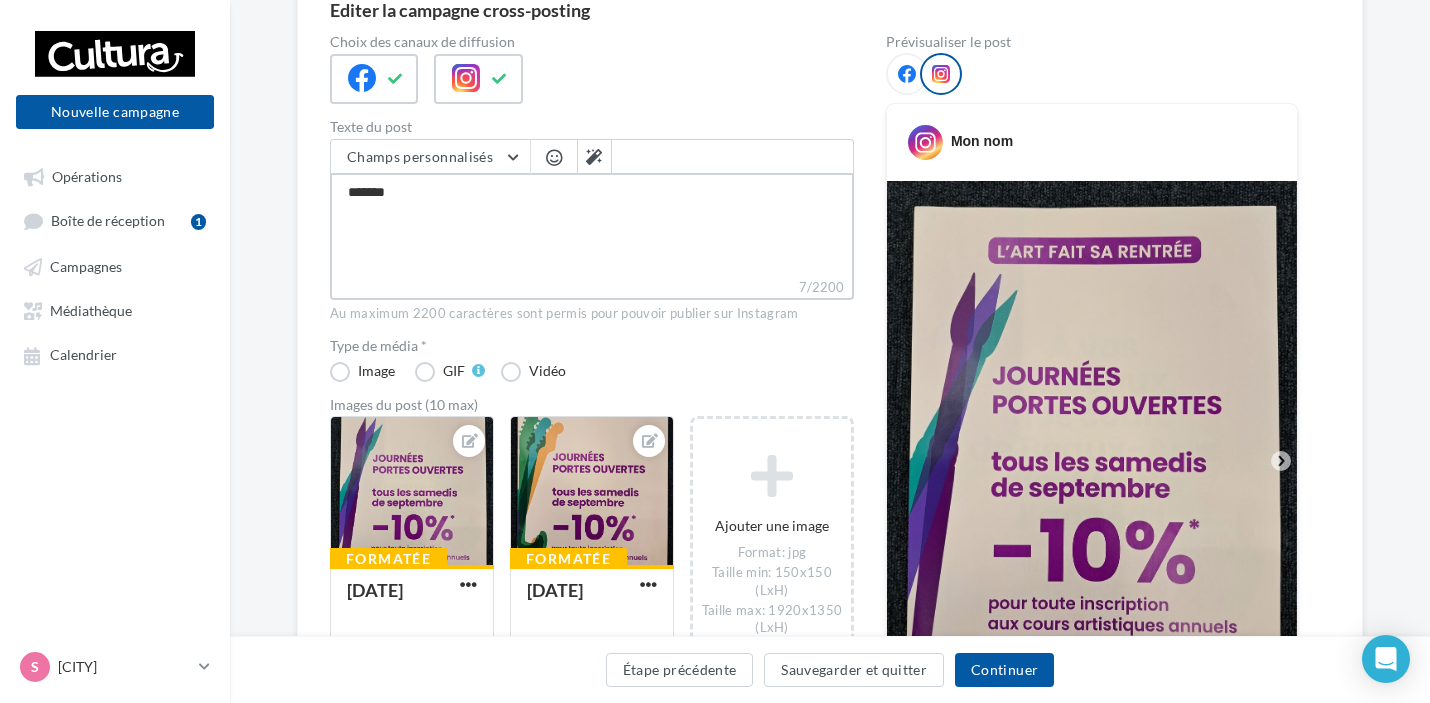 type on "********" 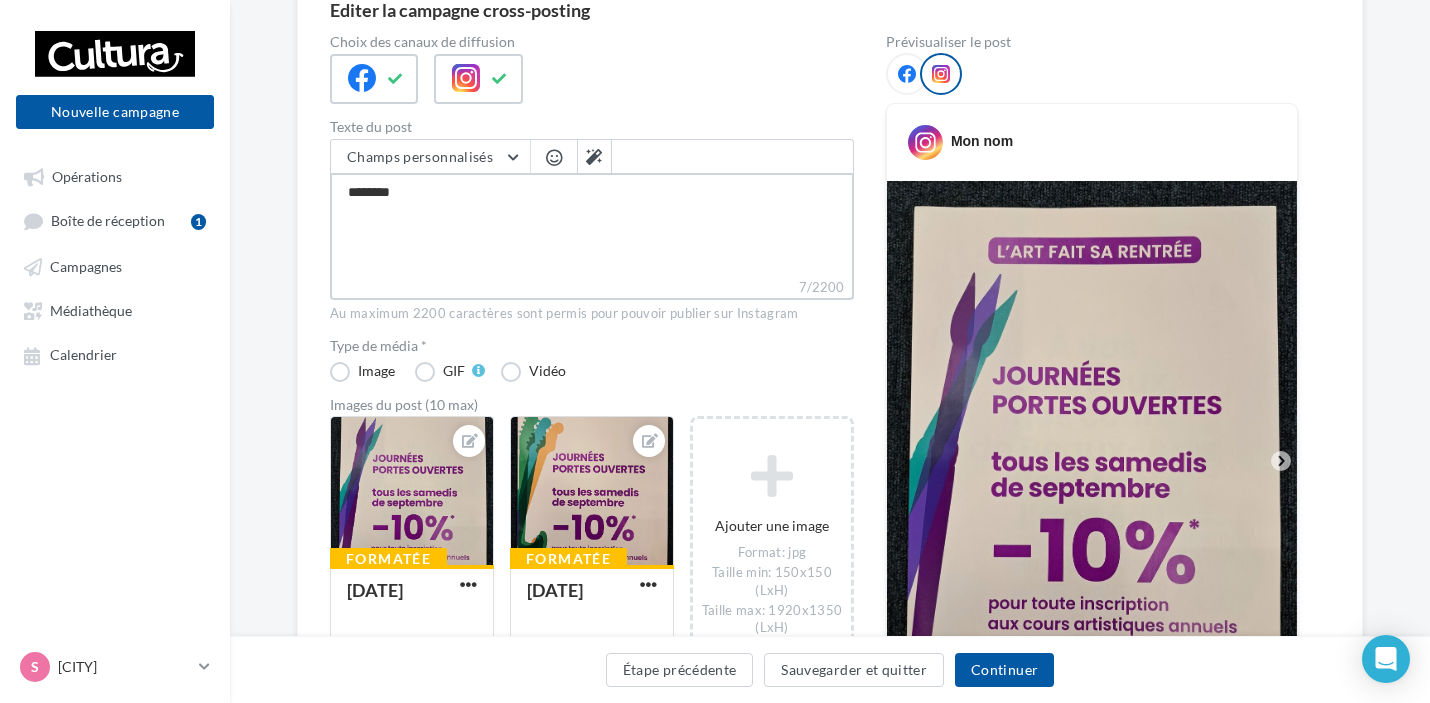 type on "********" 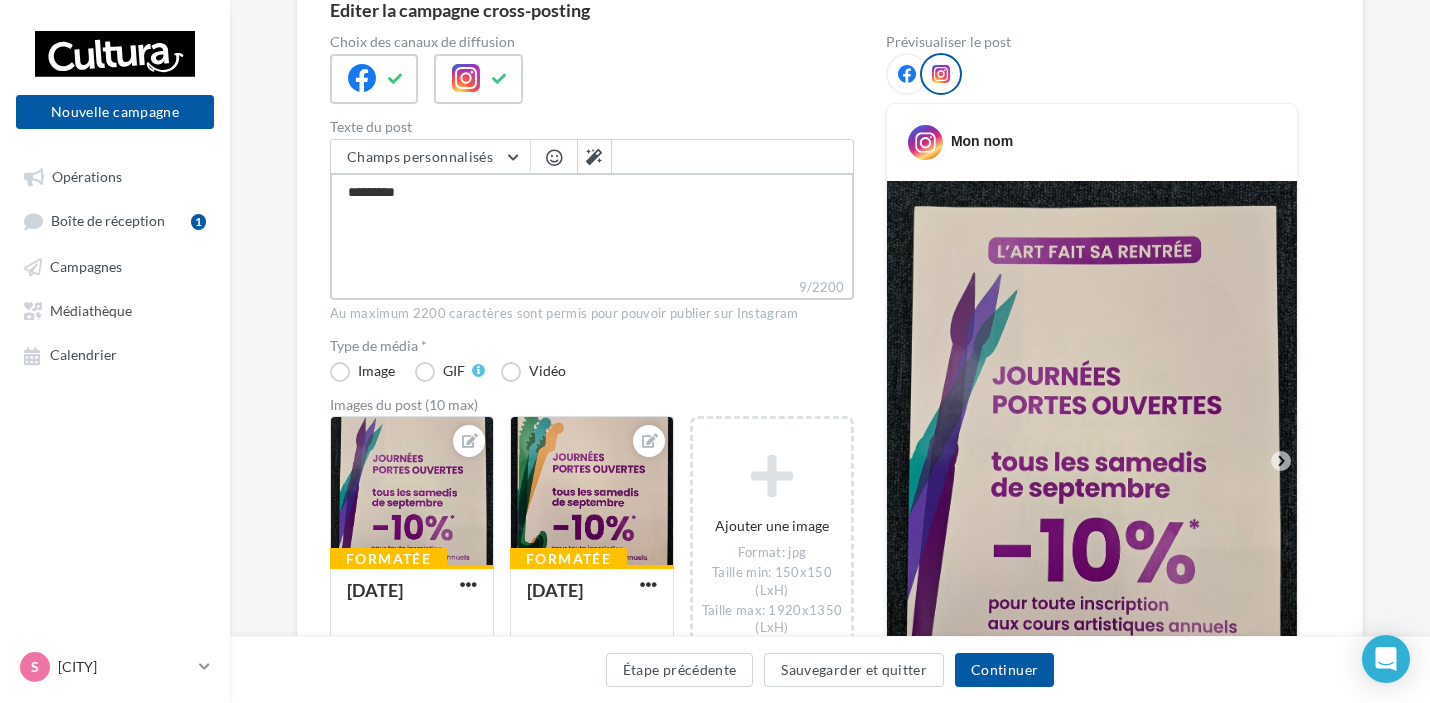 type on "**********" 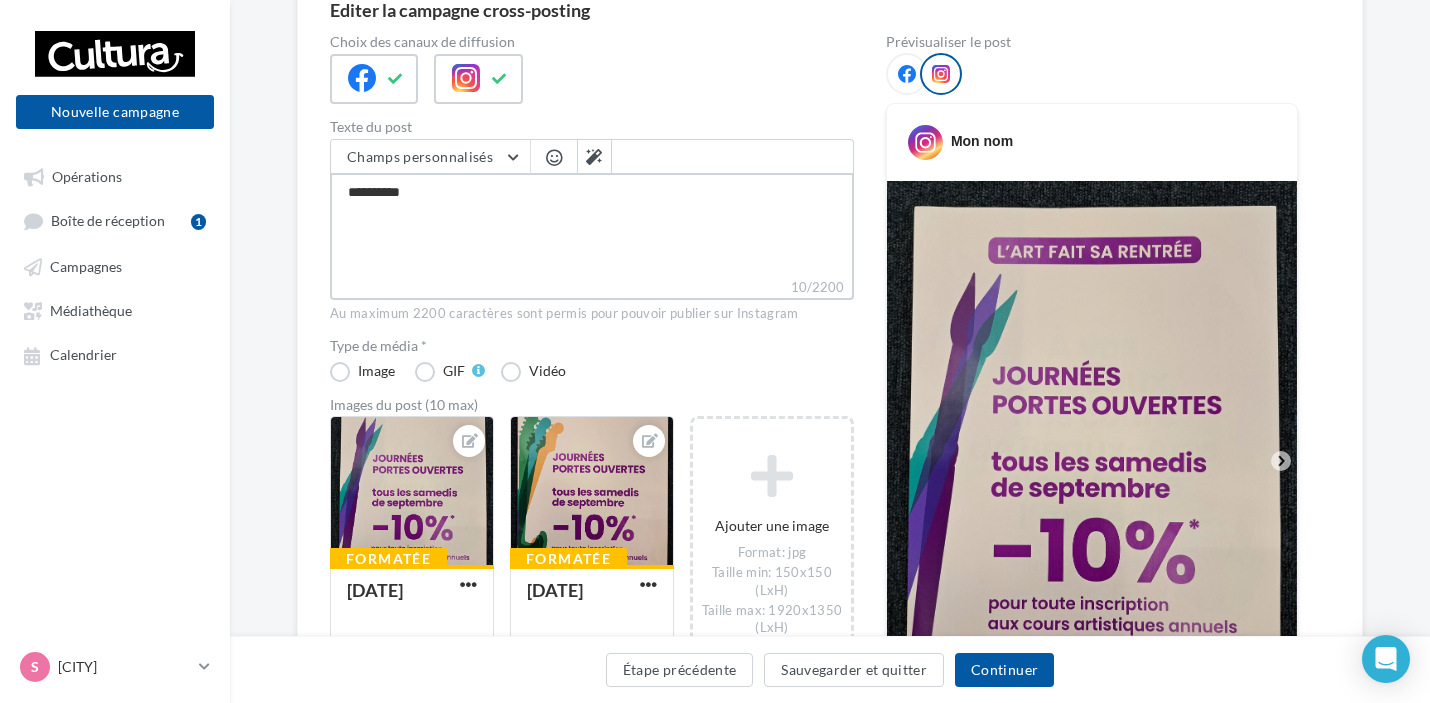 type on "**********" 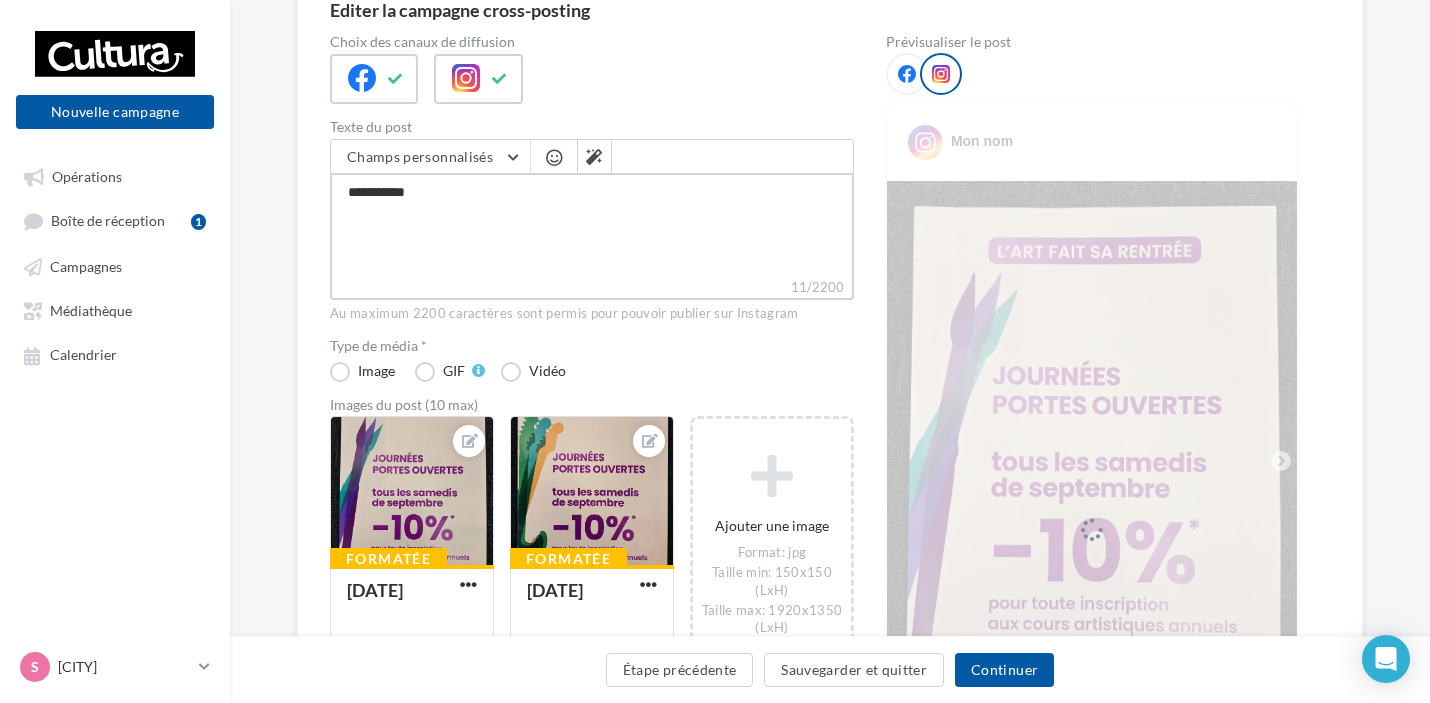 type on "**********" 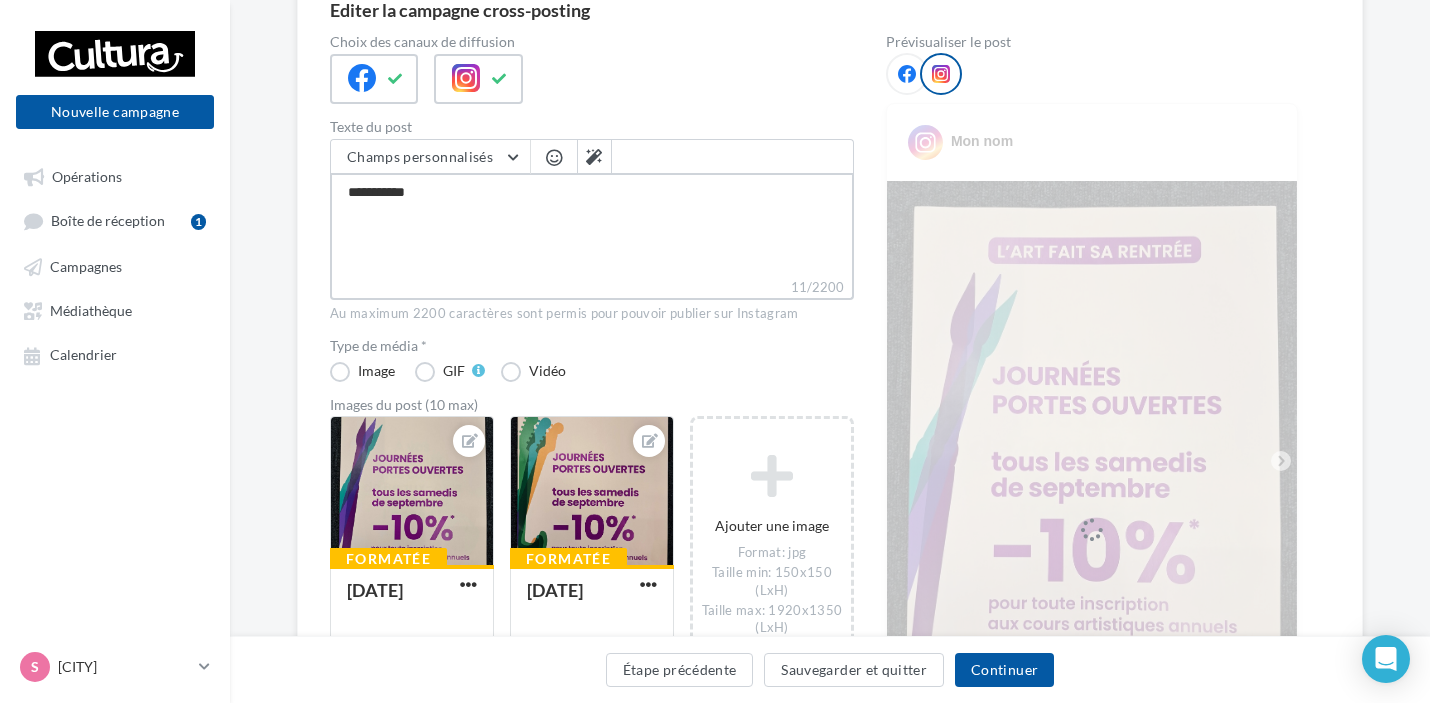 type on "**********" 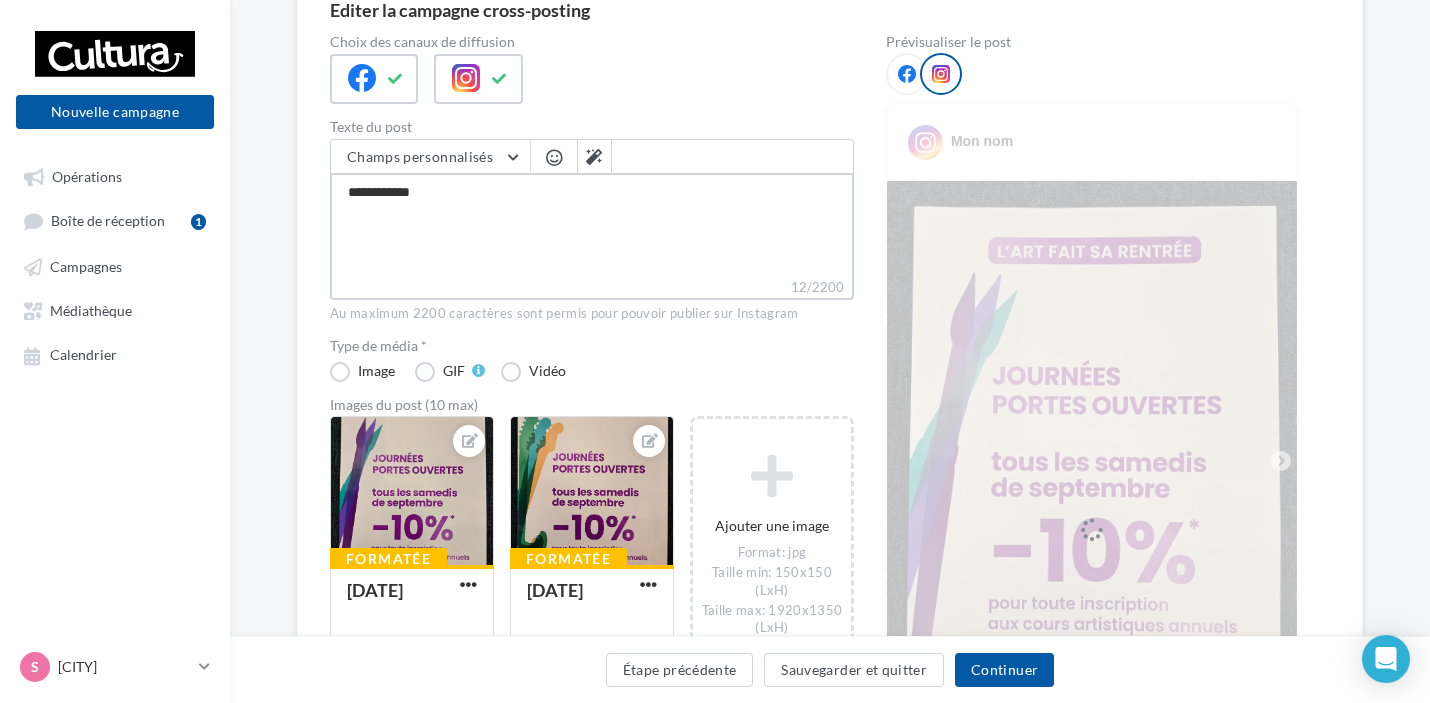 type on "**********" 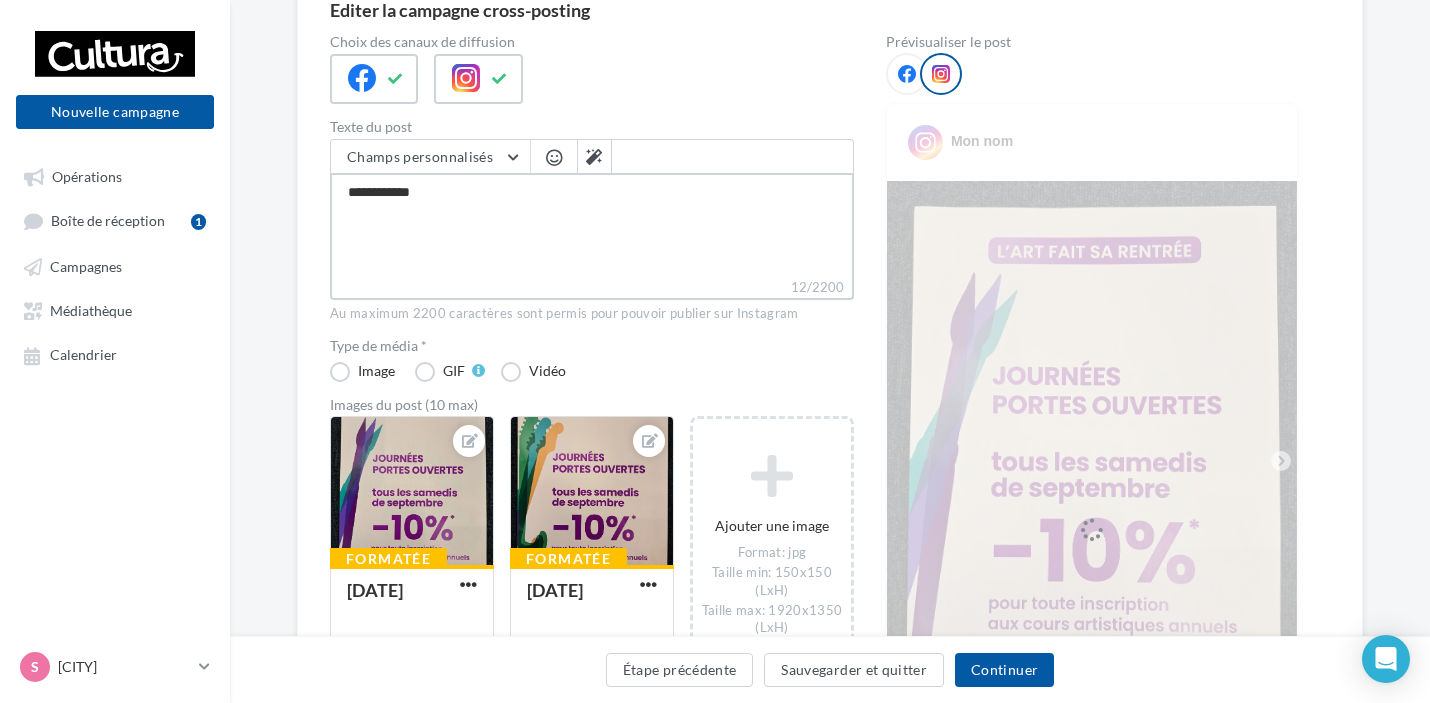 type on "**********" 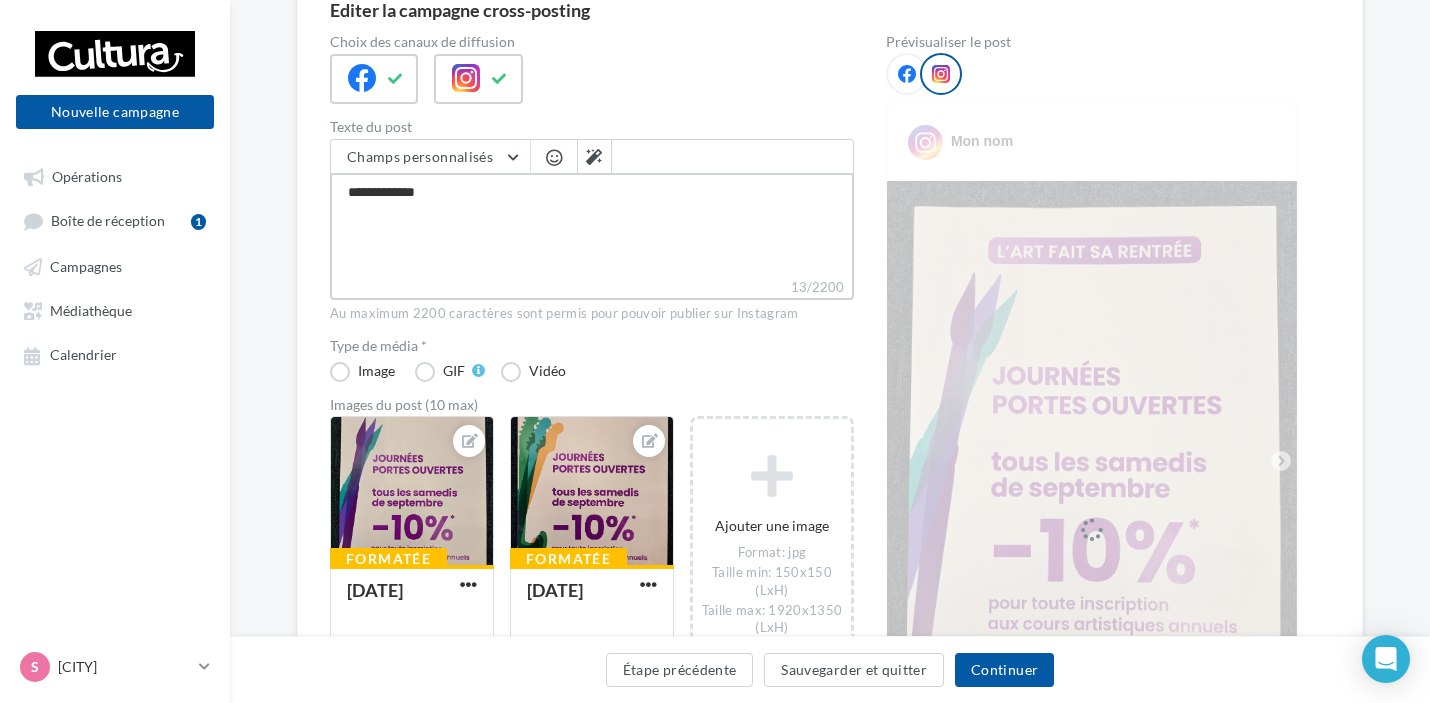 type on "**********" 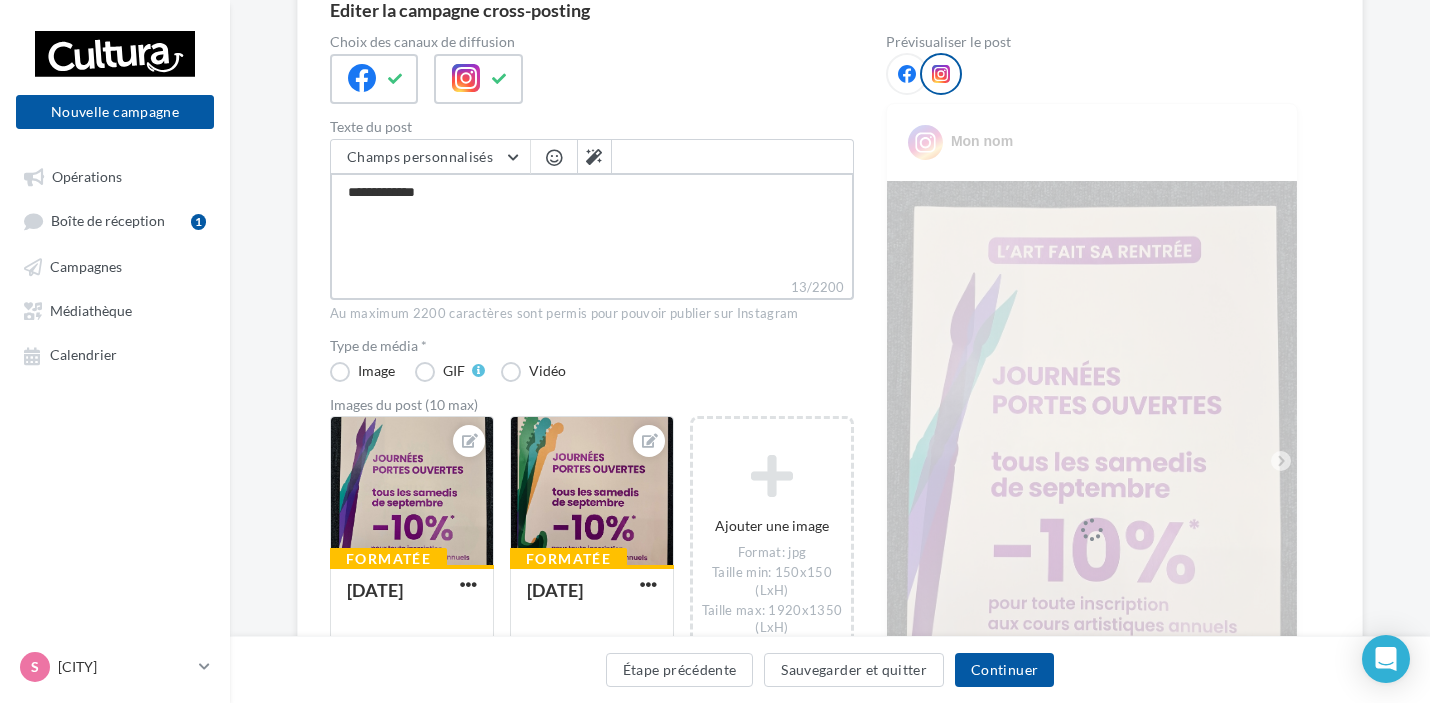 type on "**********" 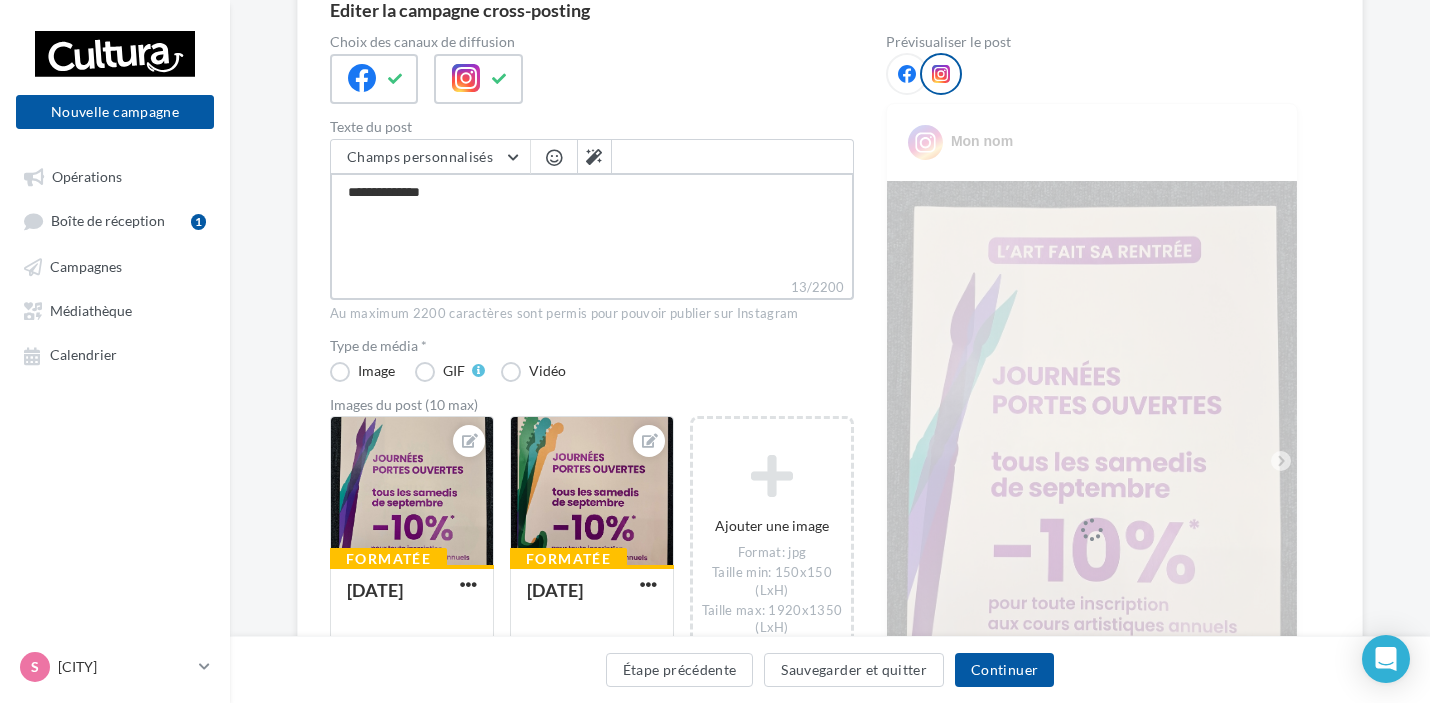 type on "**********" 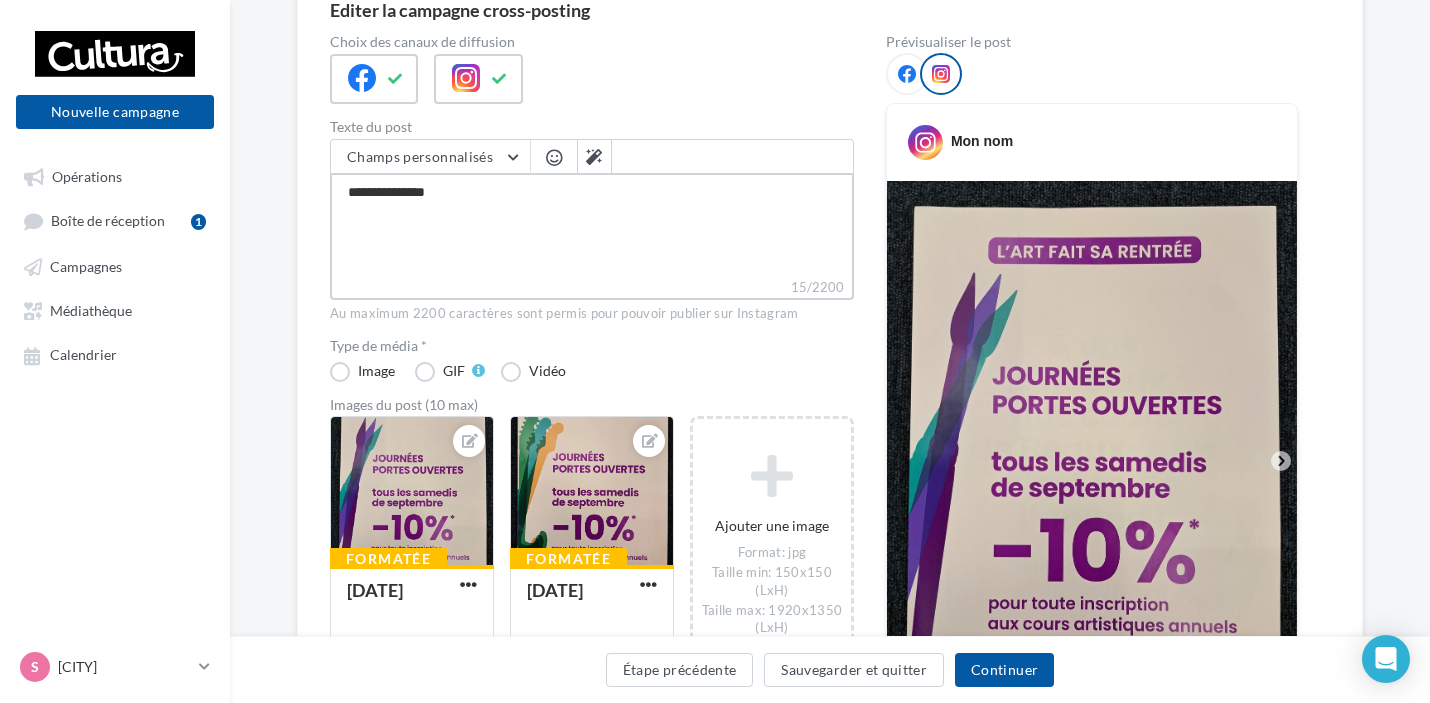 type on "**********" 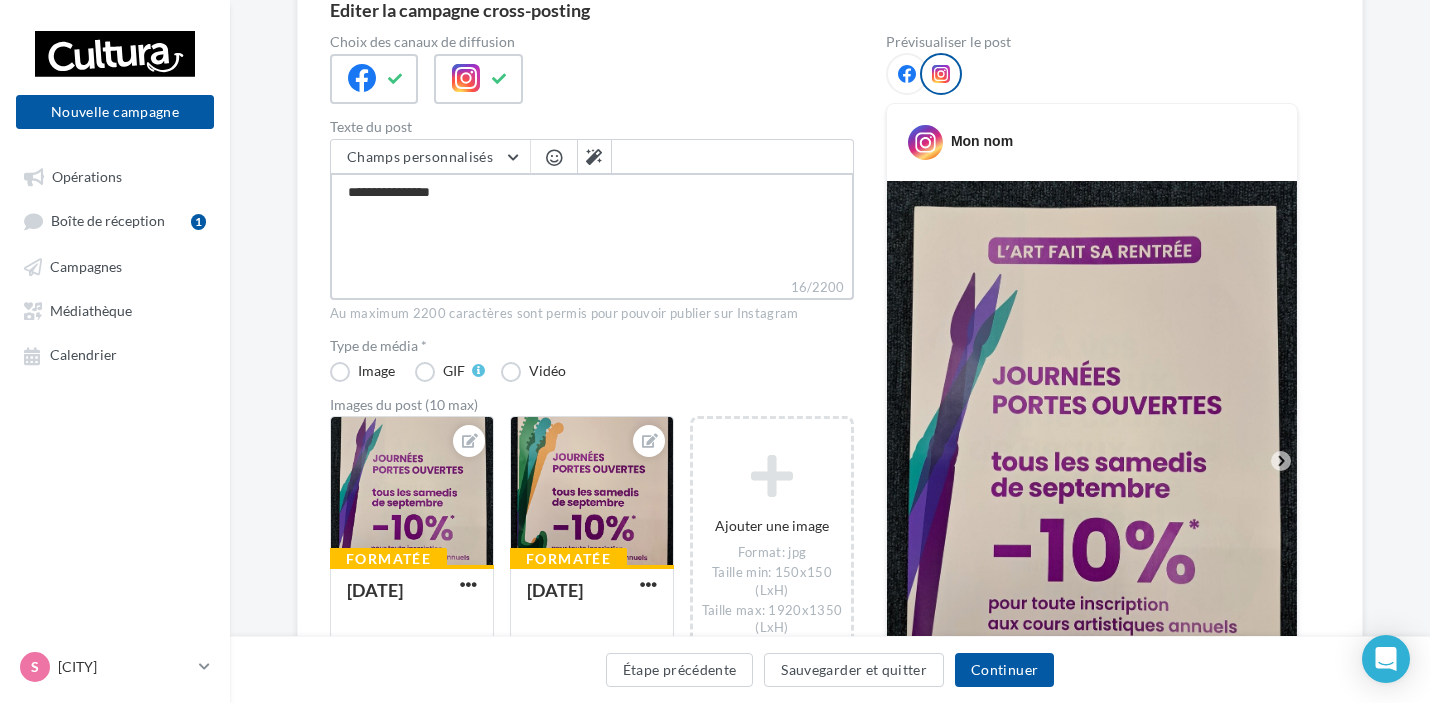 type on "**********" 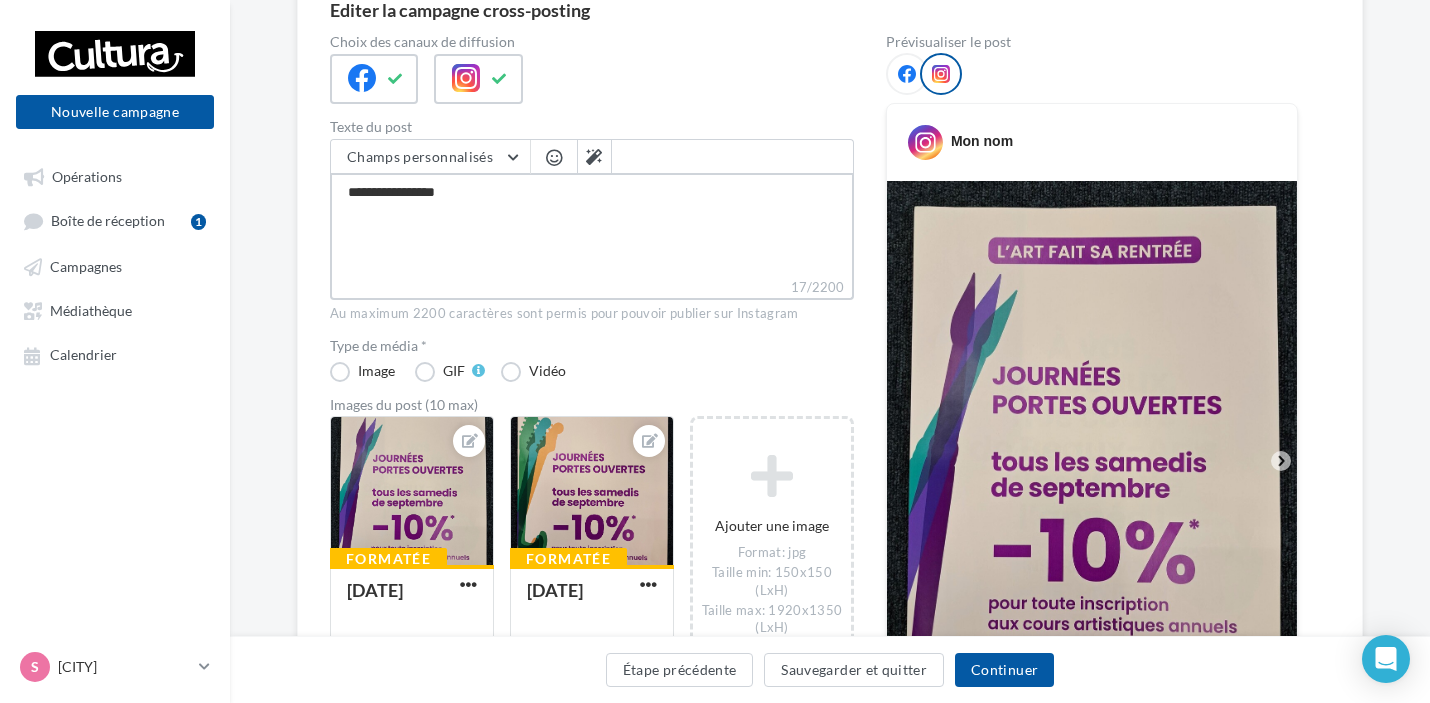 type on "**********" 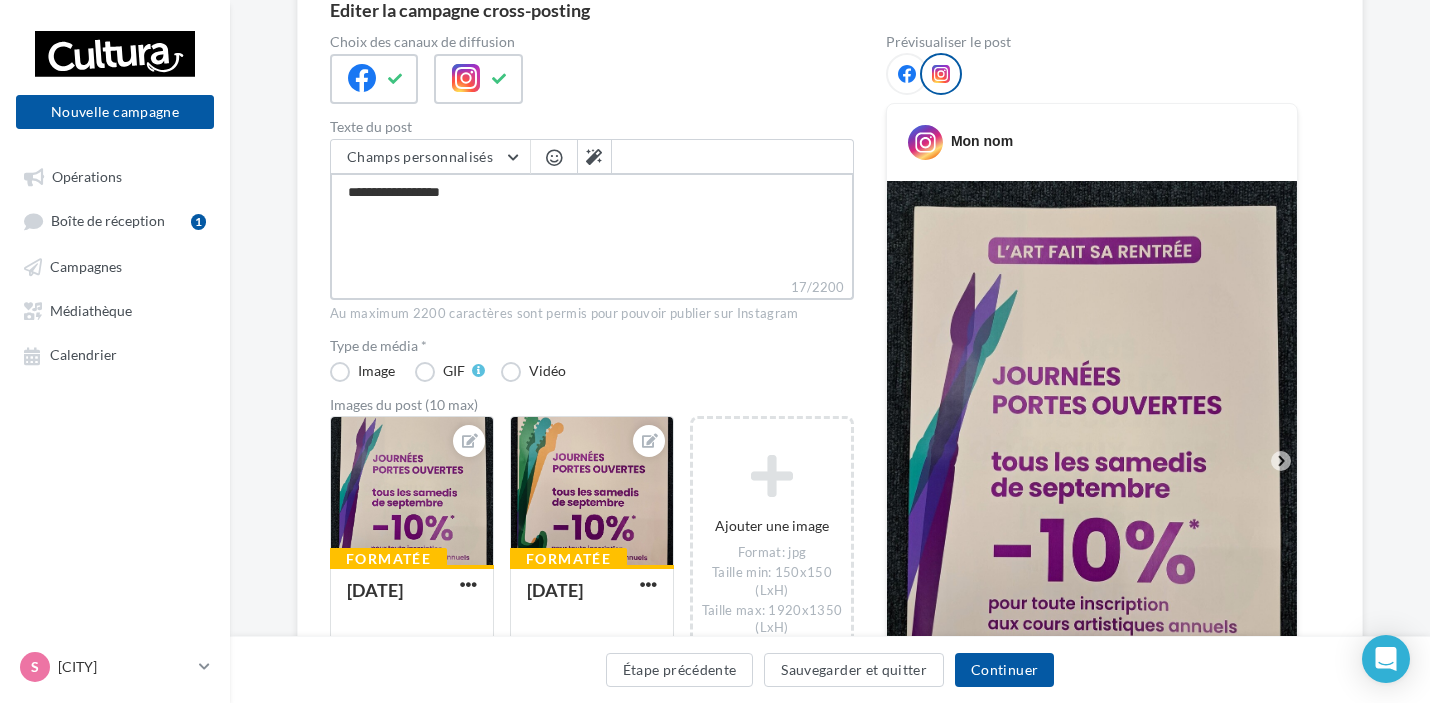 type on "**********" 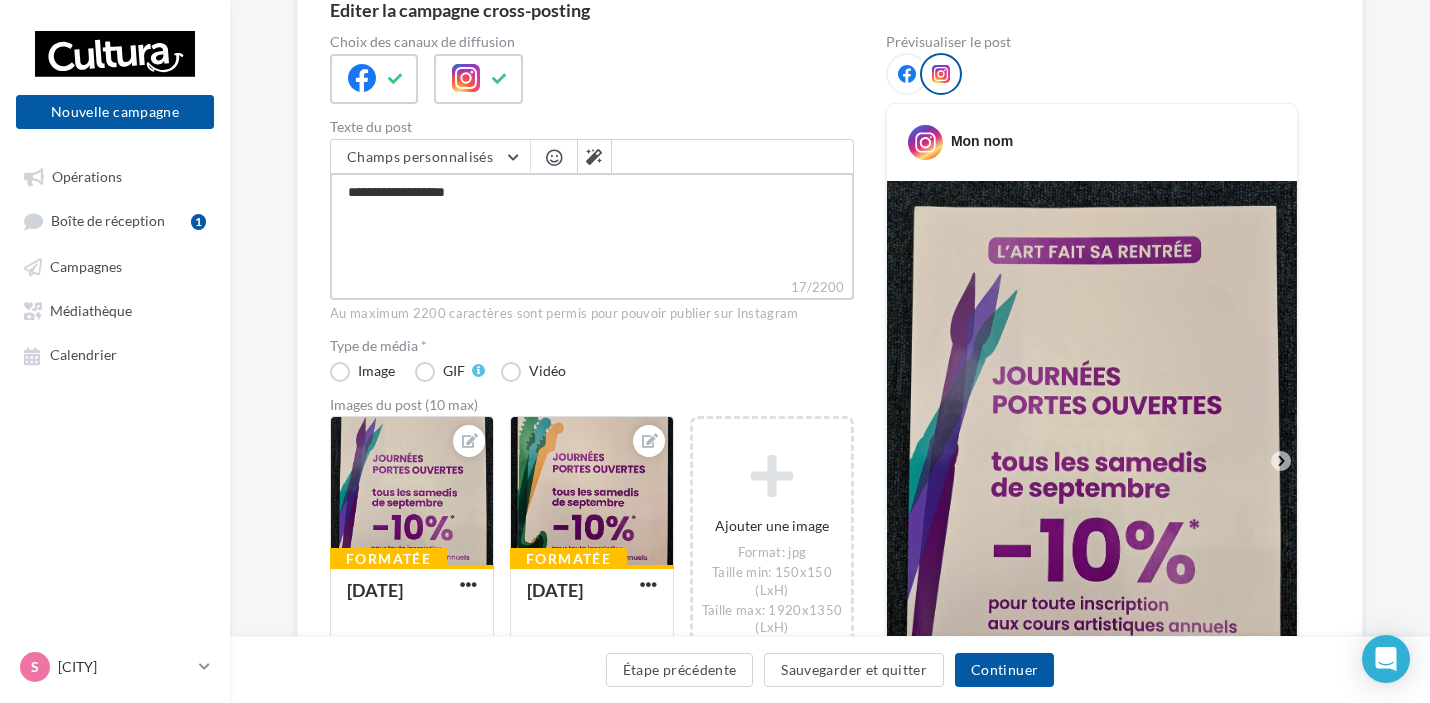 type on "**********" 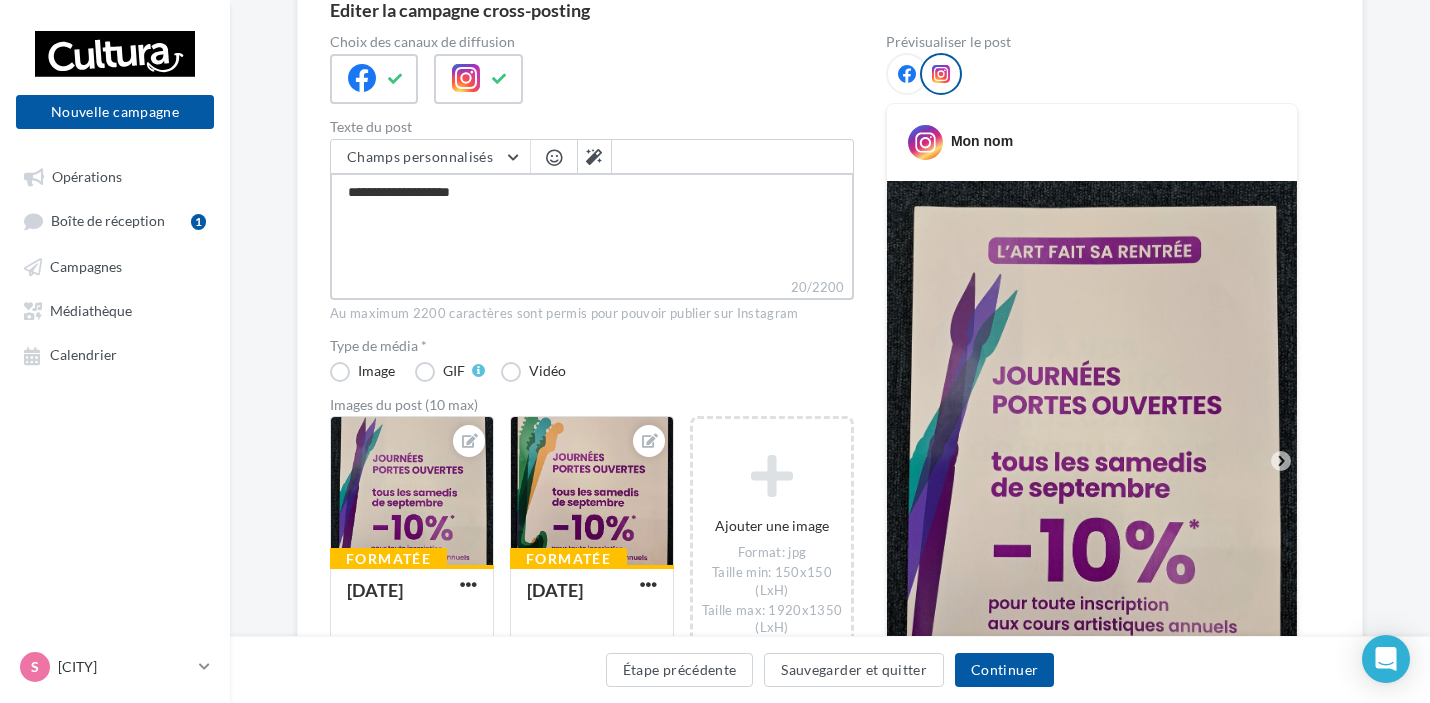 type on "**********" 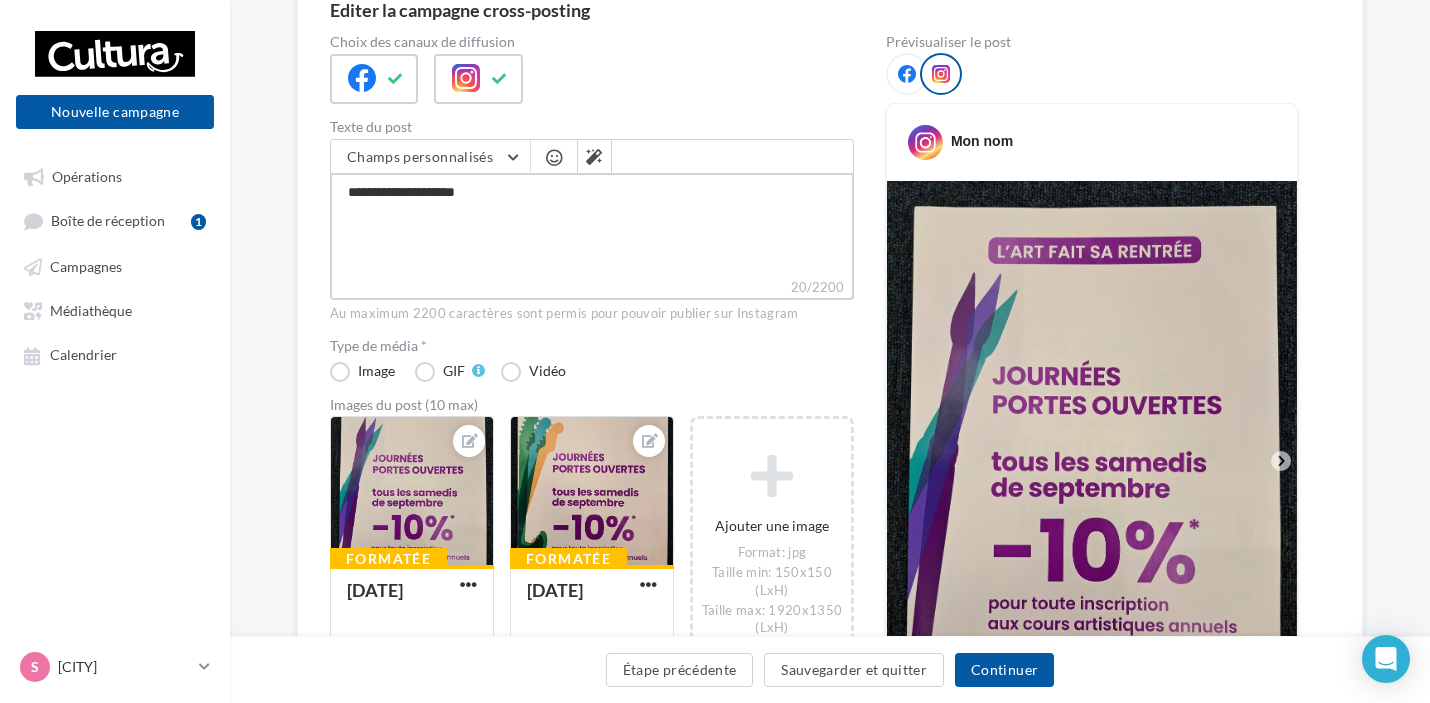 type on "**********" 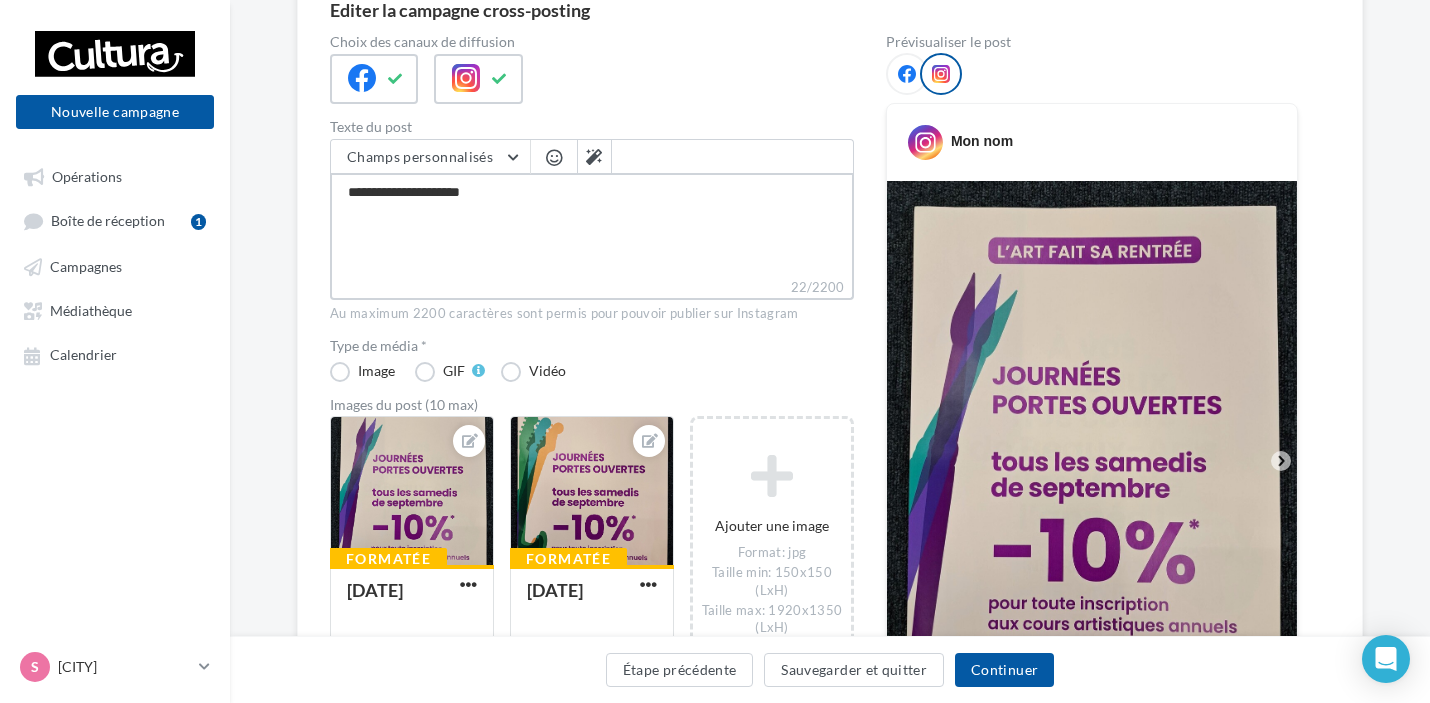 type on "**********" 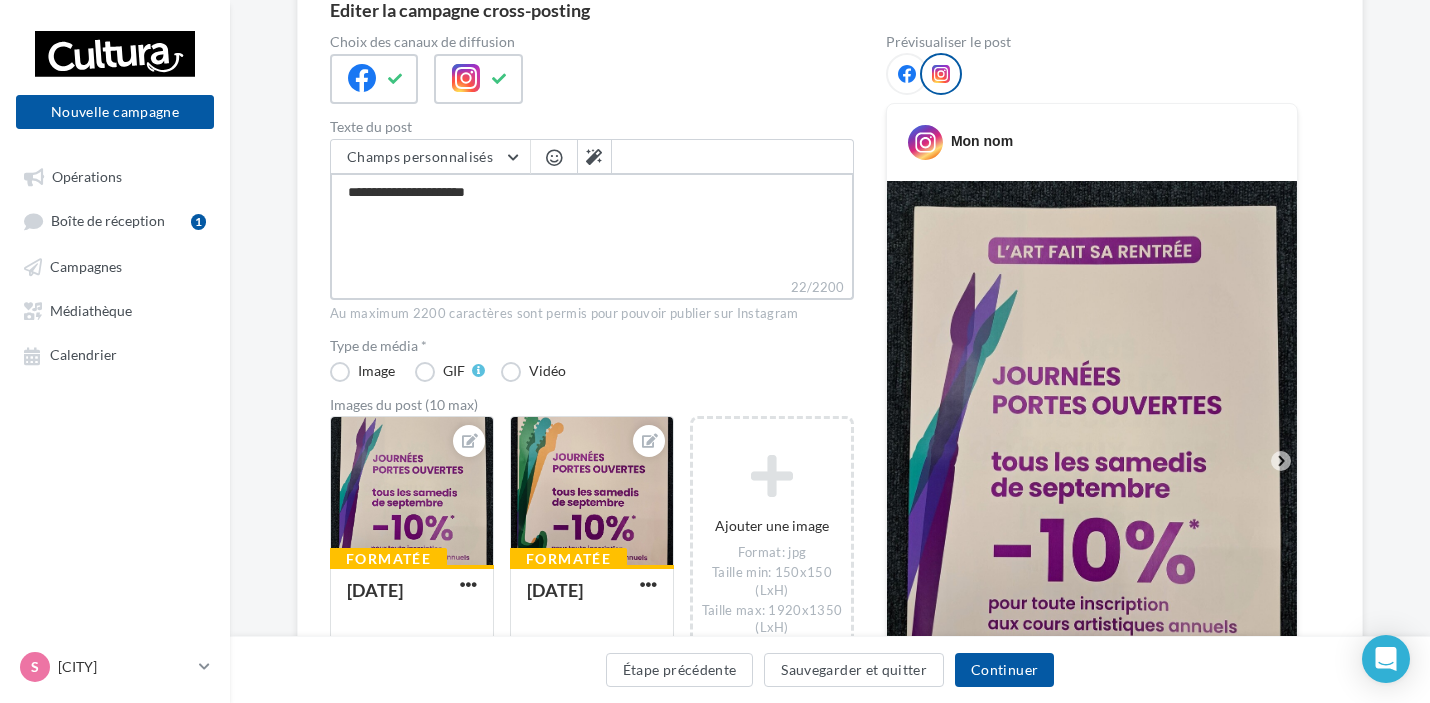 type on "**********" 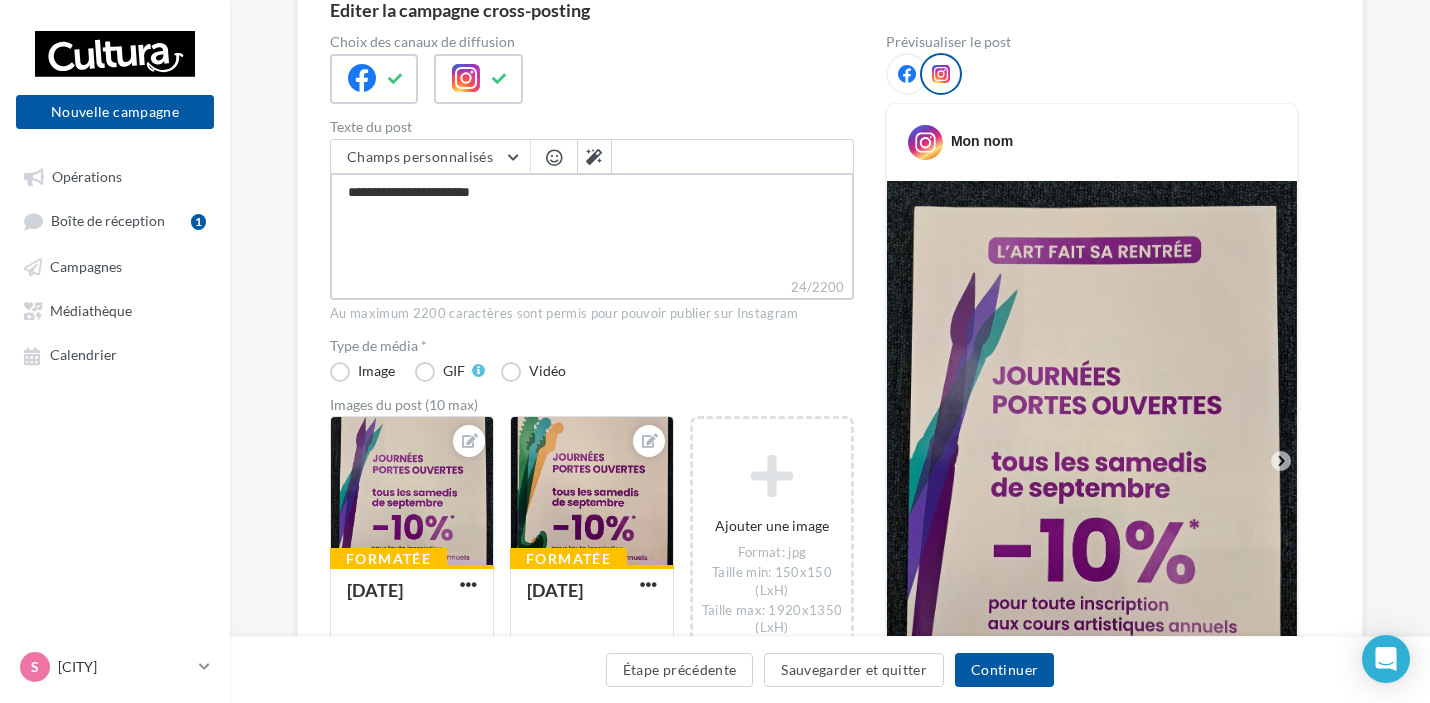 type on "**********" 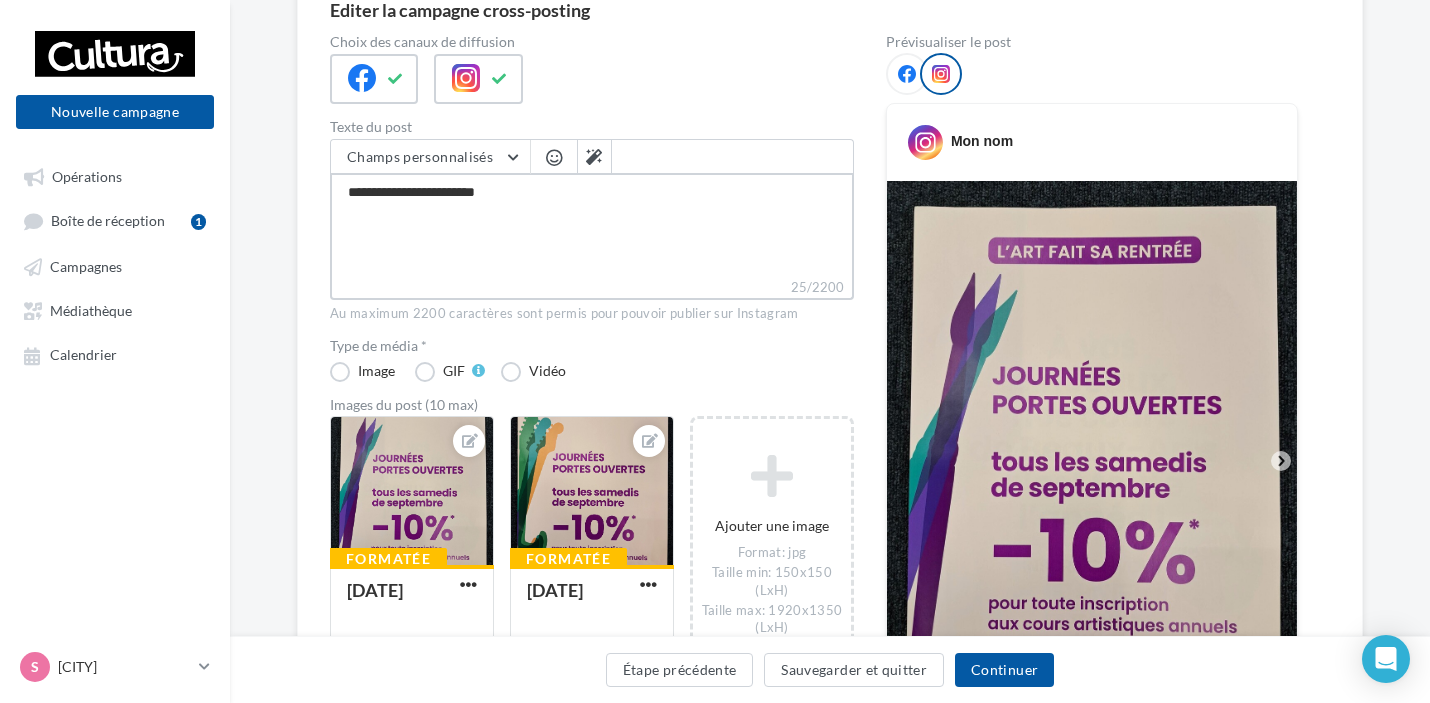 type on "**********" 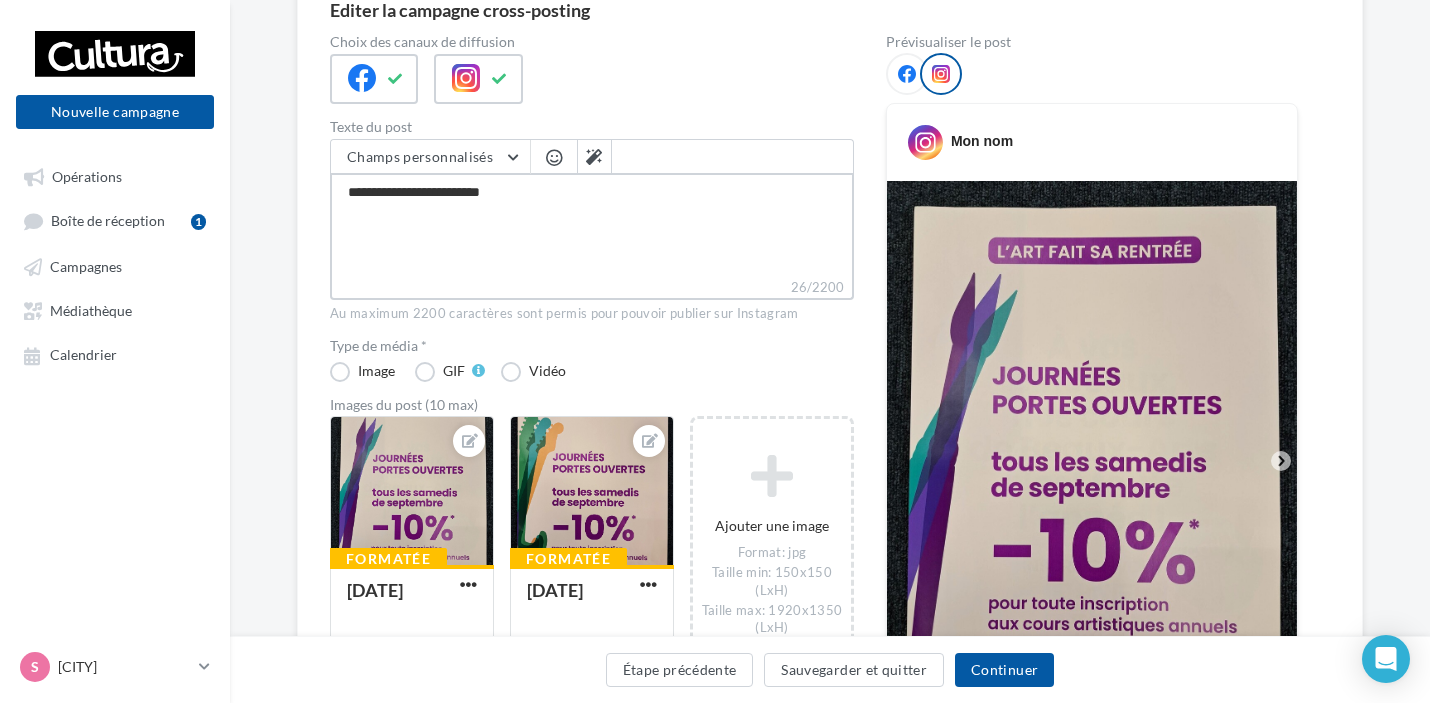 type on "**********" 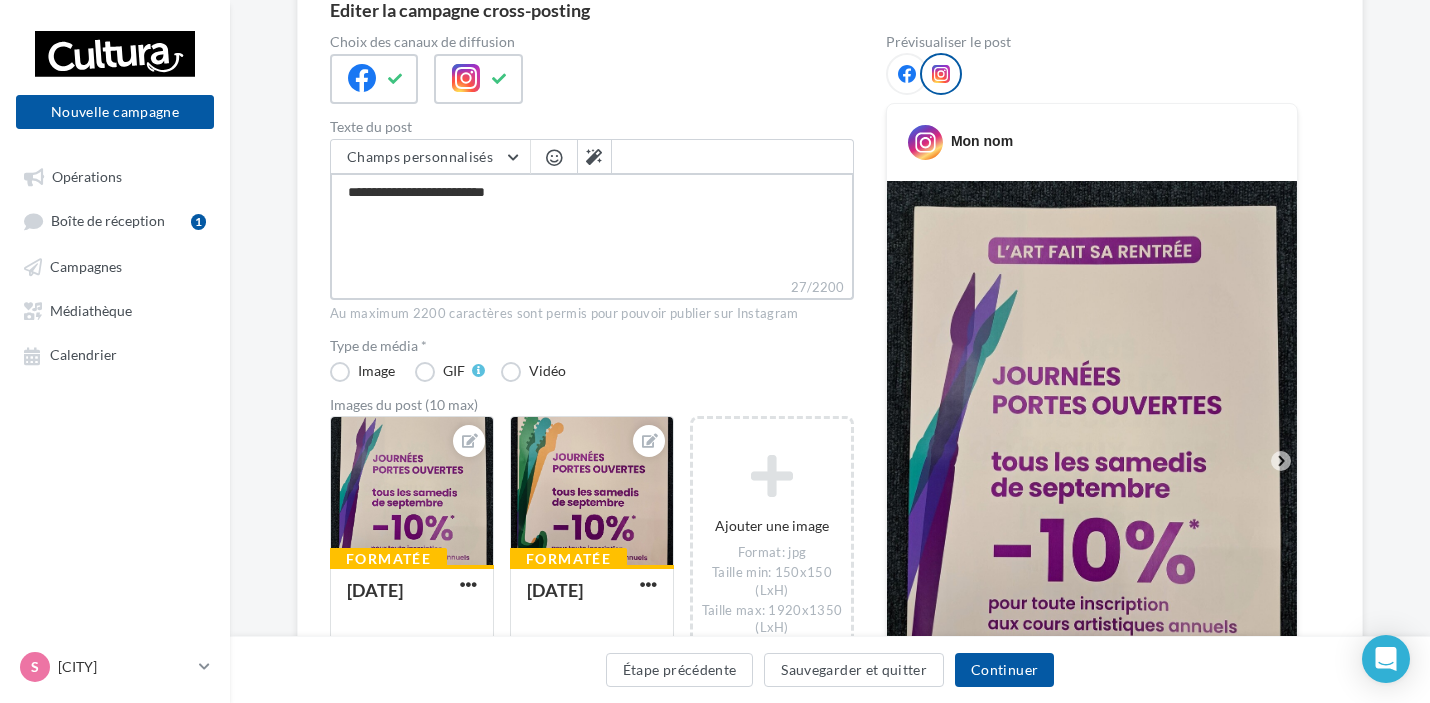 type on "**********" 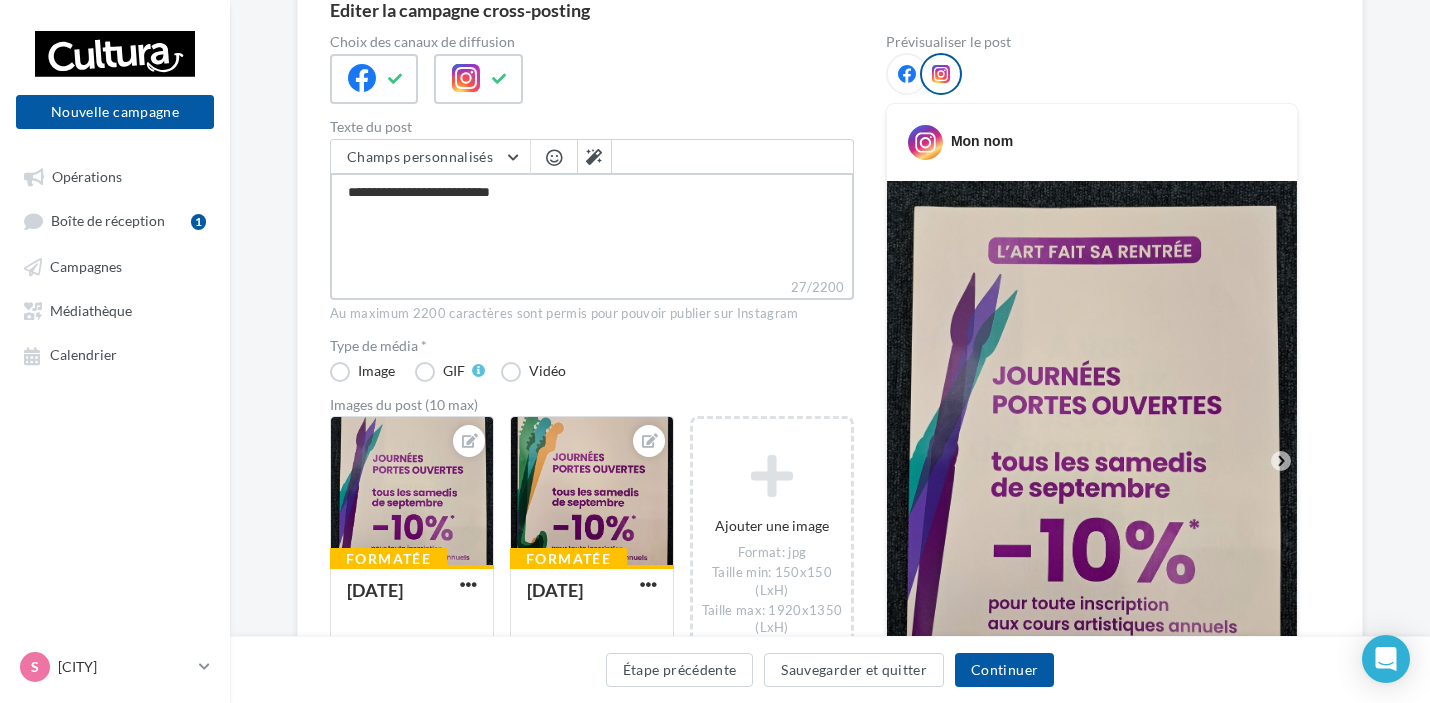 type on "**********" 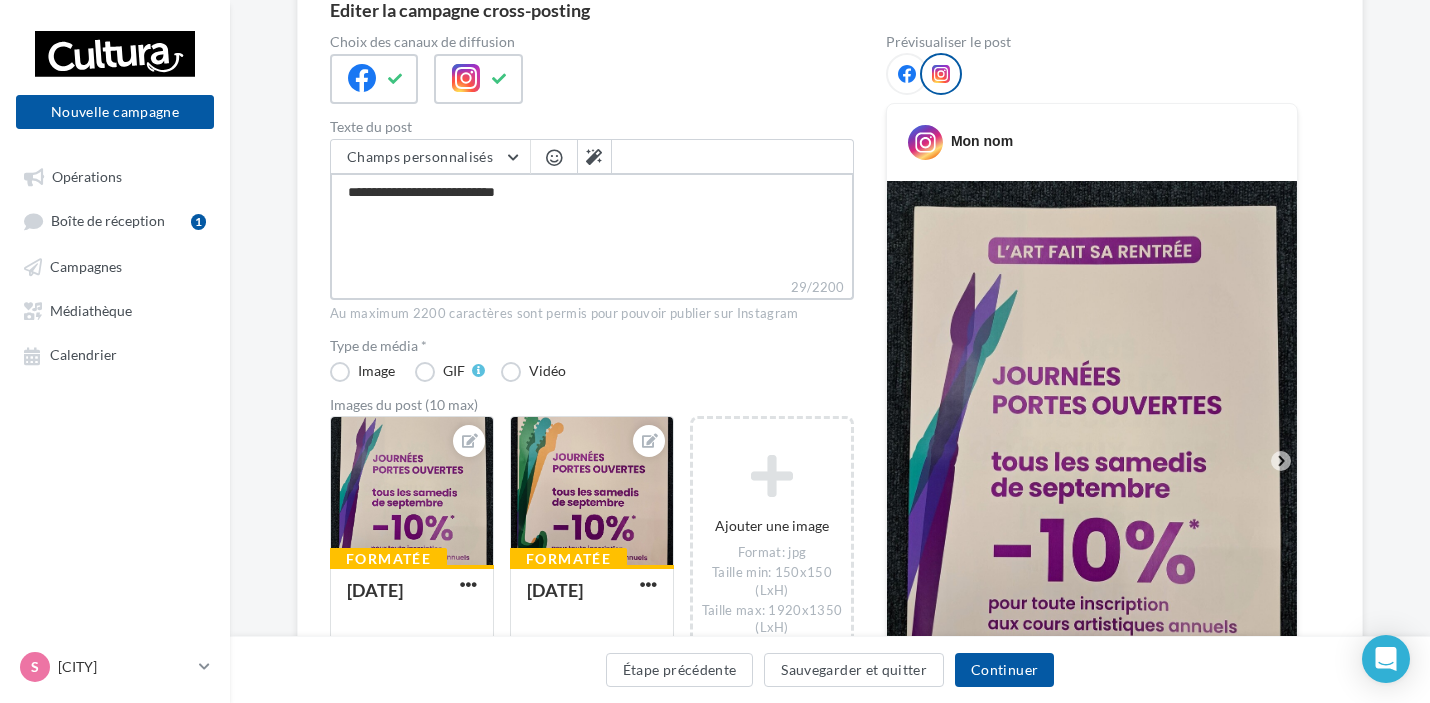 type on "**********" 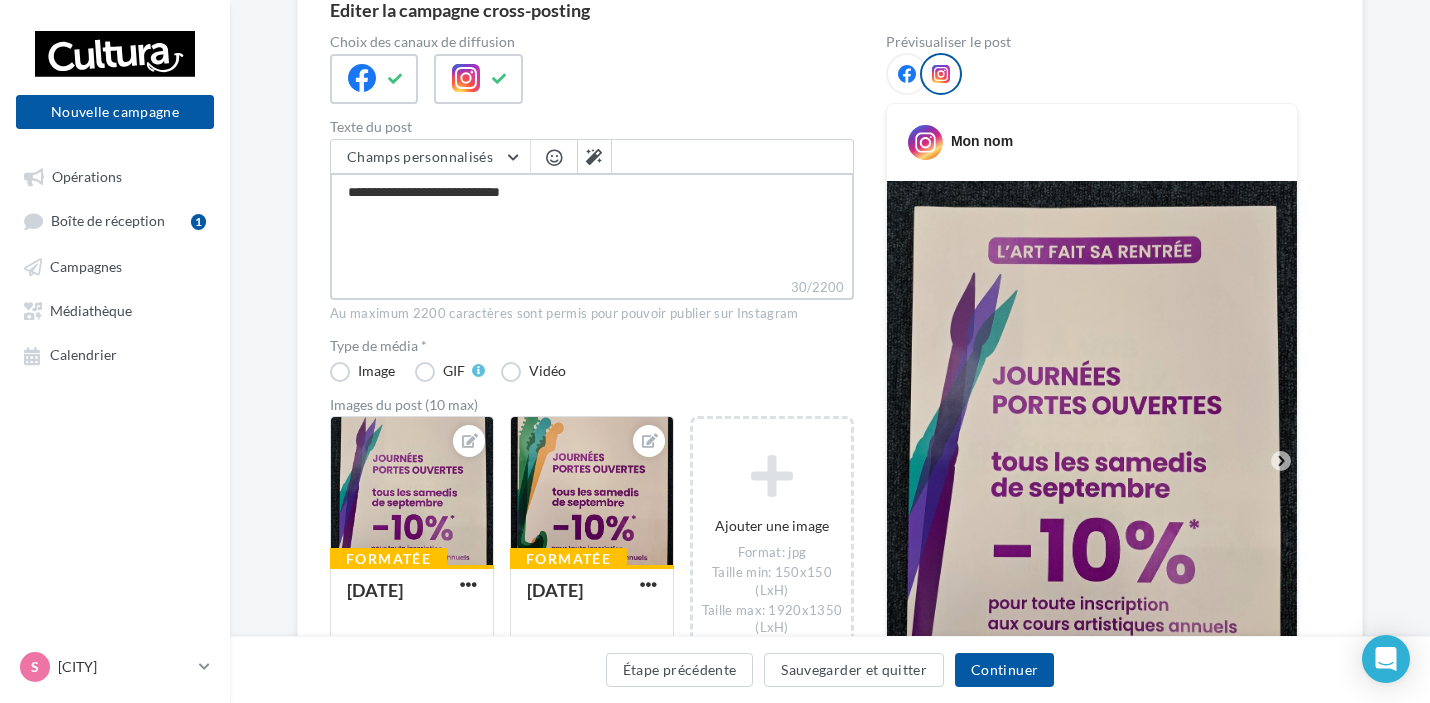 type on "**********" 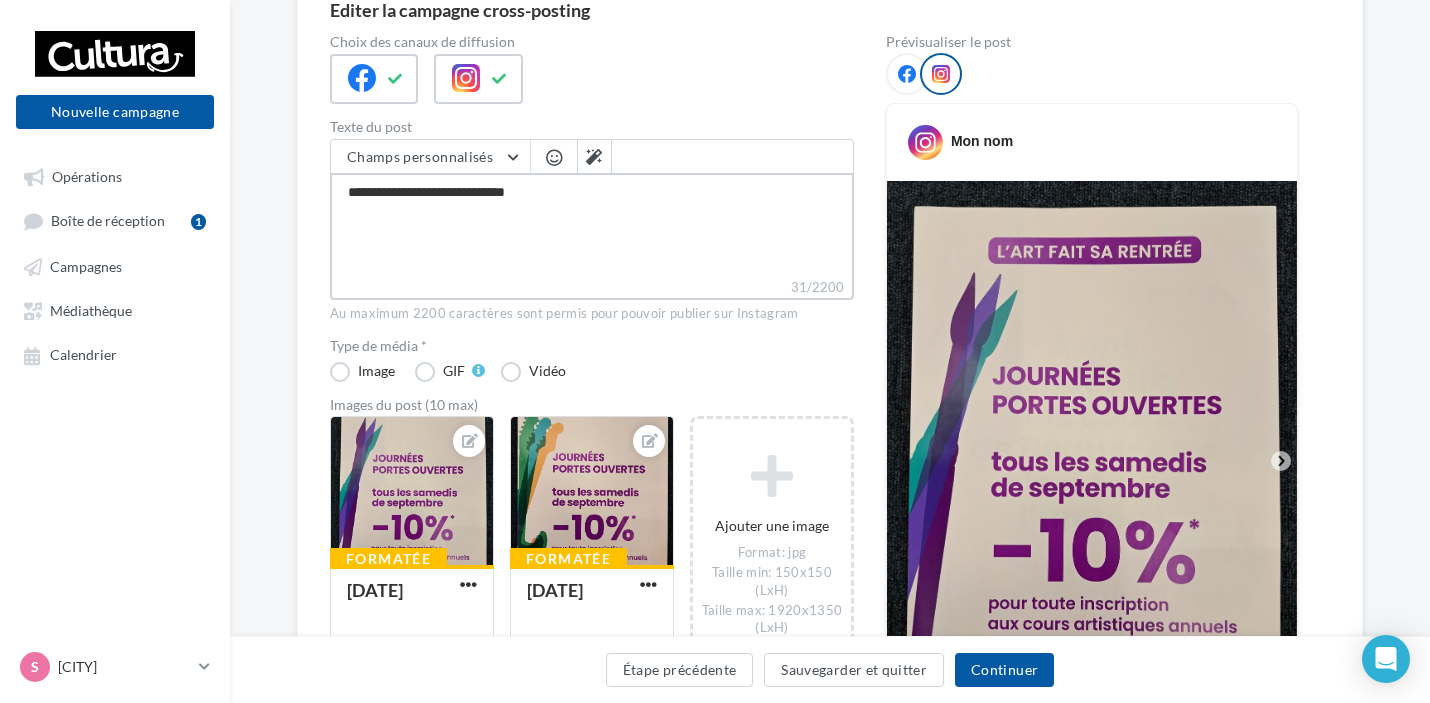 type on "**********" 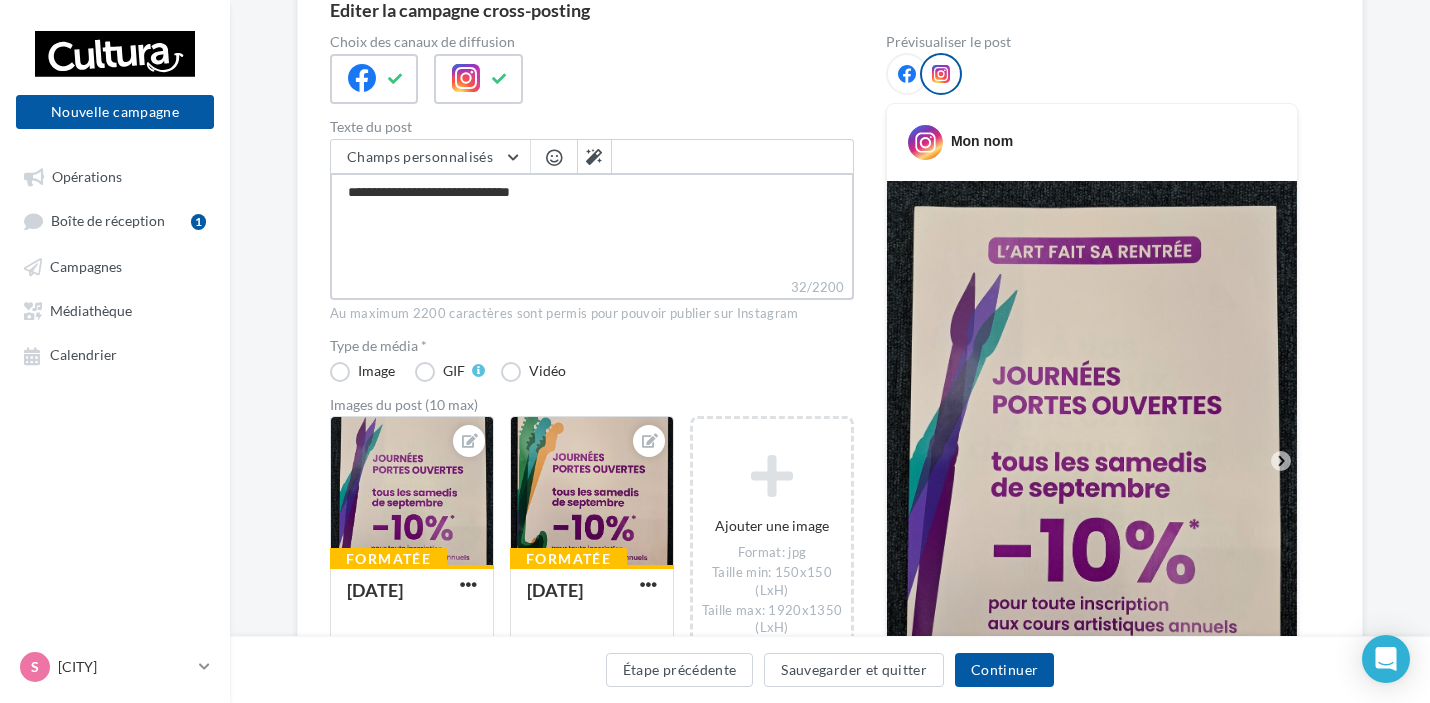 type on "**********" 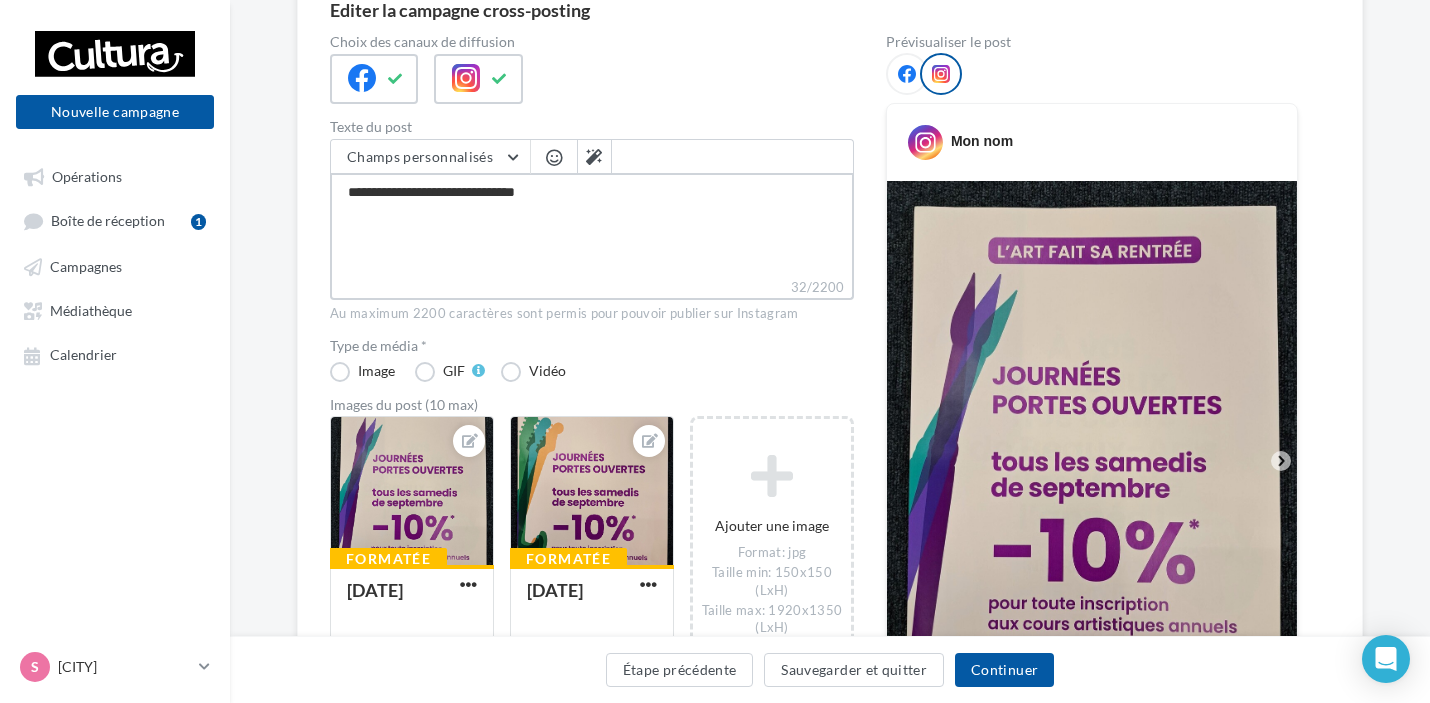 type on "**********" 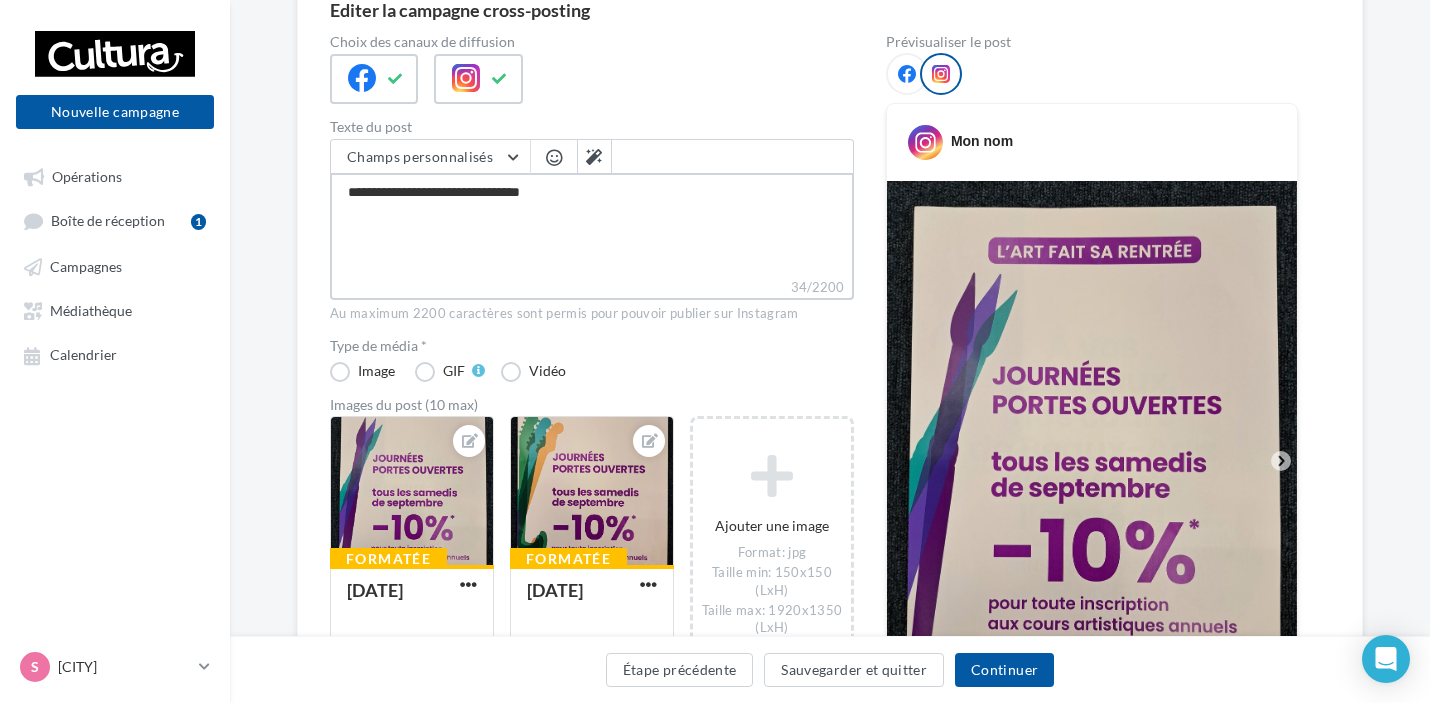 type on "**********" 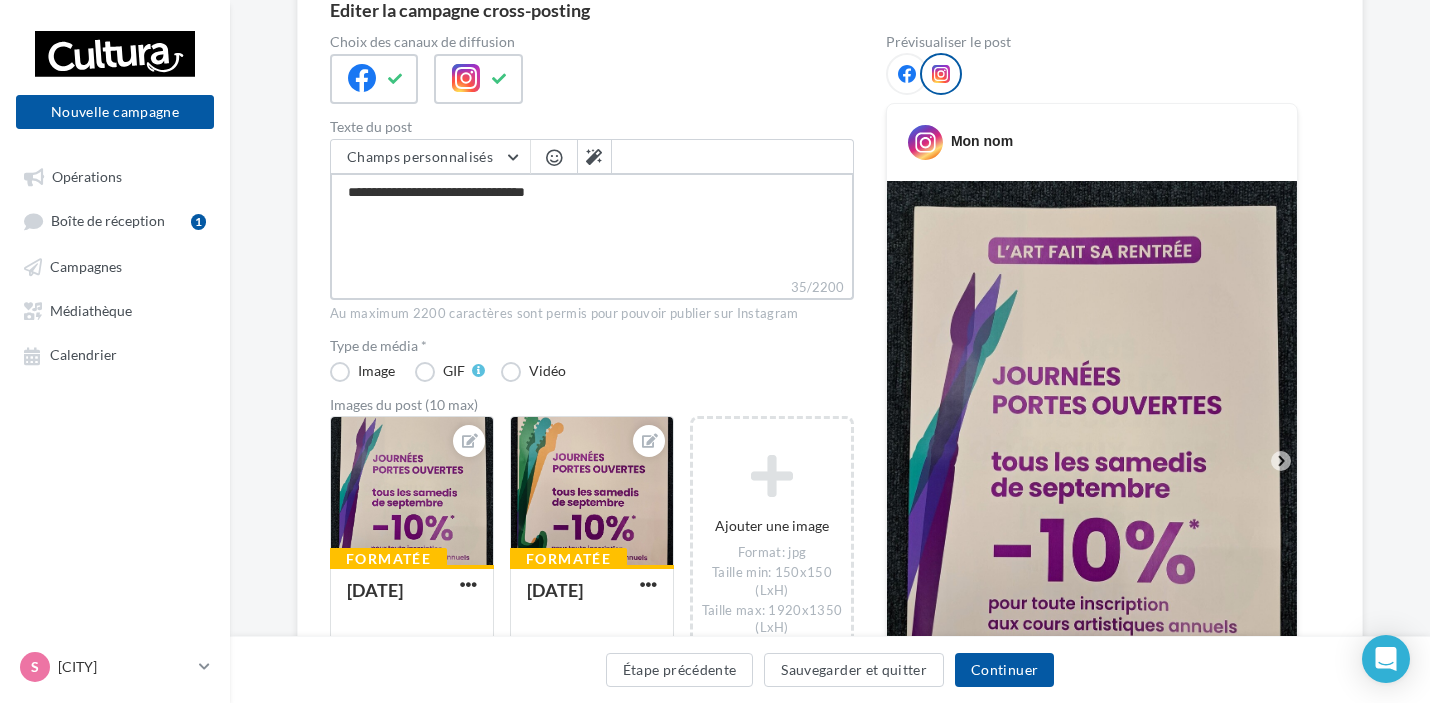 type on "**********" 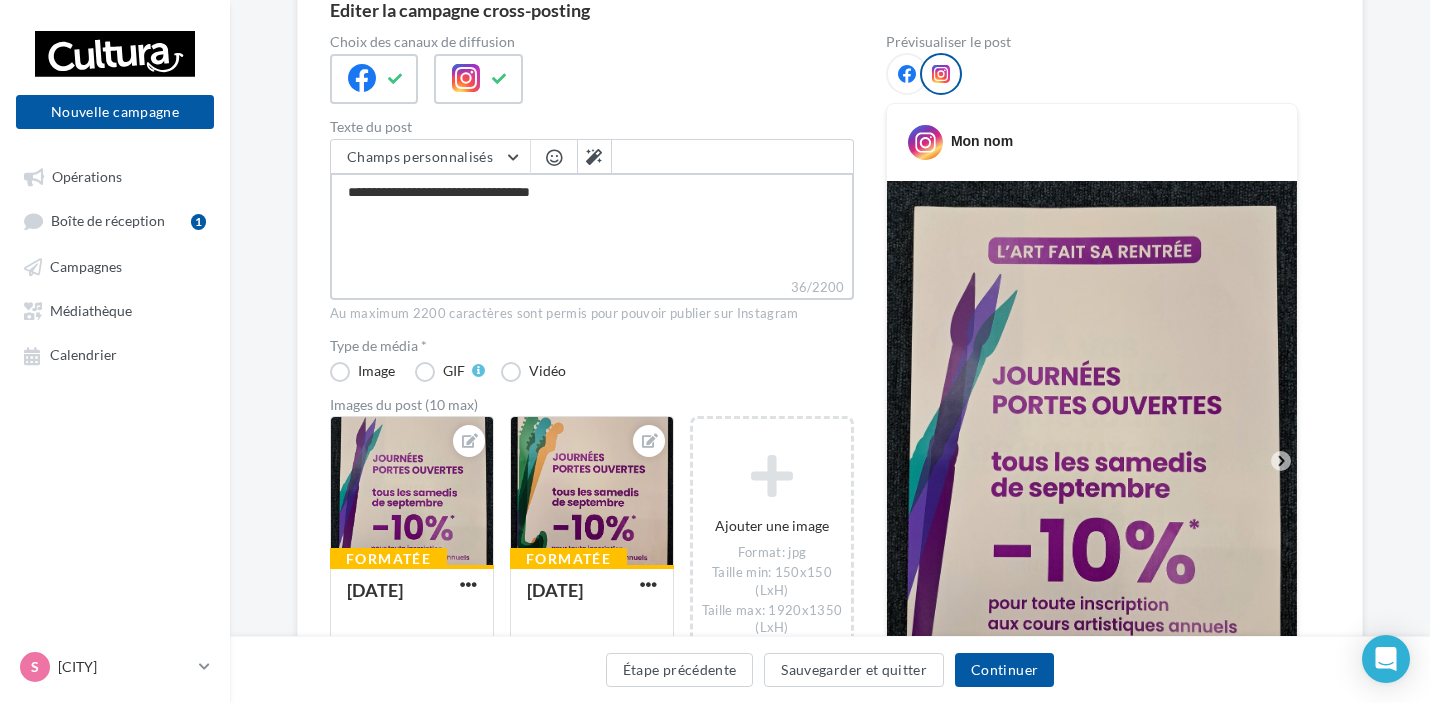 type on "**********" 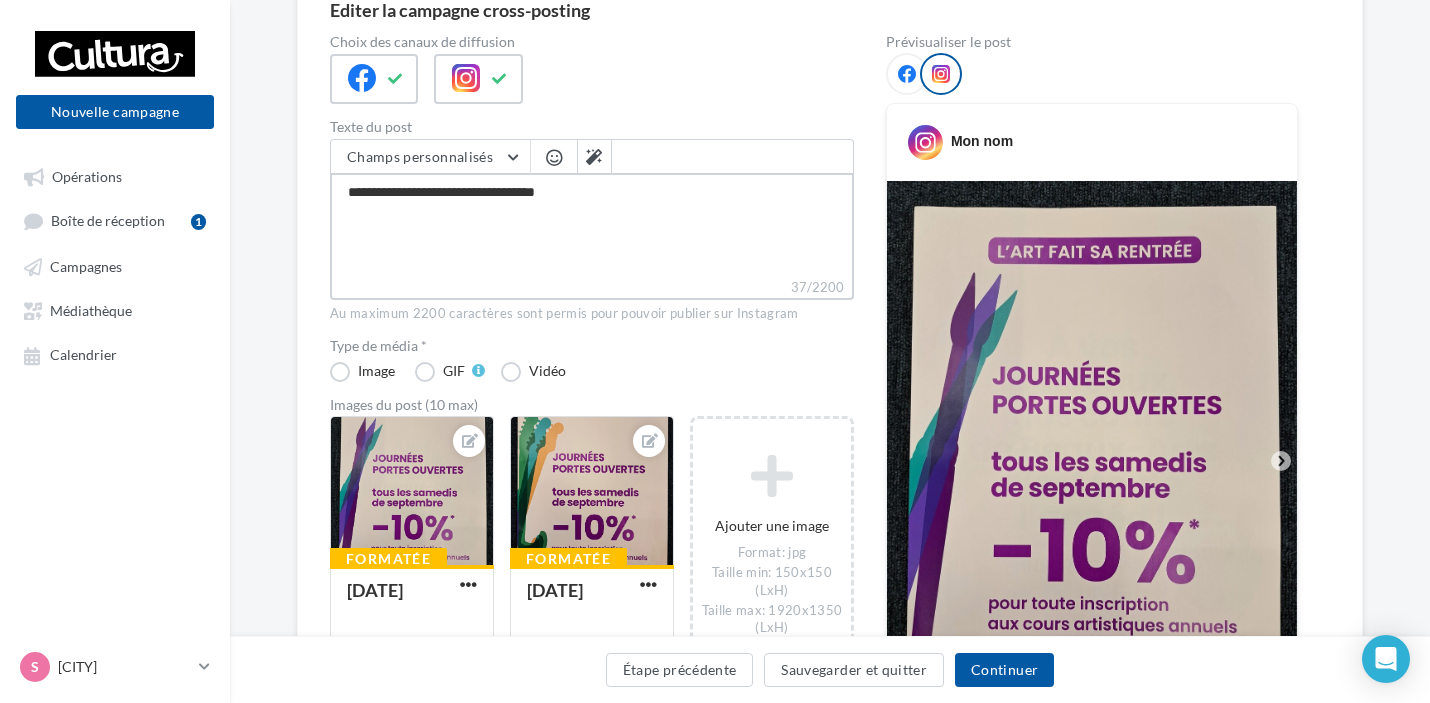 type on "**********" 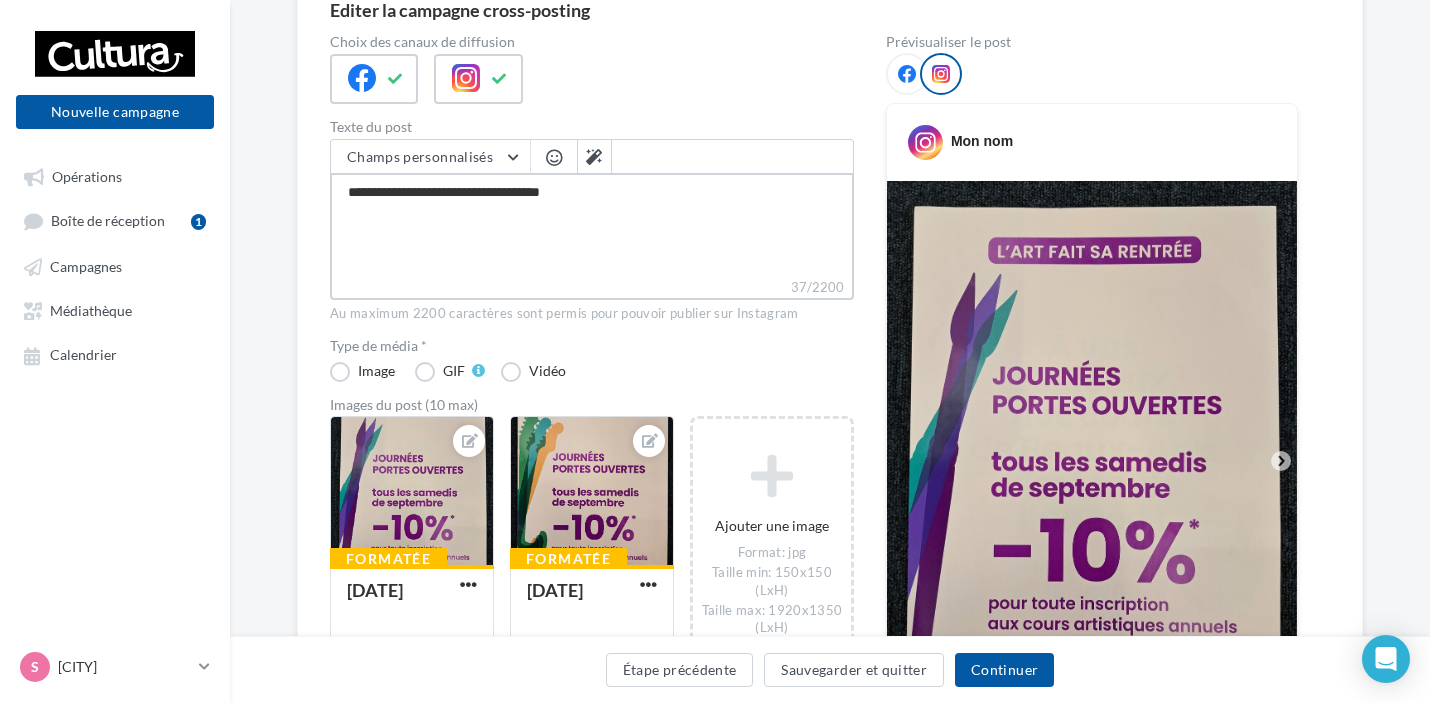 type on "**********" 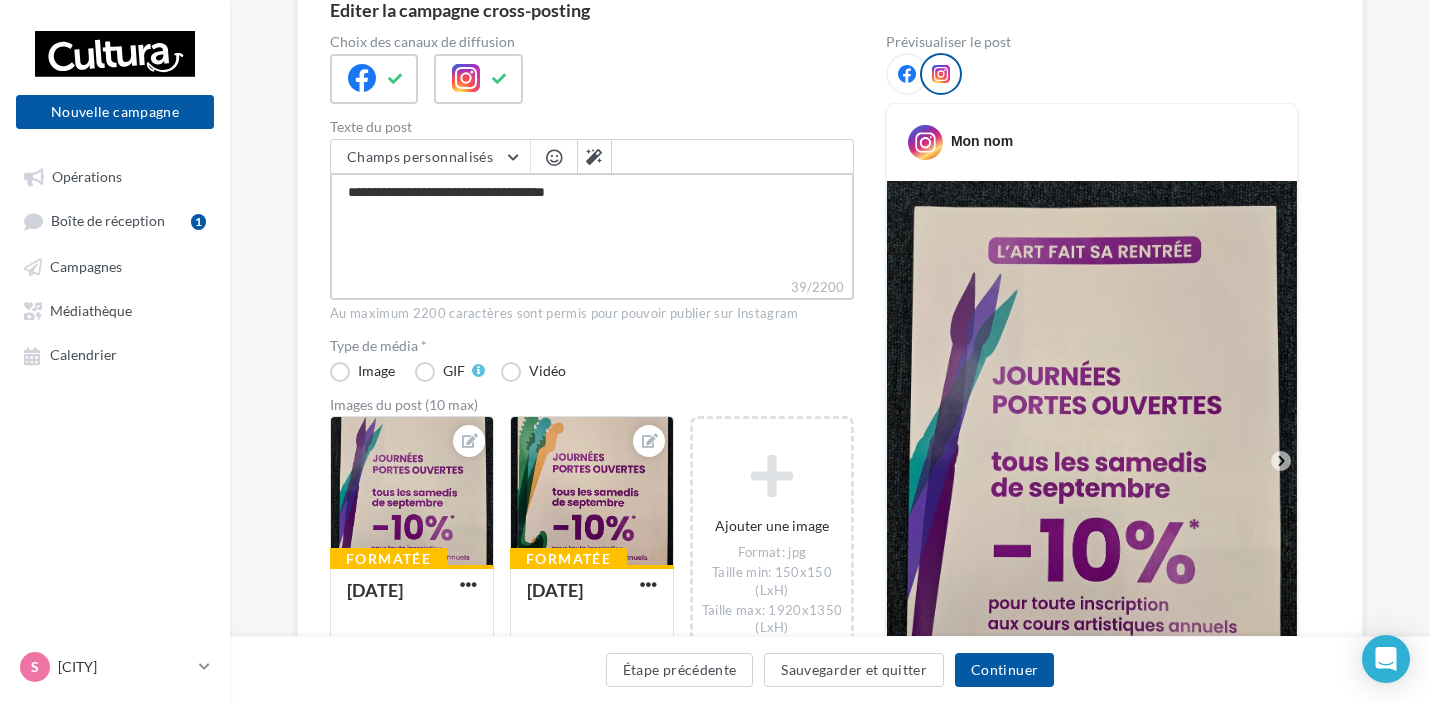 type on "**********" 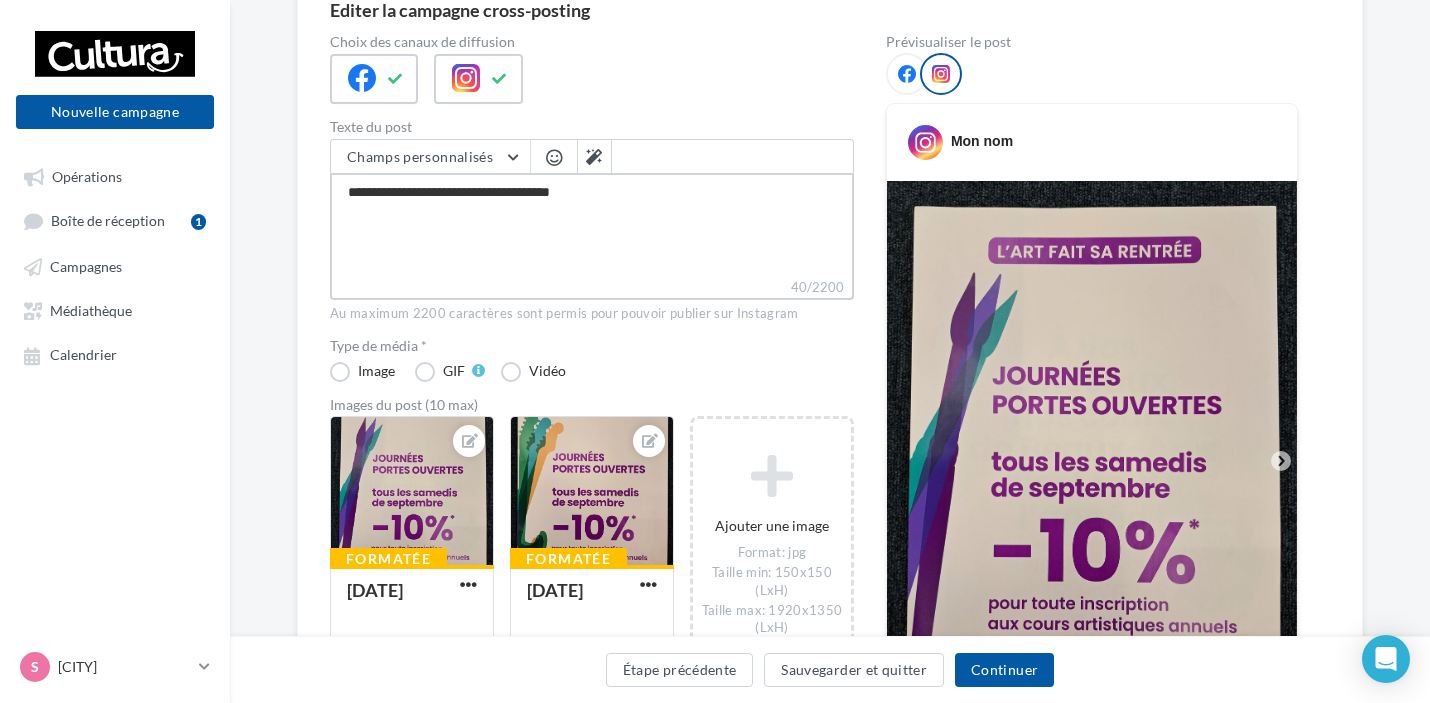 type on "**********" 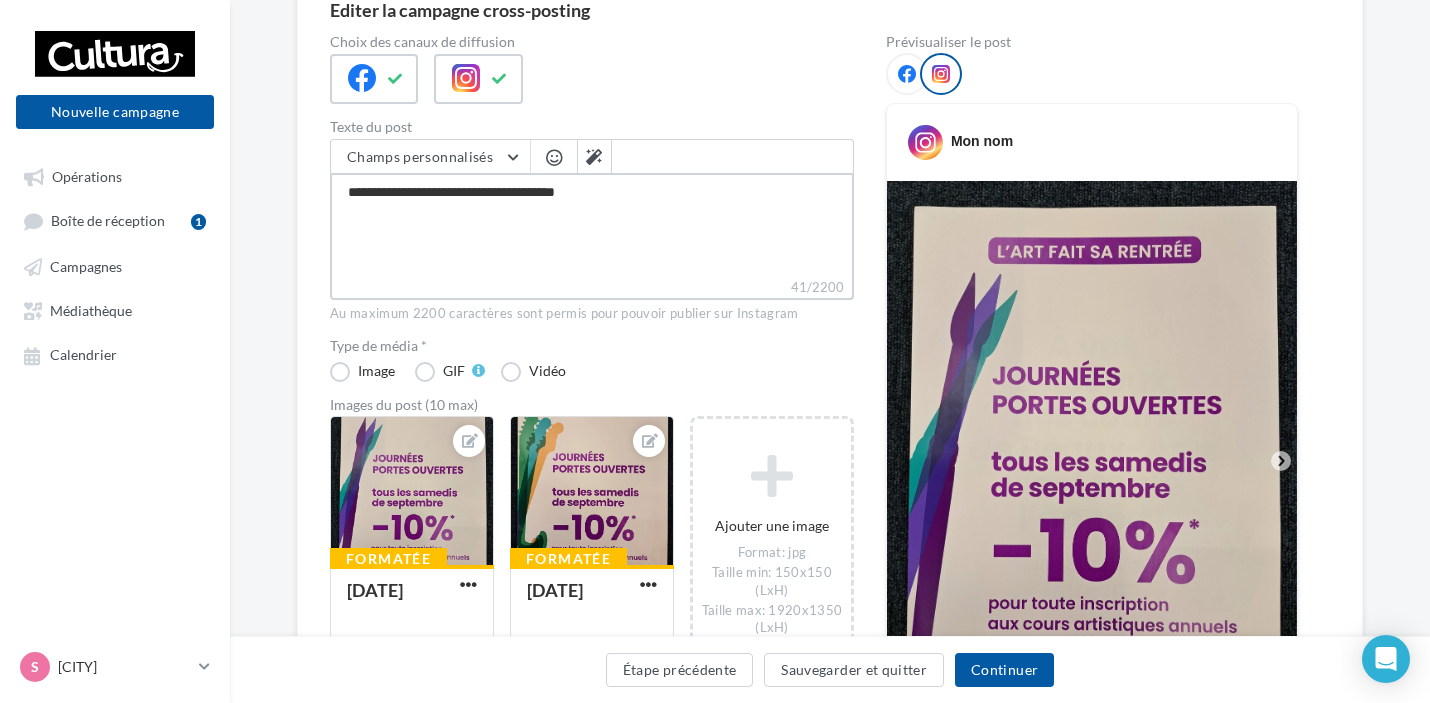 type on "**********" 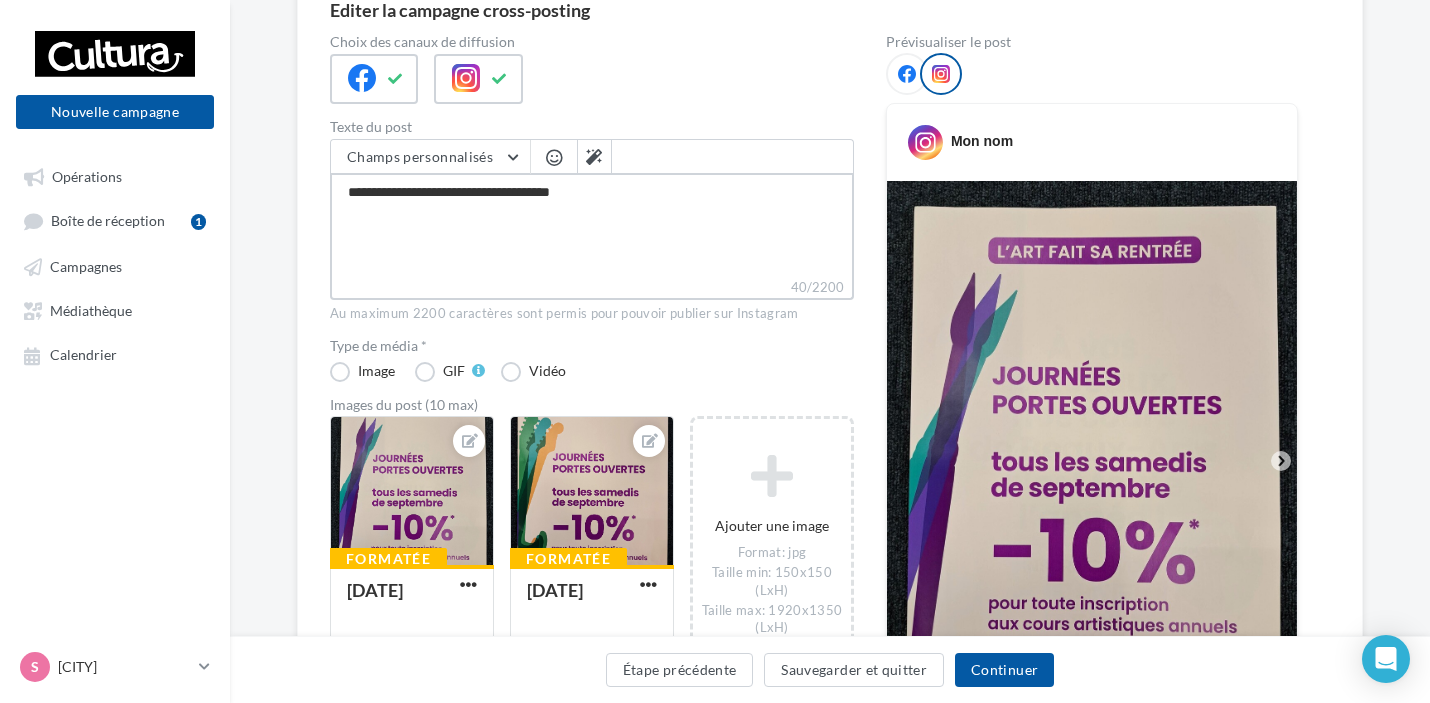 type on "**********" 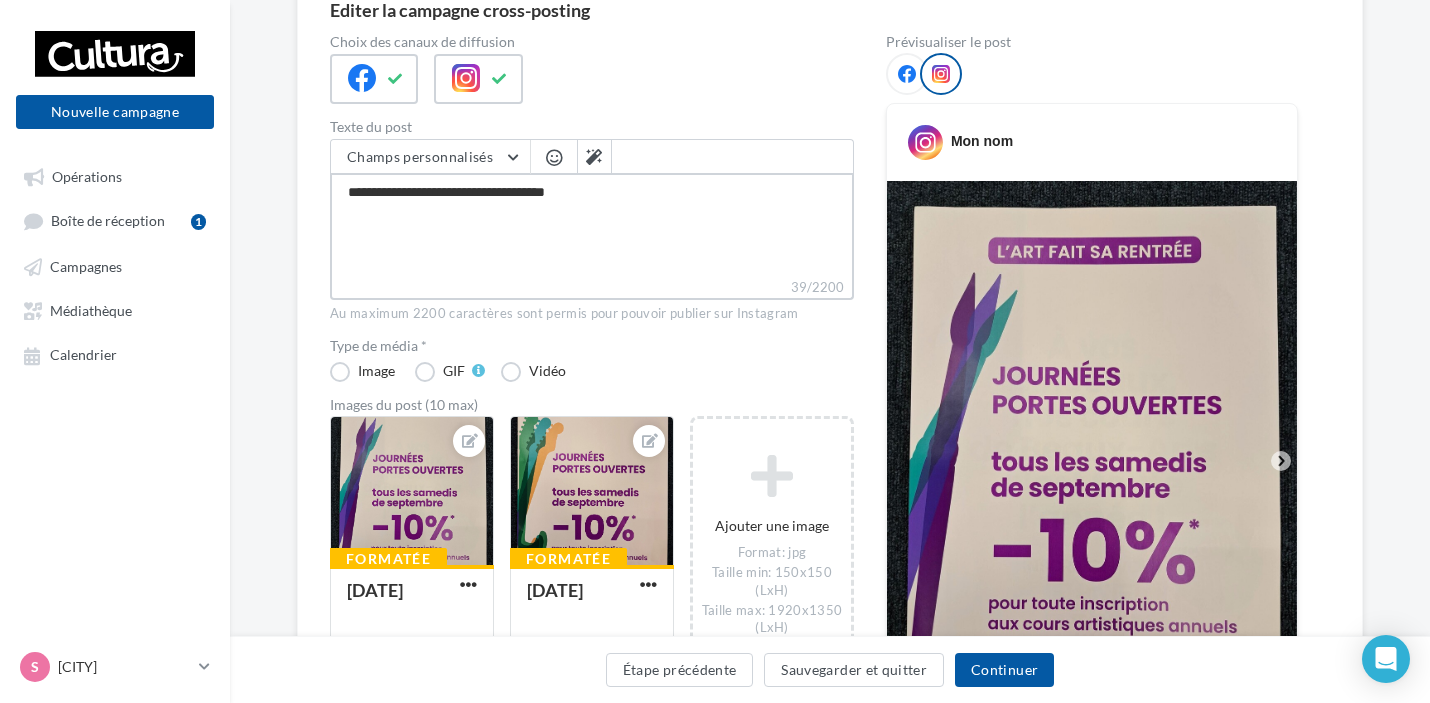 type on "**********" 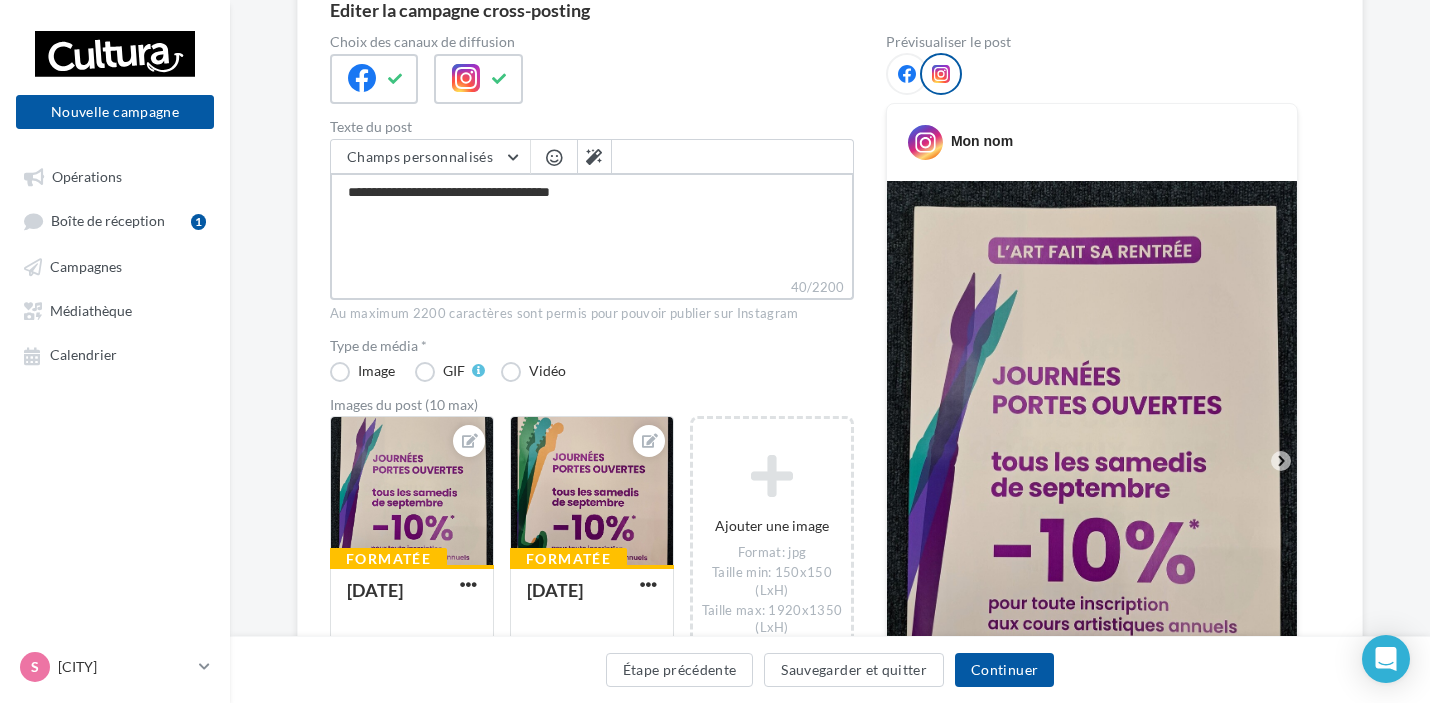 type on "**********" 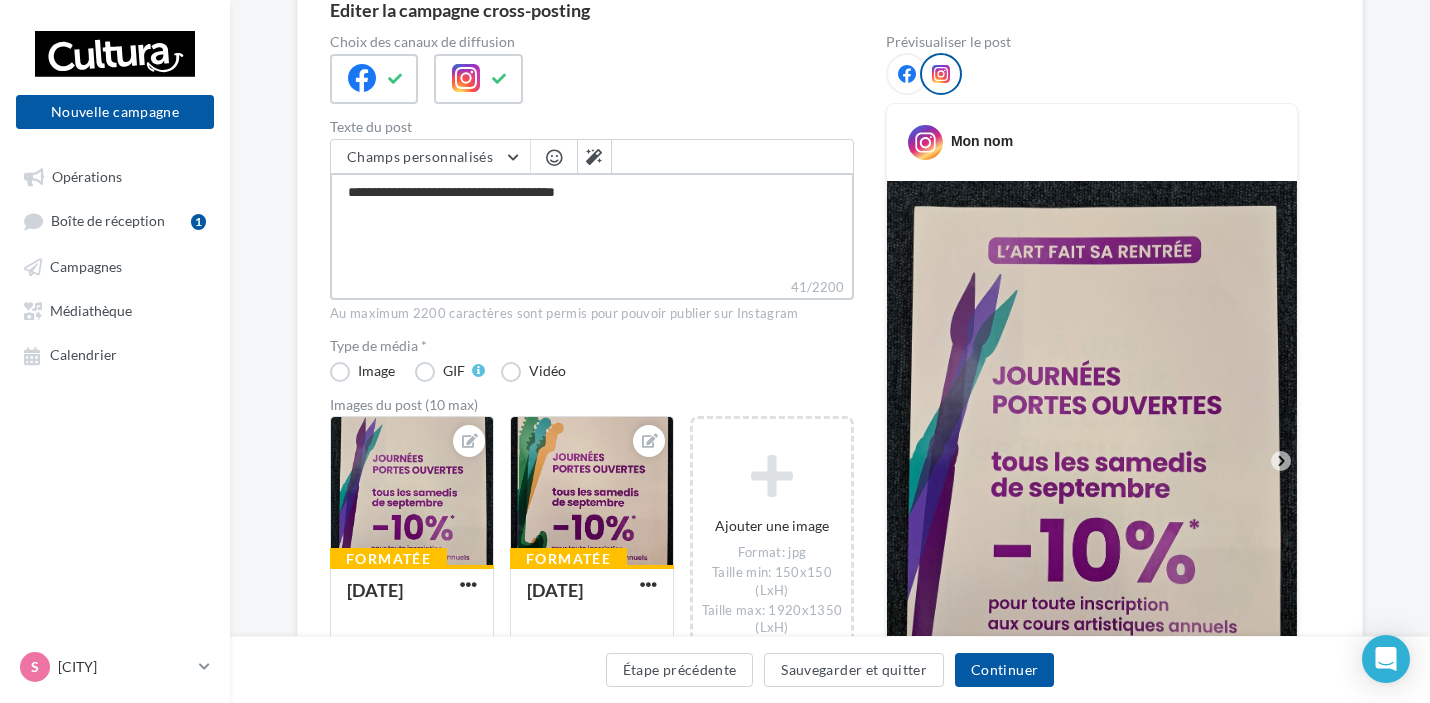 type on "**********" 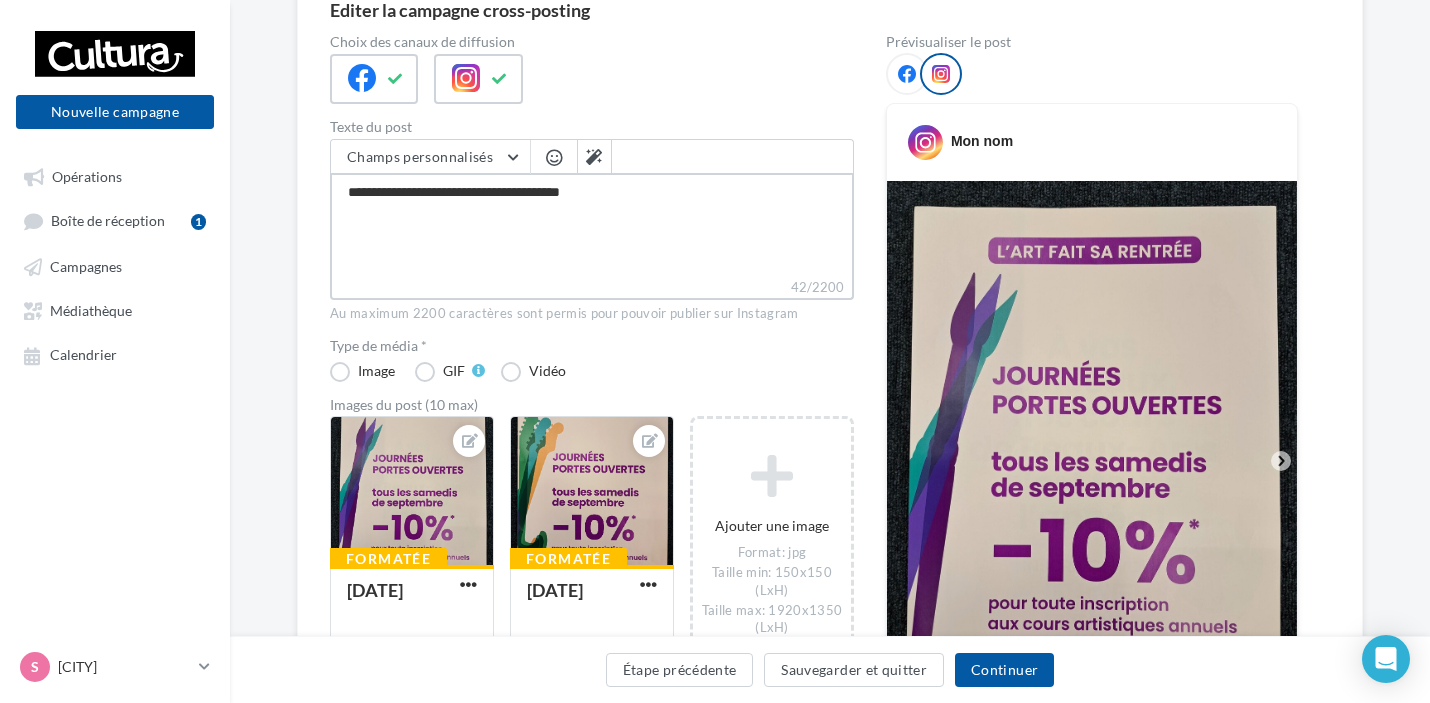 type on "**********" 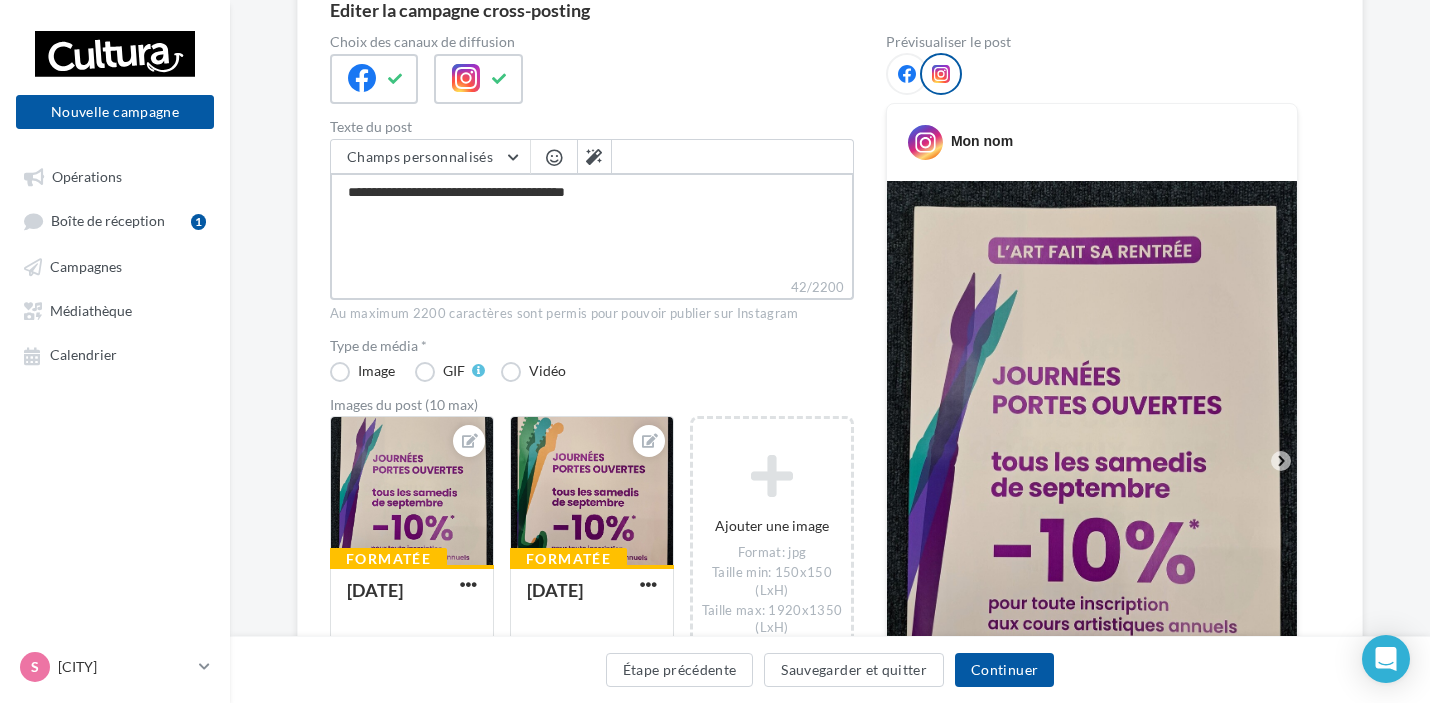 type on "**********" 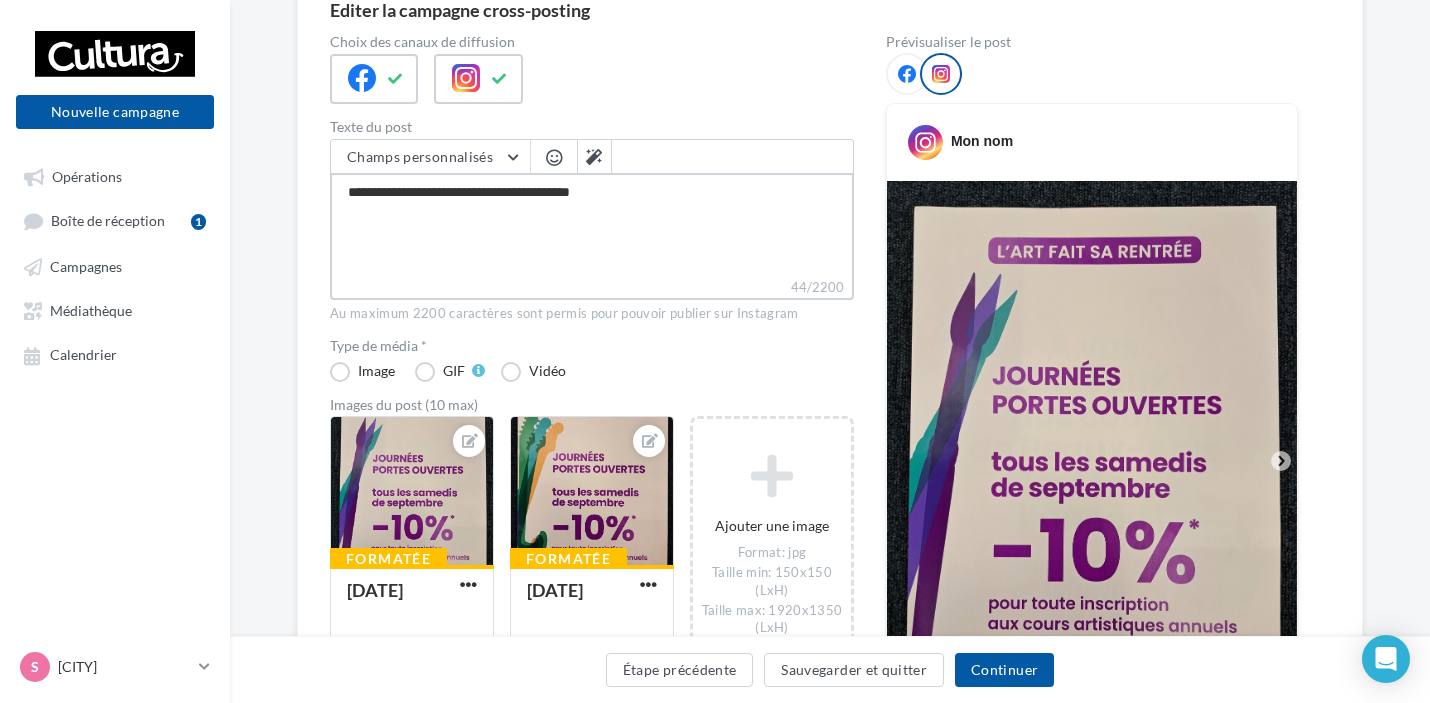 type on "**********" 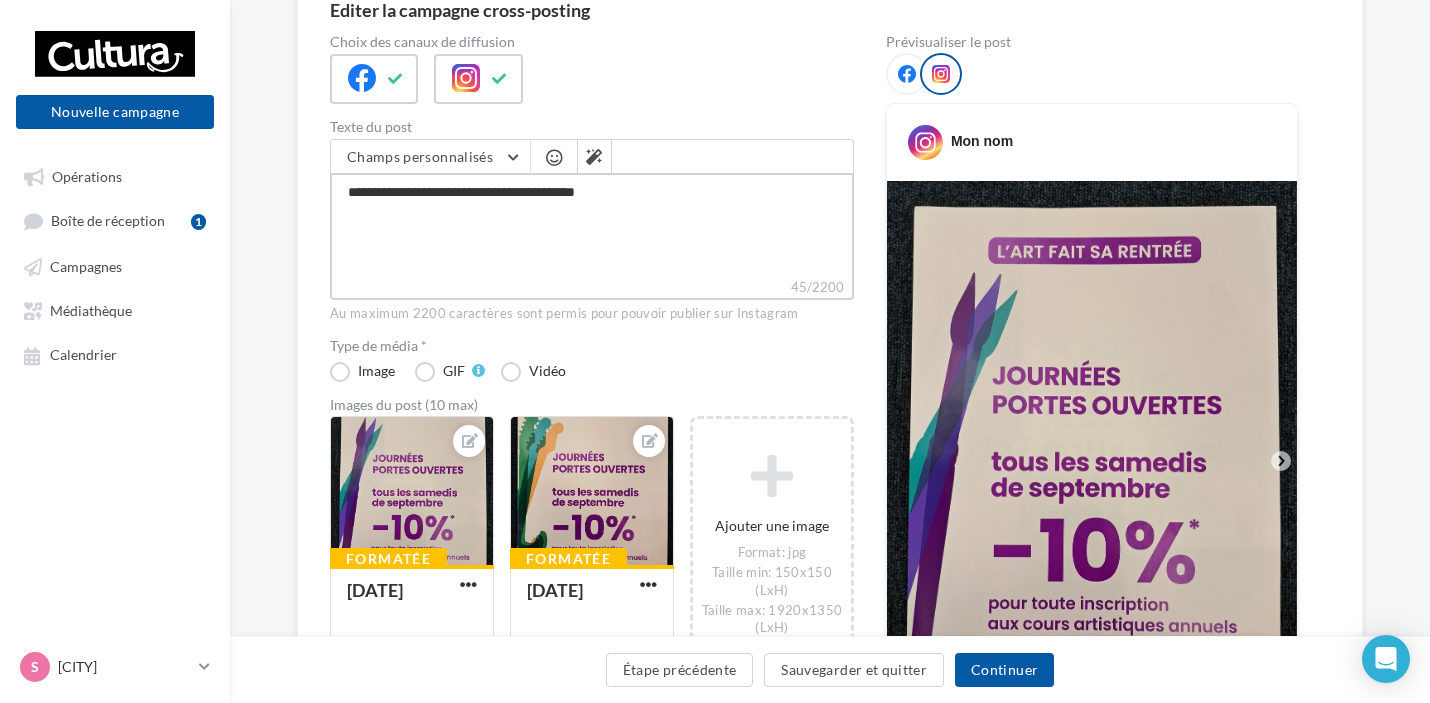 type on "**********" 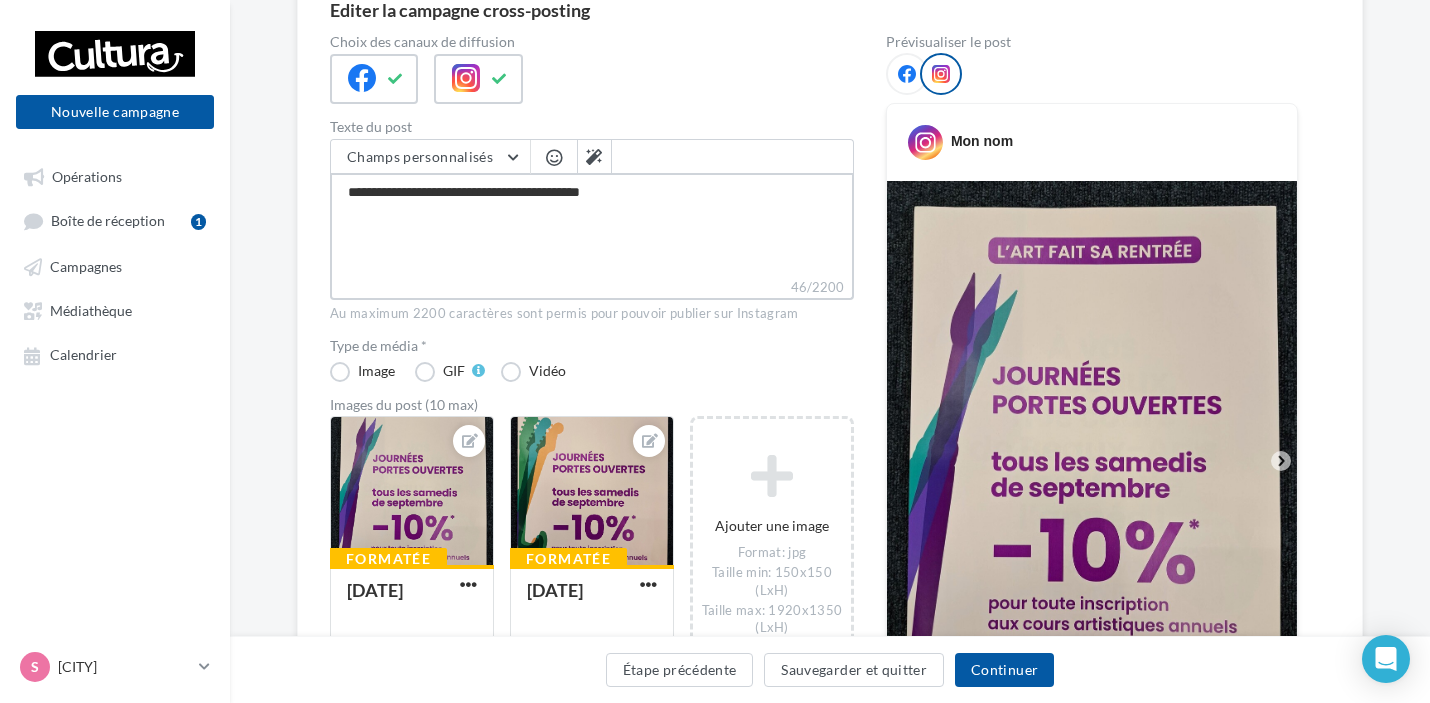type on "**********" 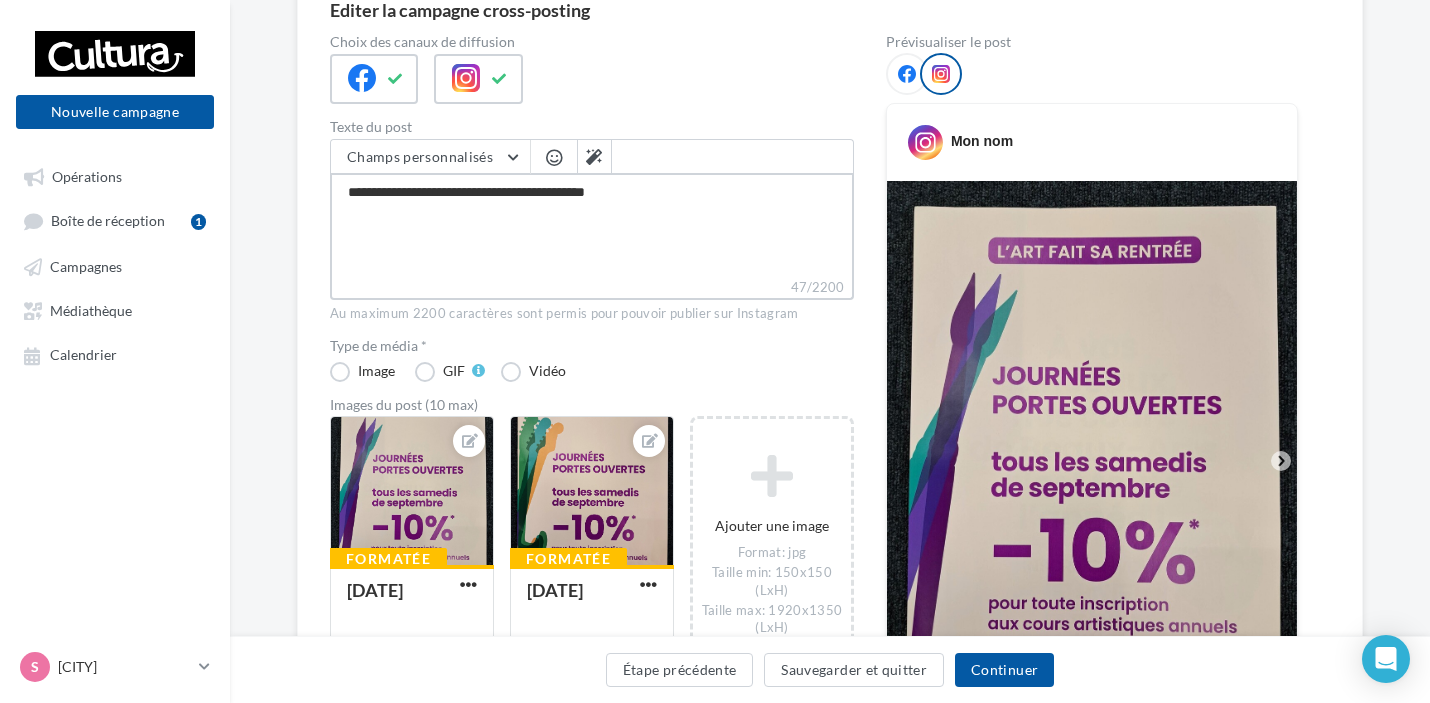 type on "**********" 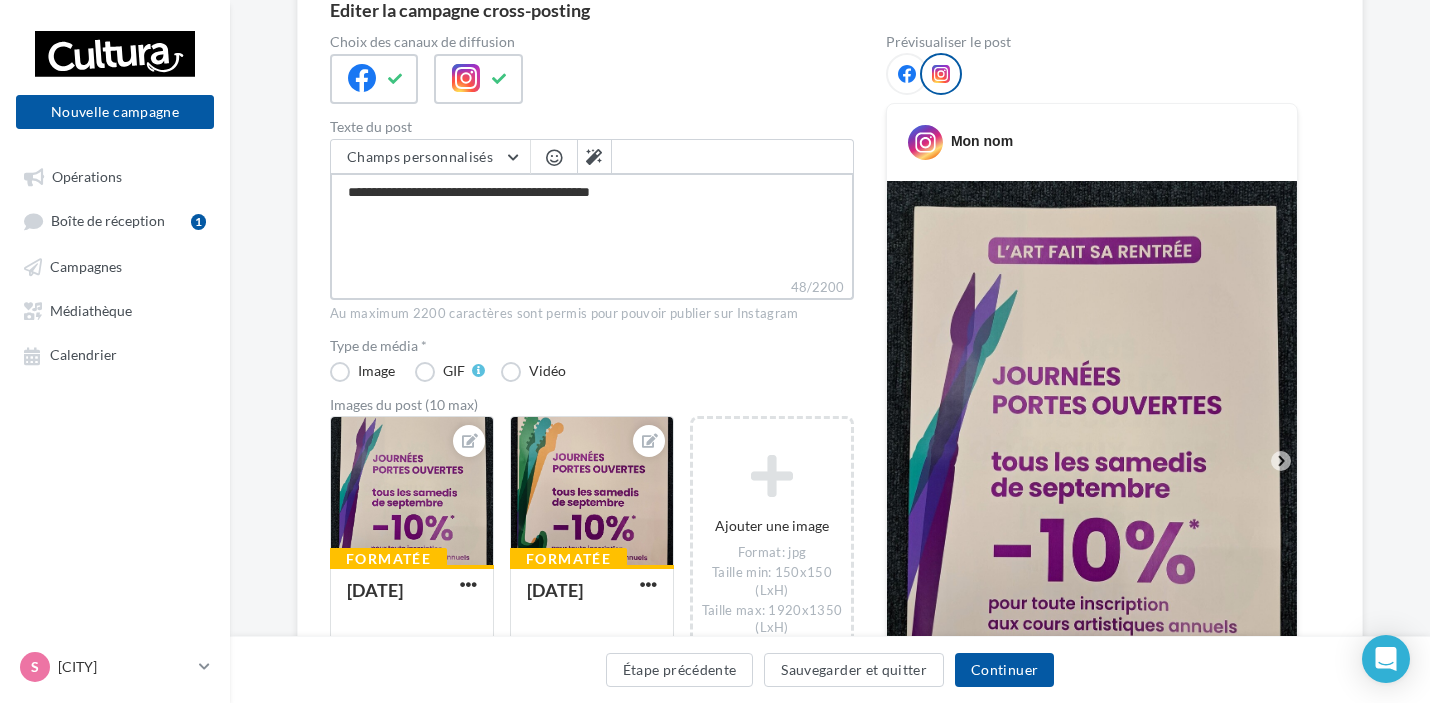 type on "**********" 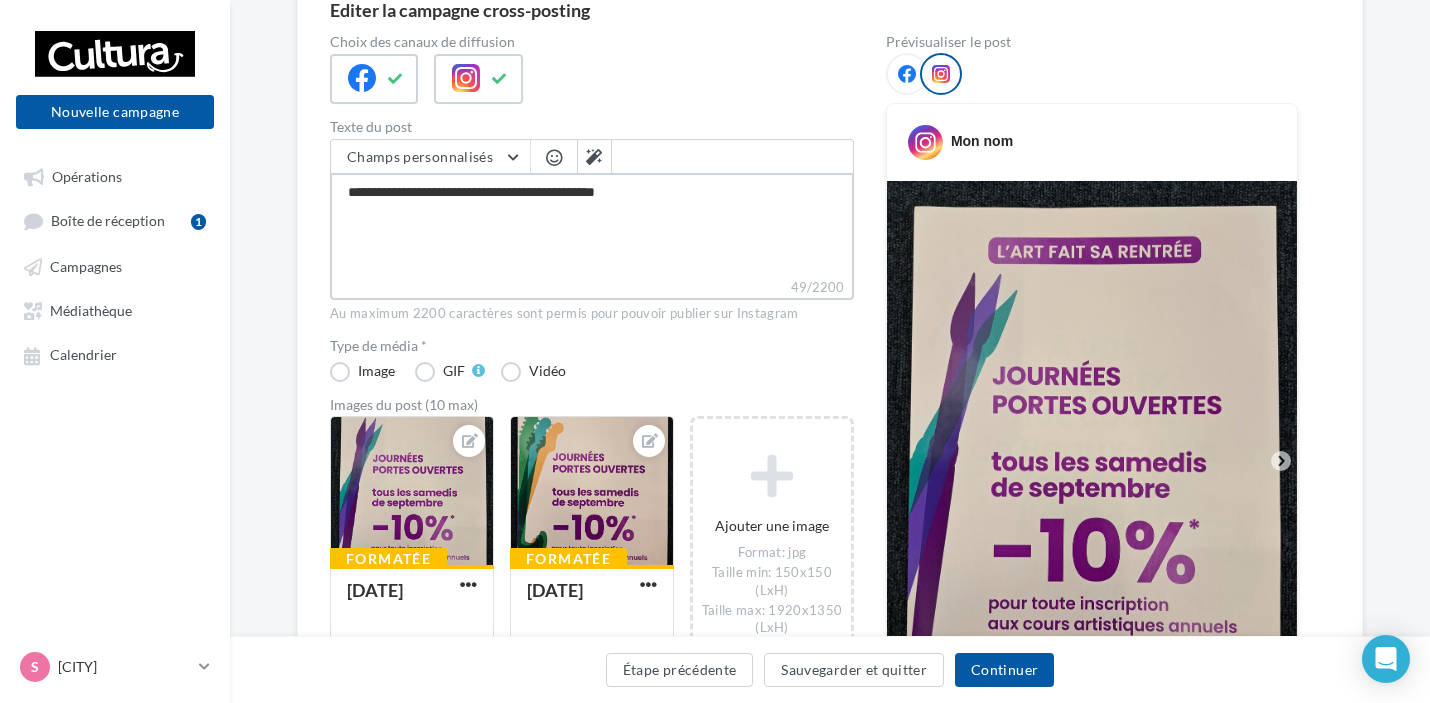 type on "**********" 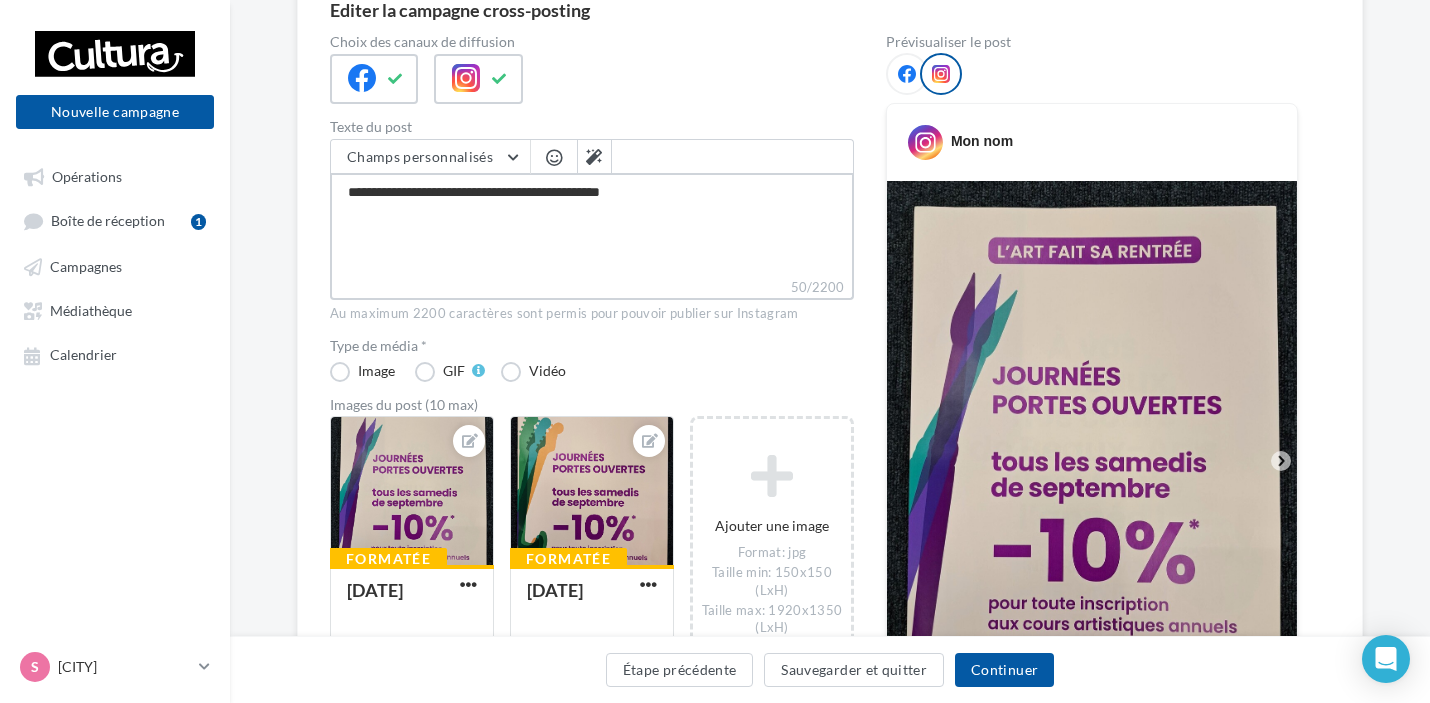 type on "**********" 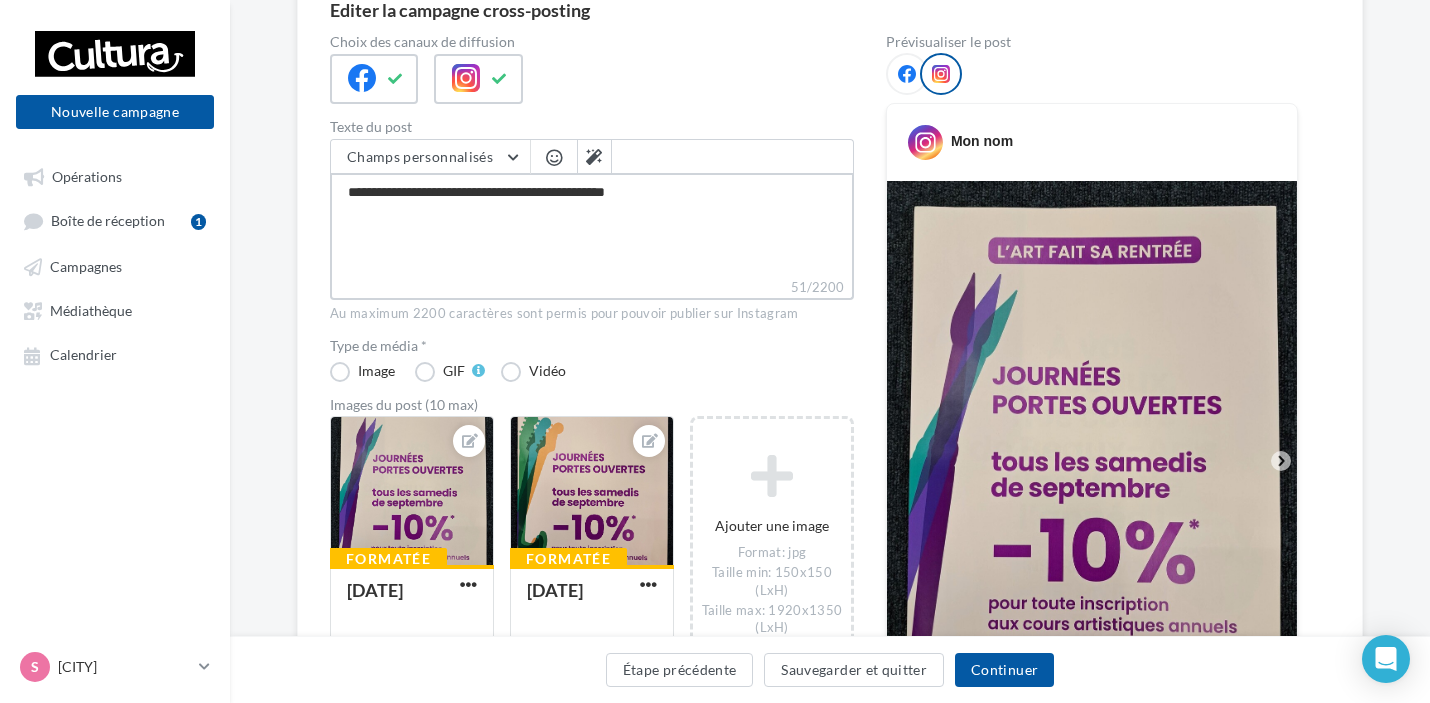 type on "**********" 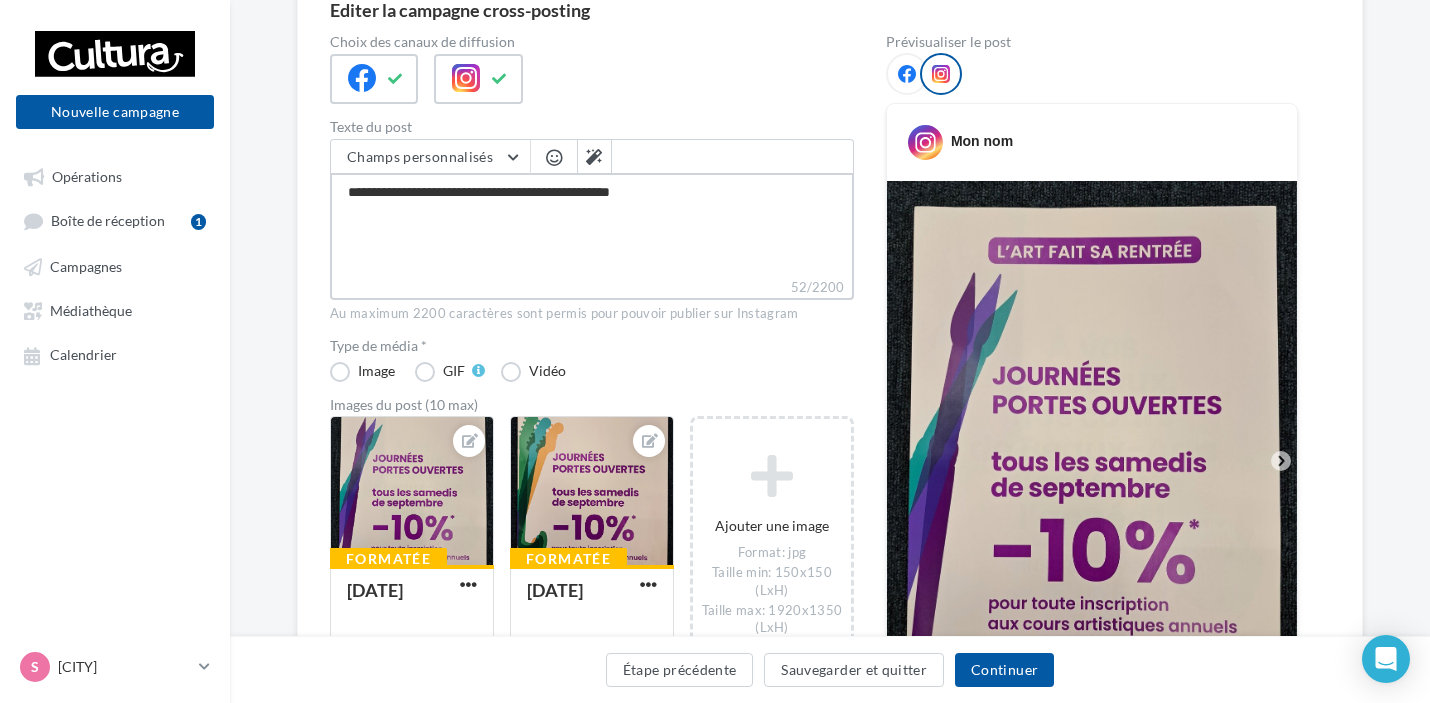 type on "**********" 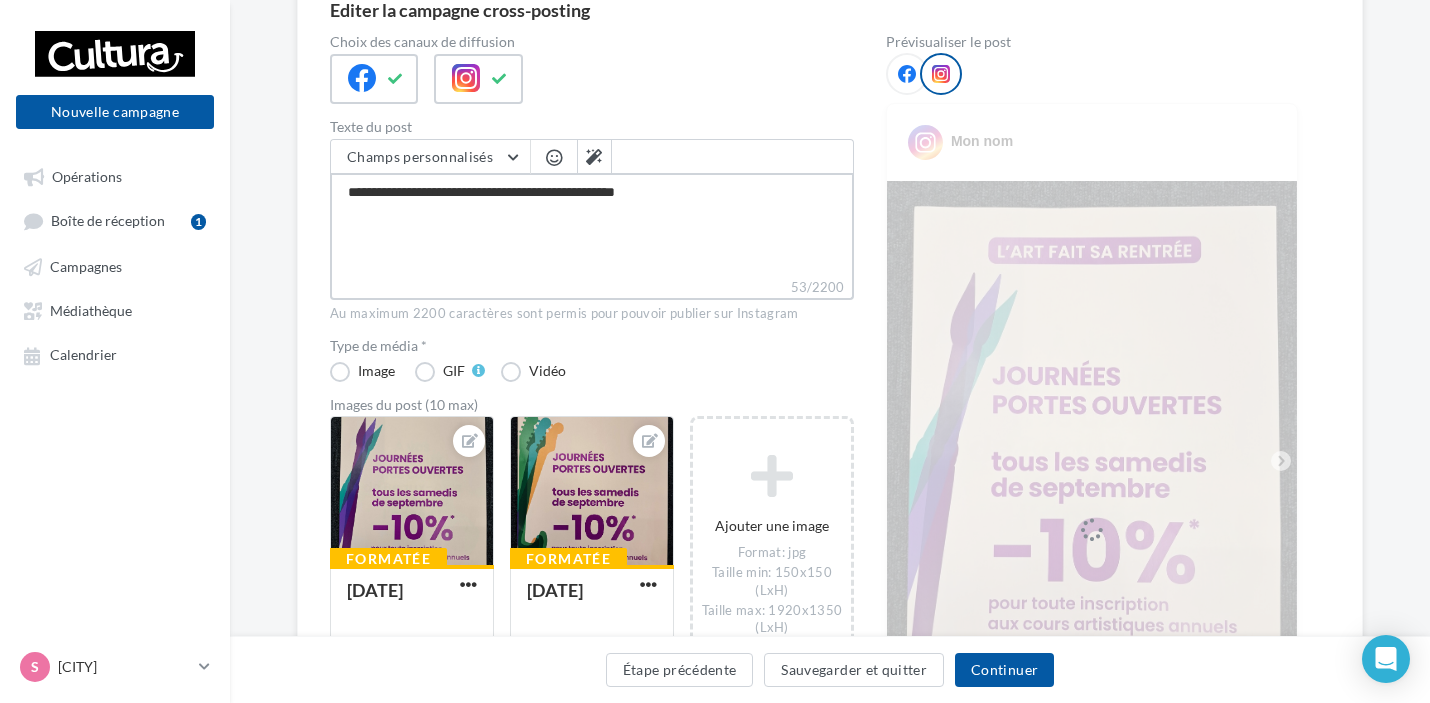 type on "**********" 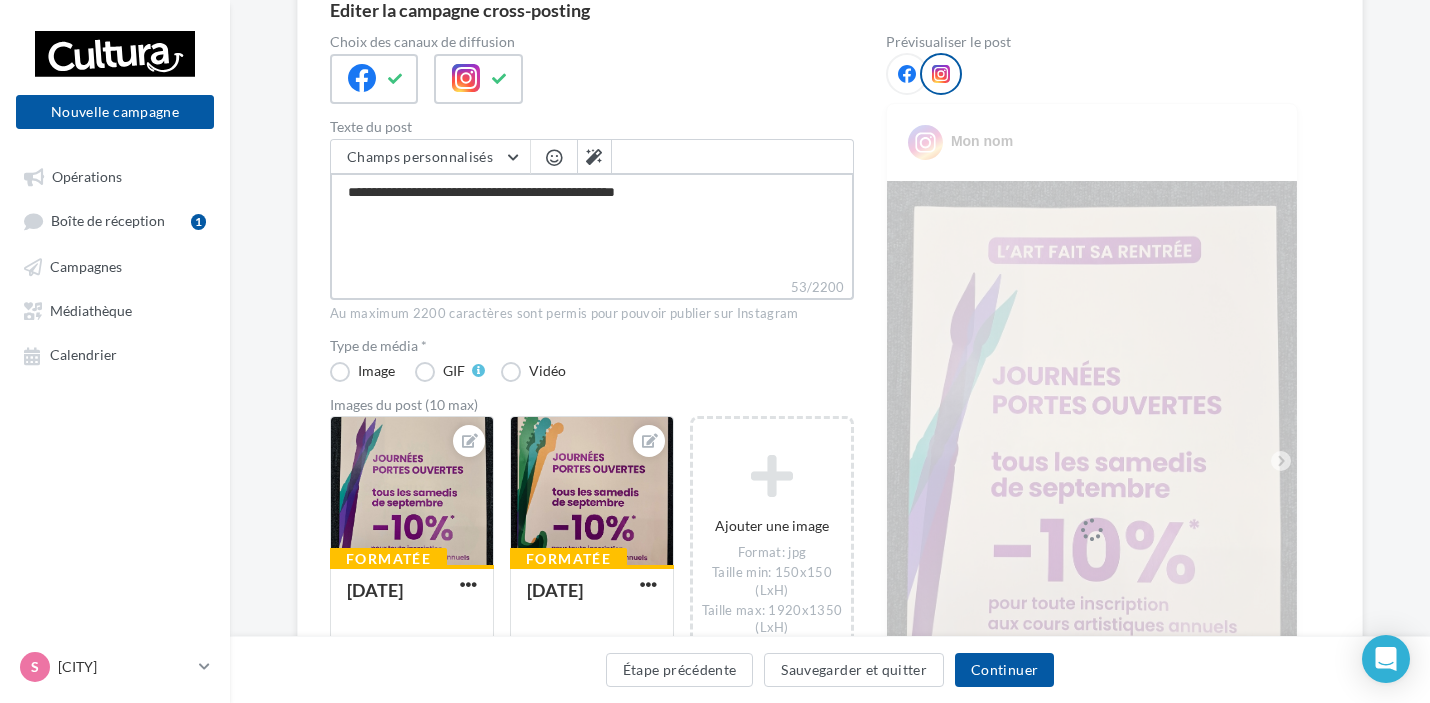 type on "**********" 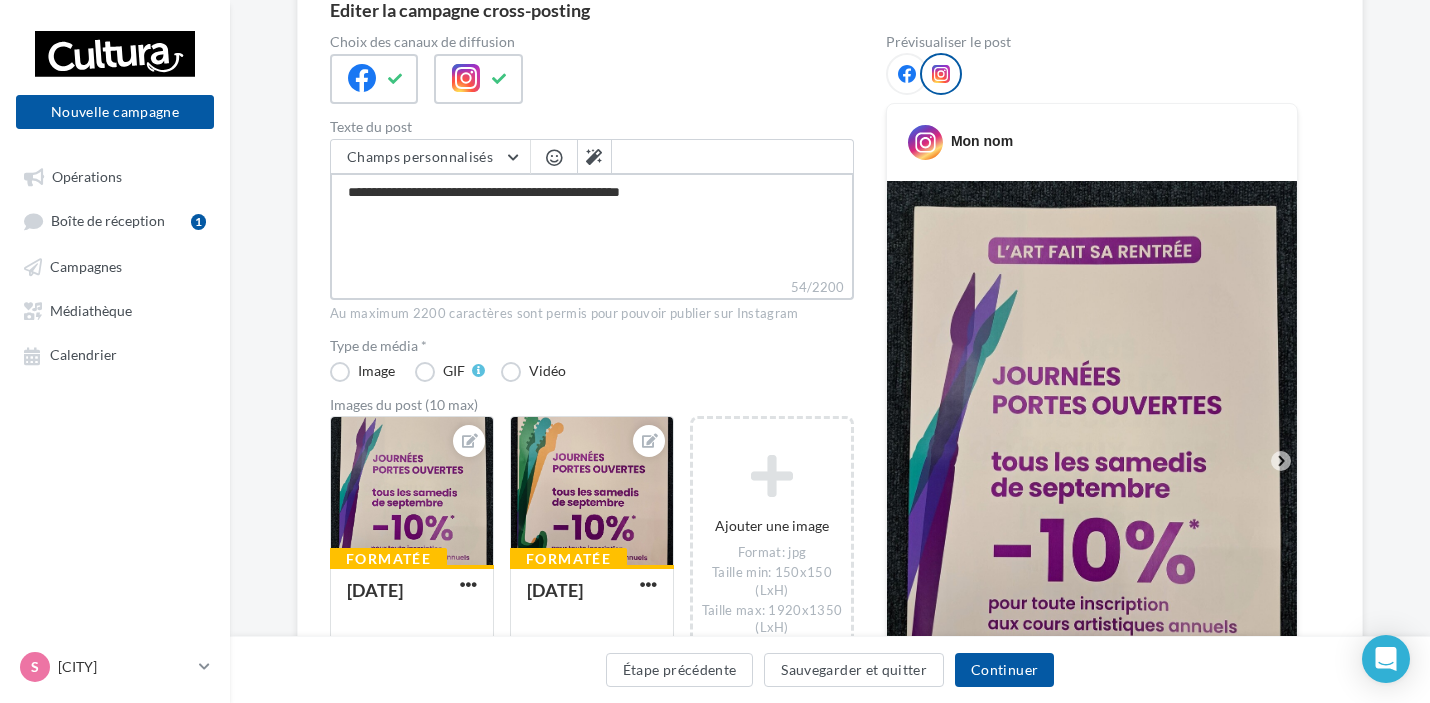 type on "**********" 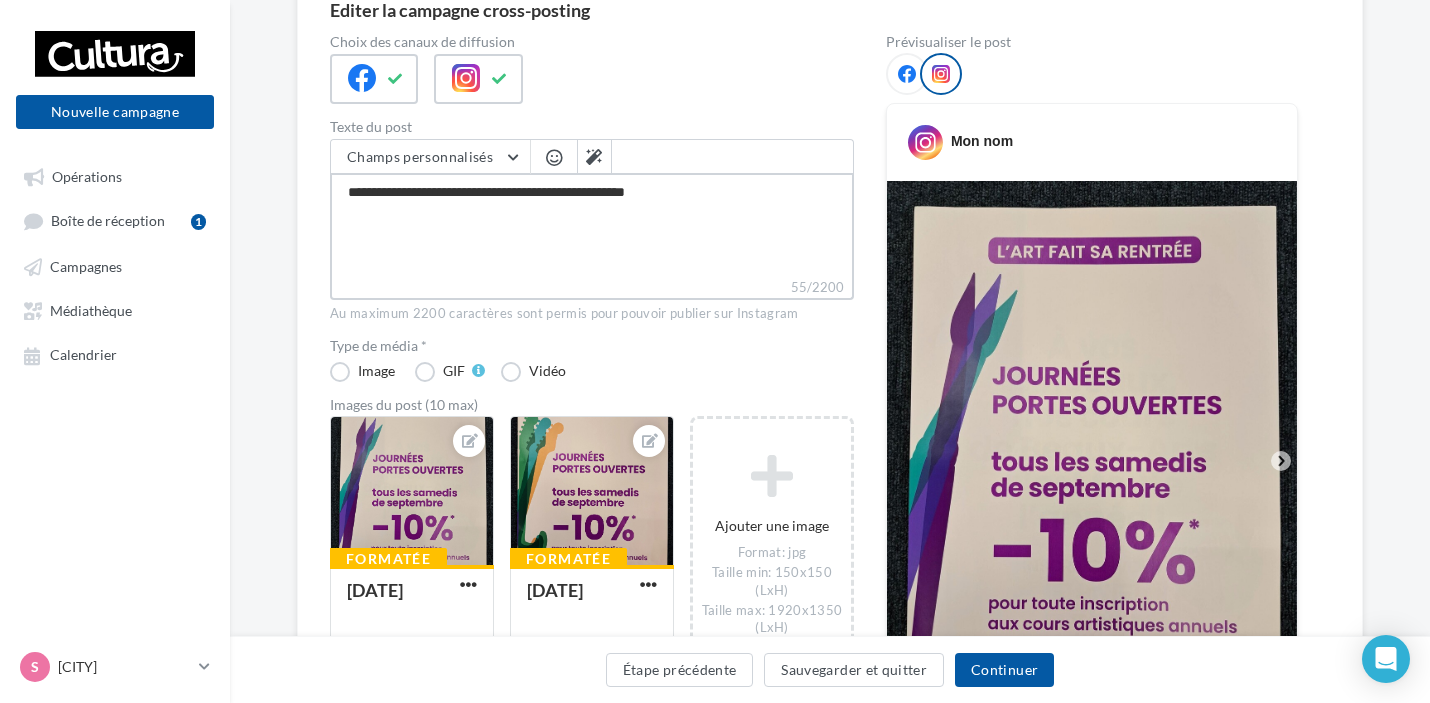 type on "**********" 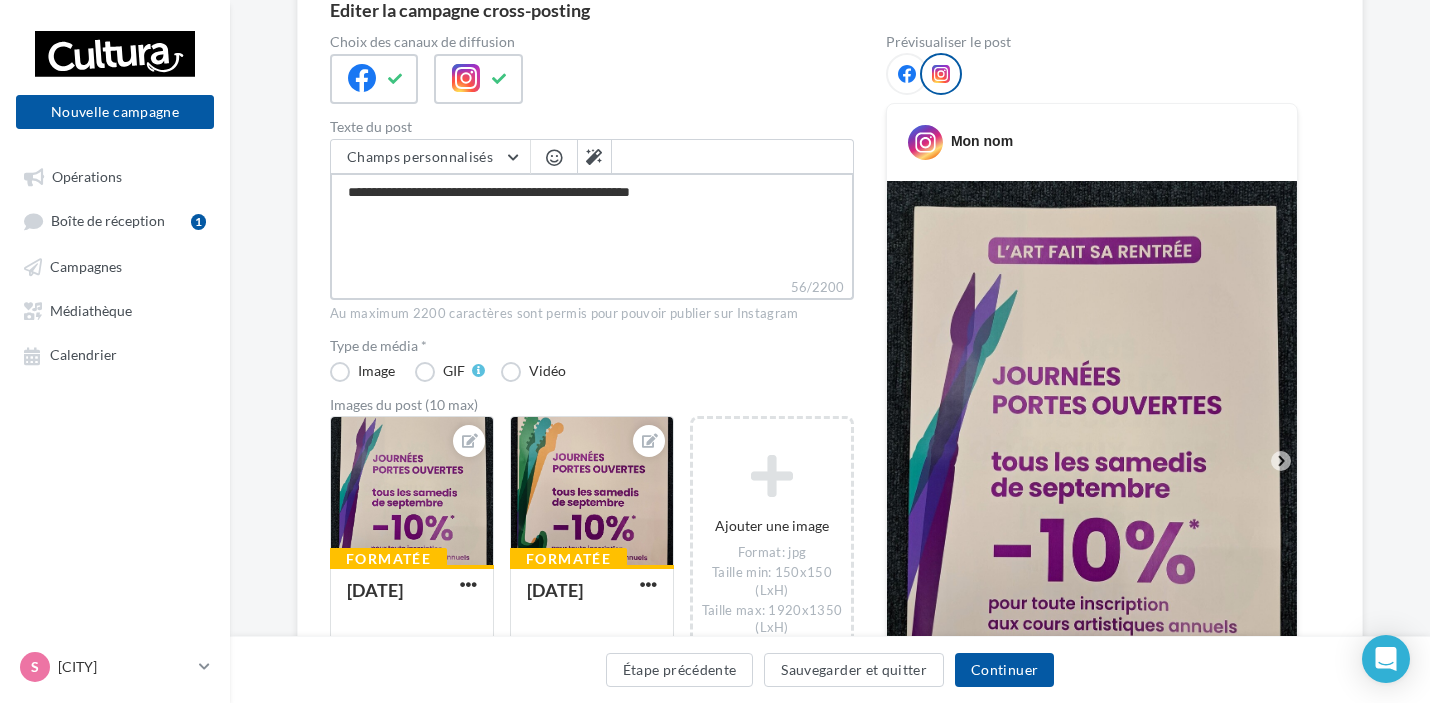 type on "**********" 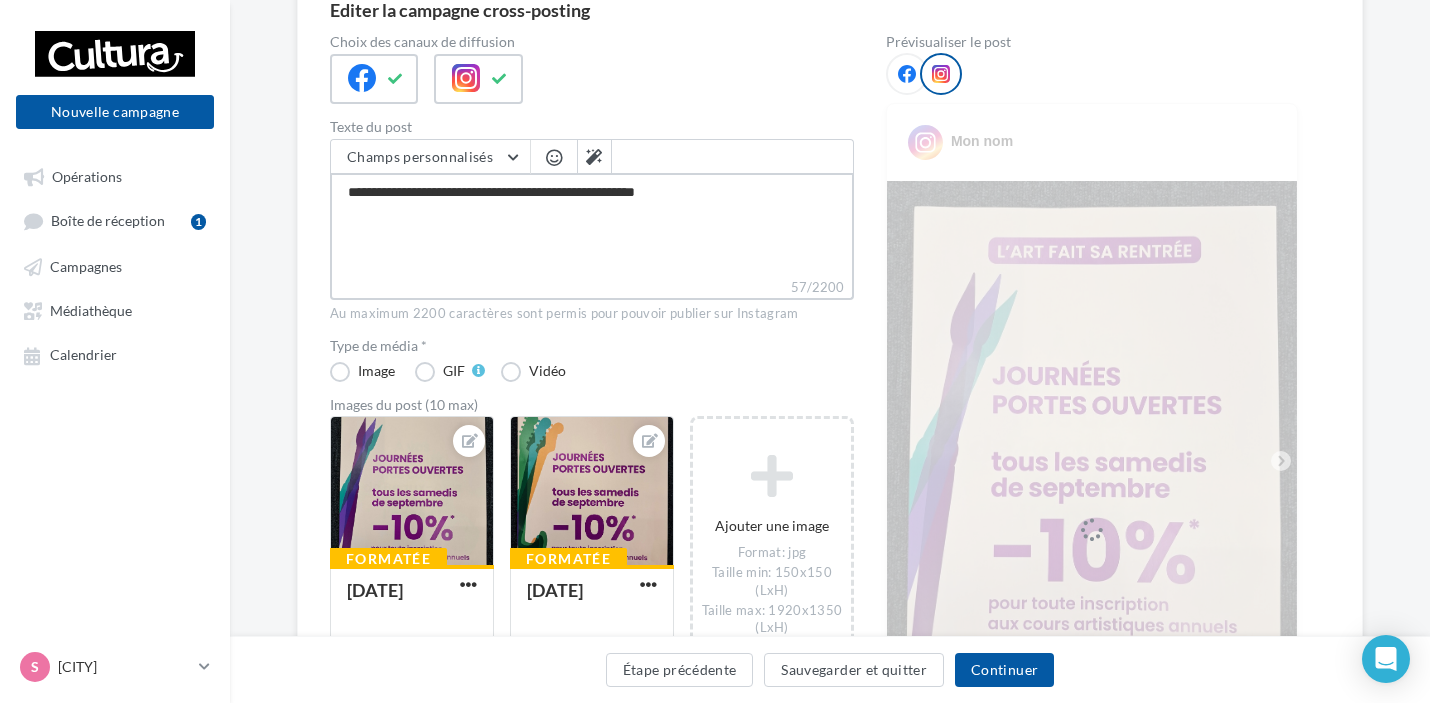 type on "**********" 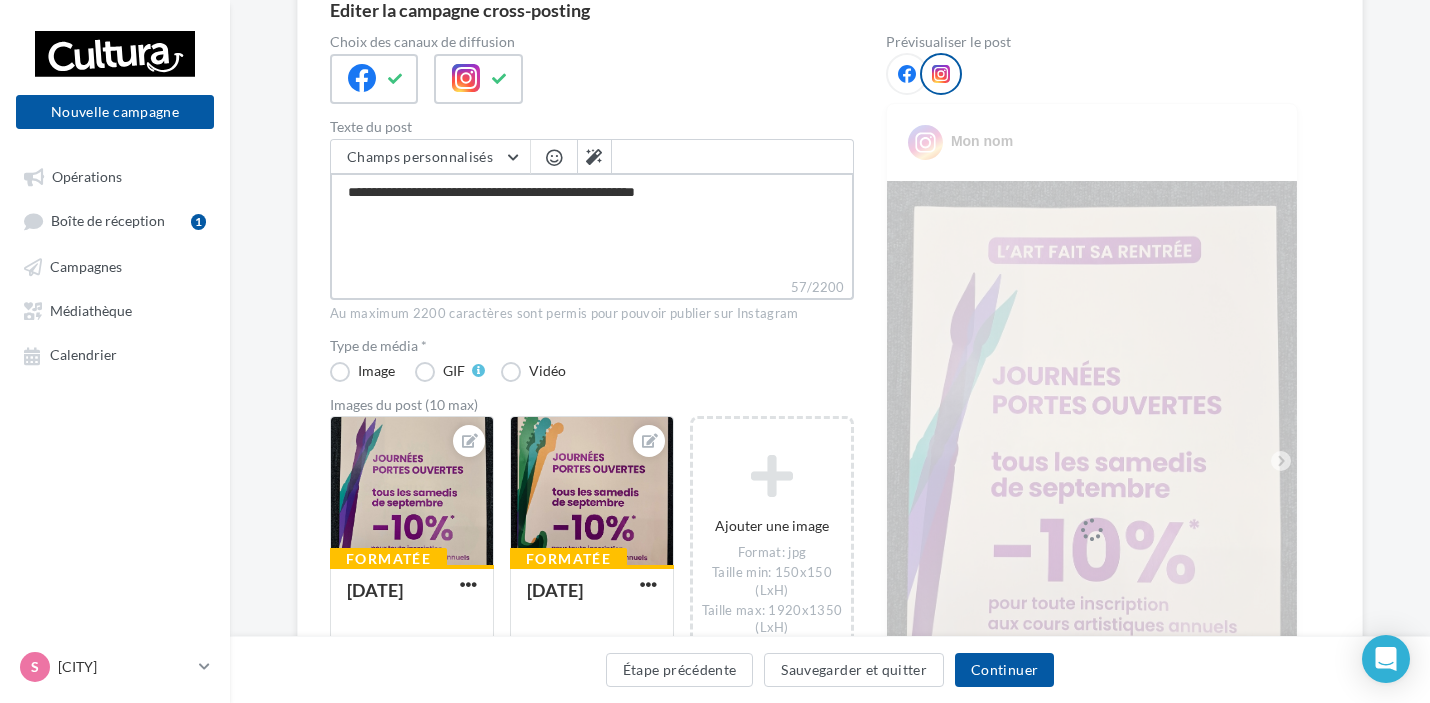 type on "**********" 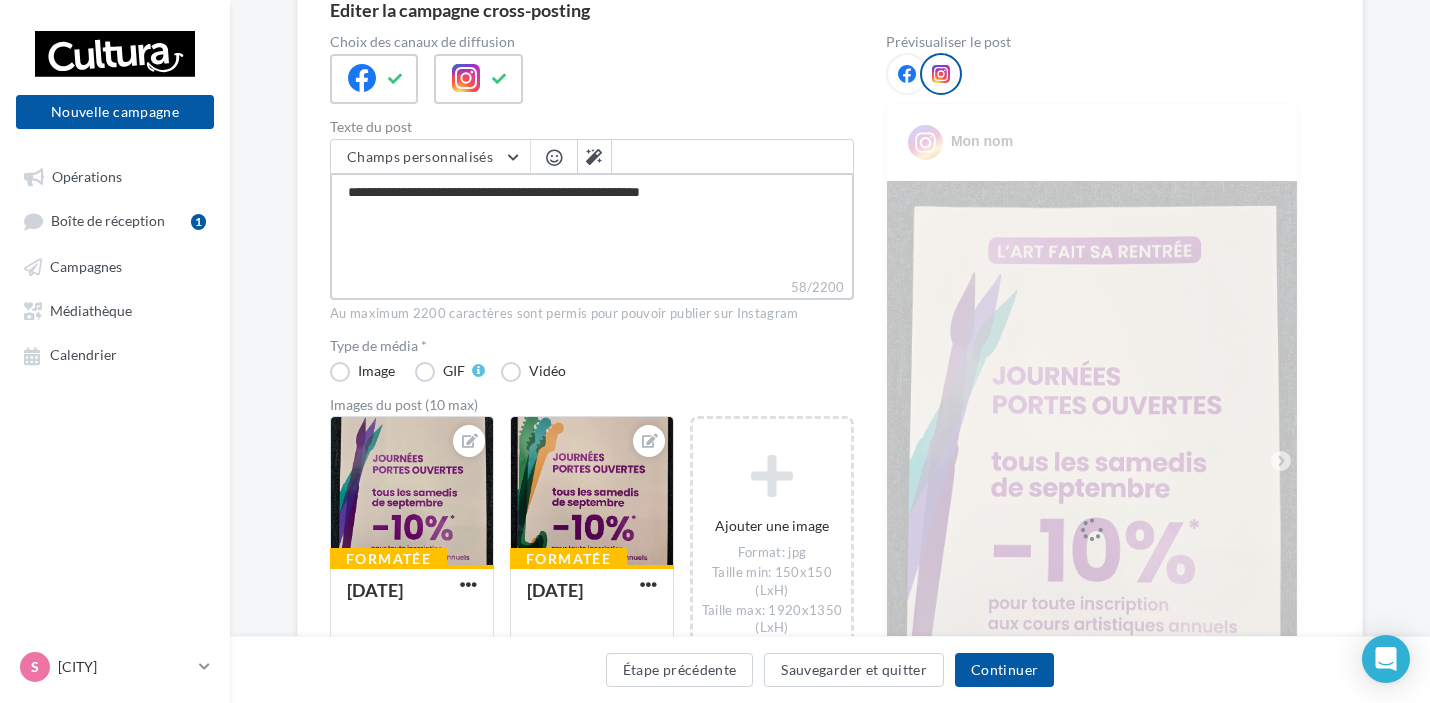 type on "**********" 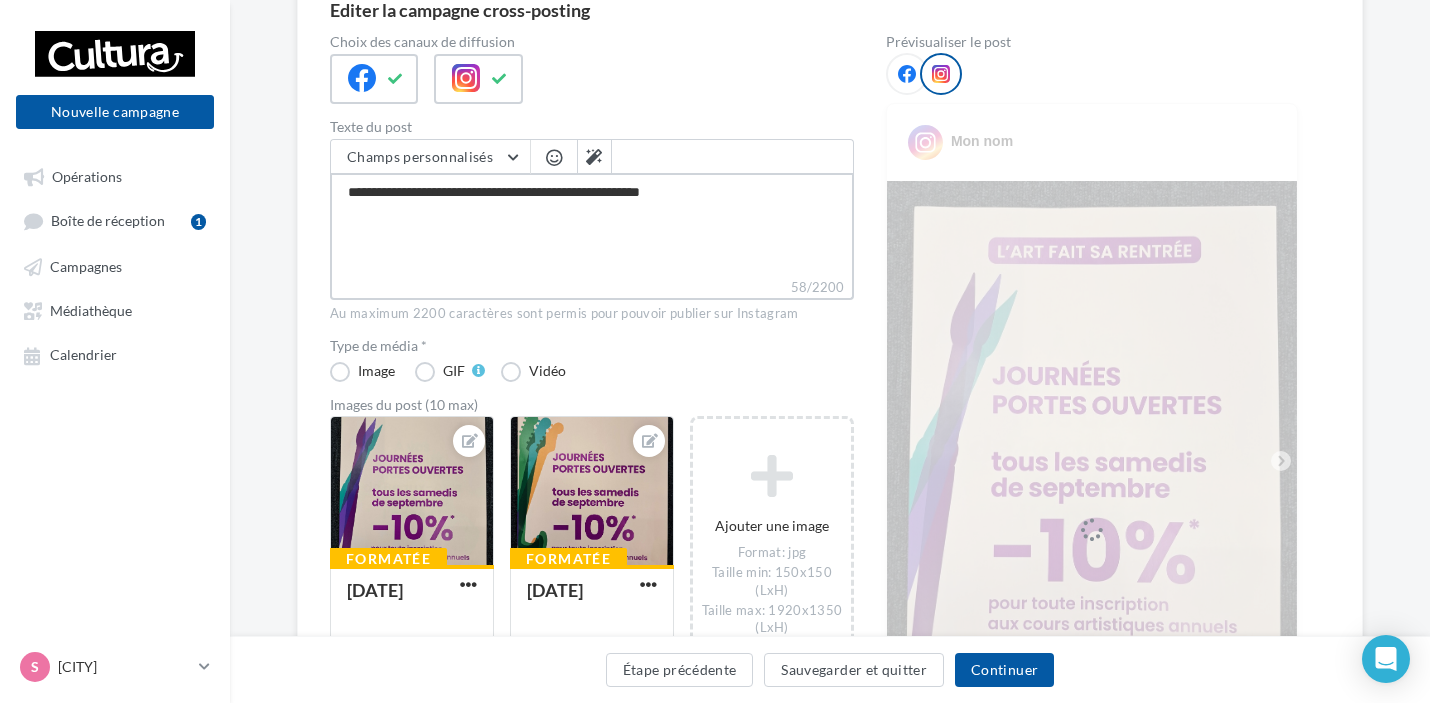 type on "**********" 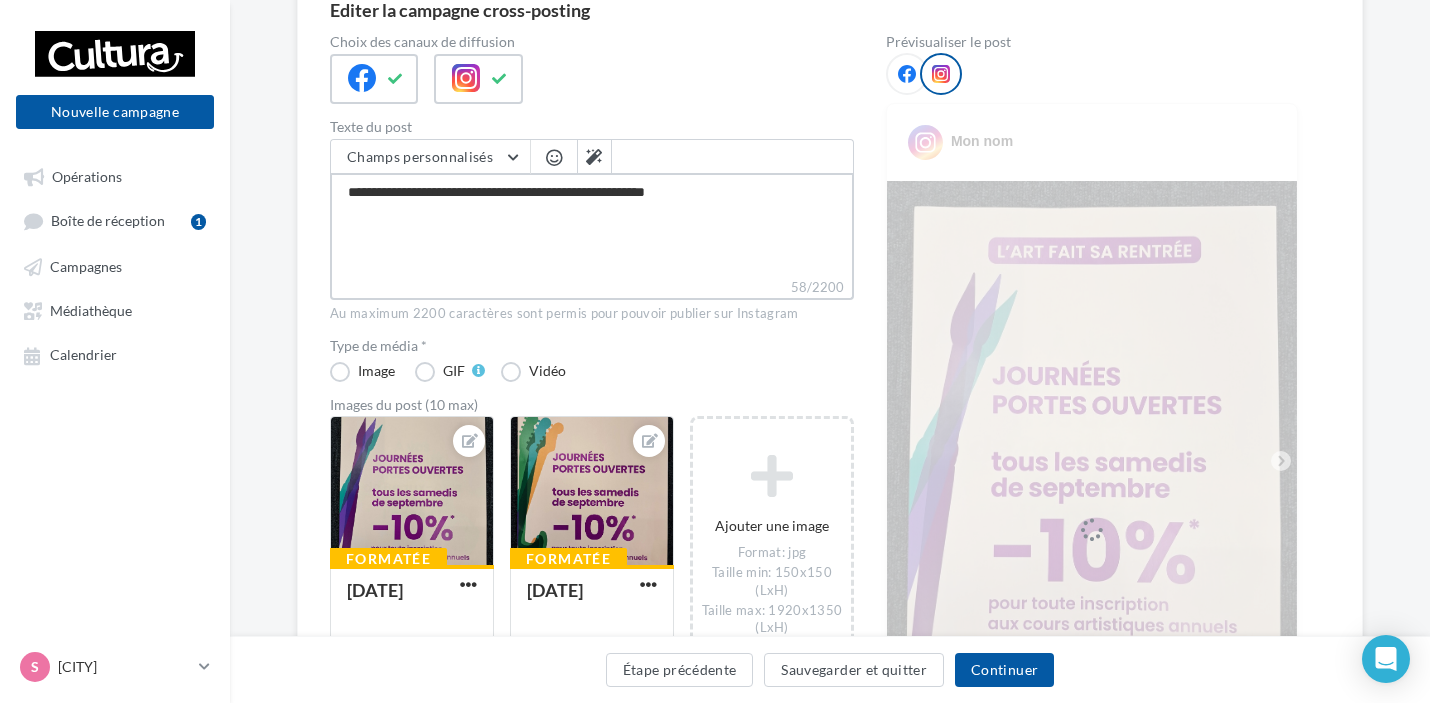 type on "**********" 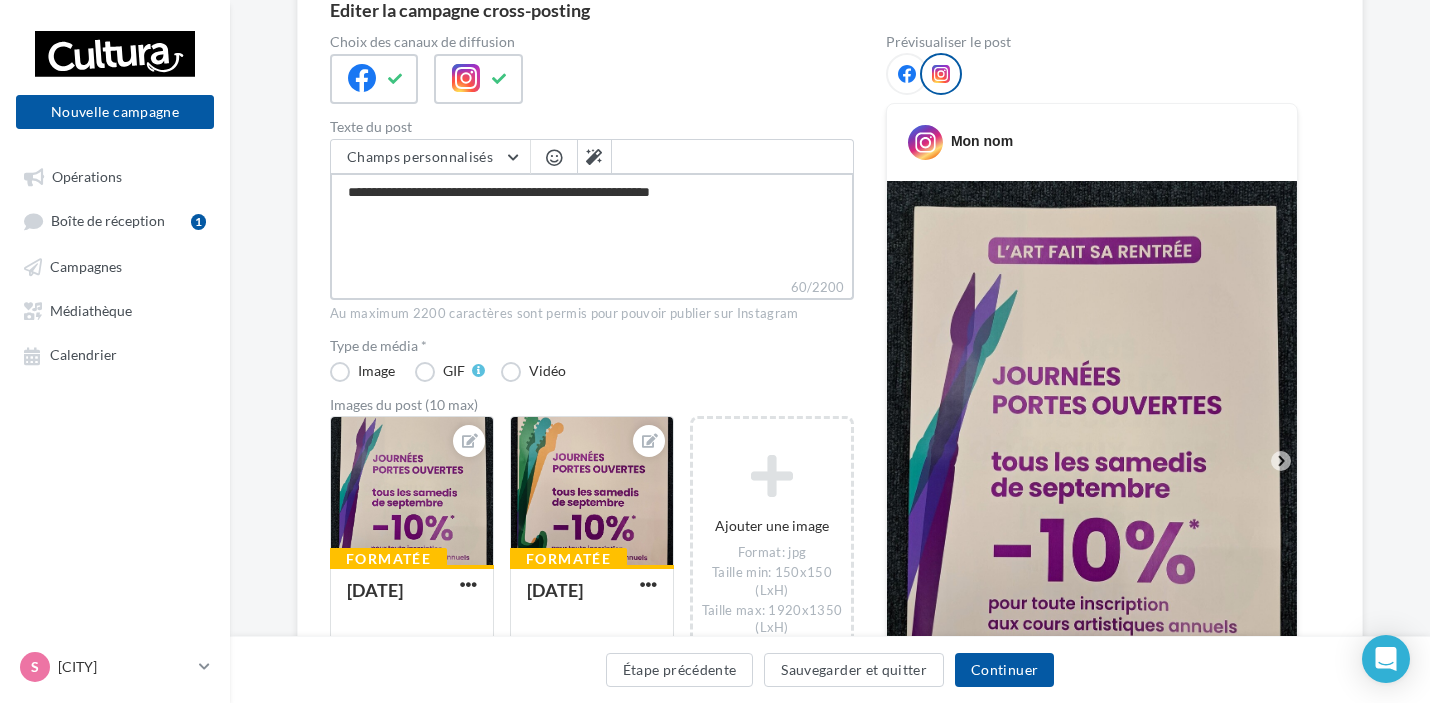 type on "**********" 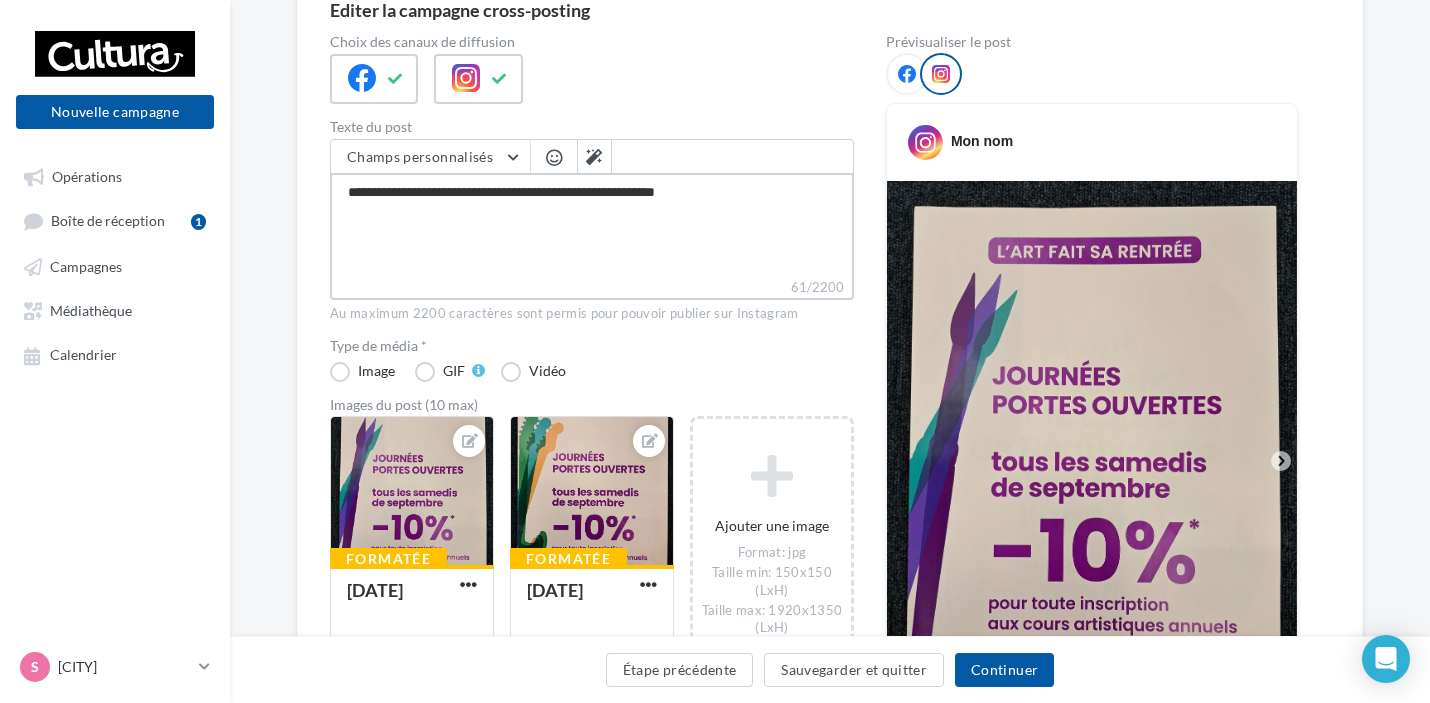 type on "**********" 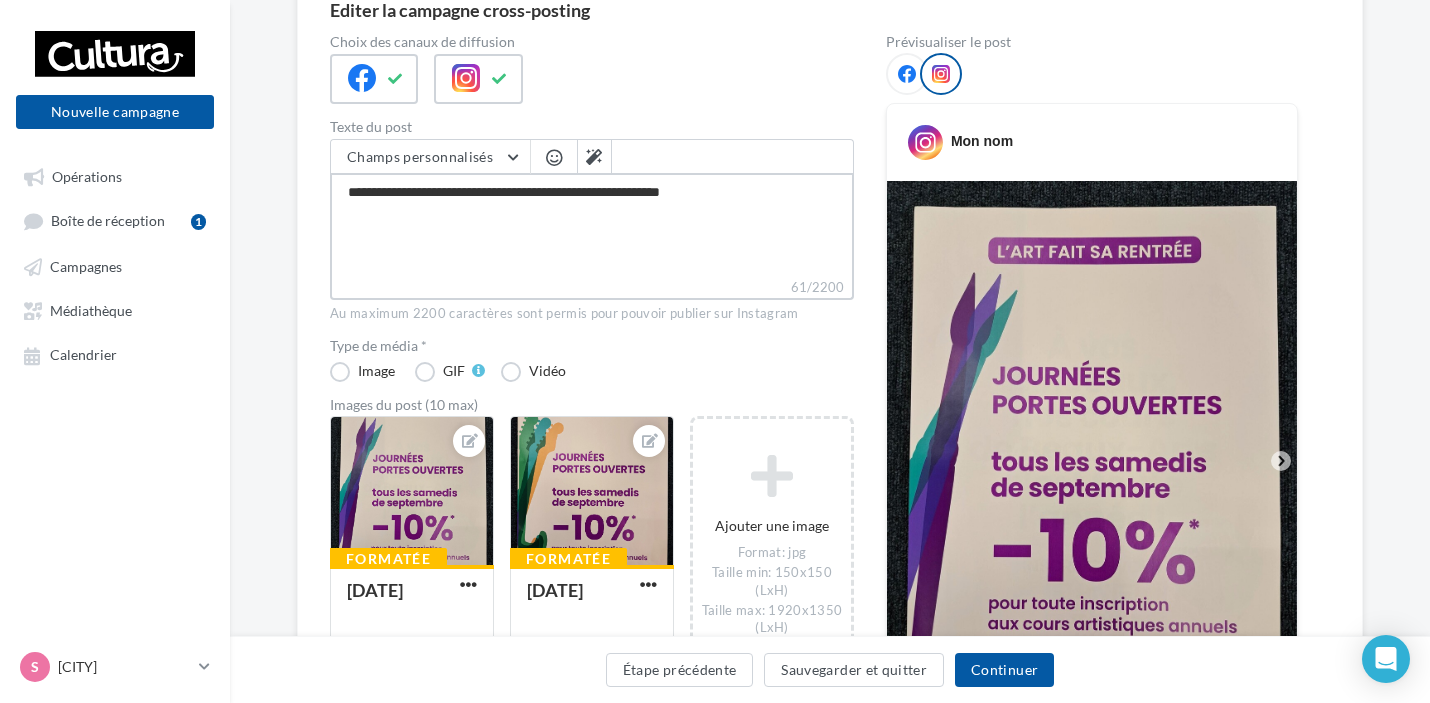 type on "**********" 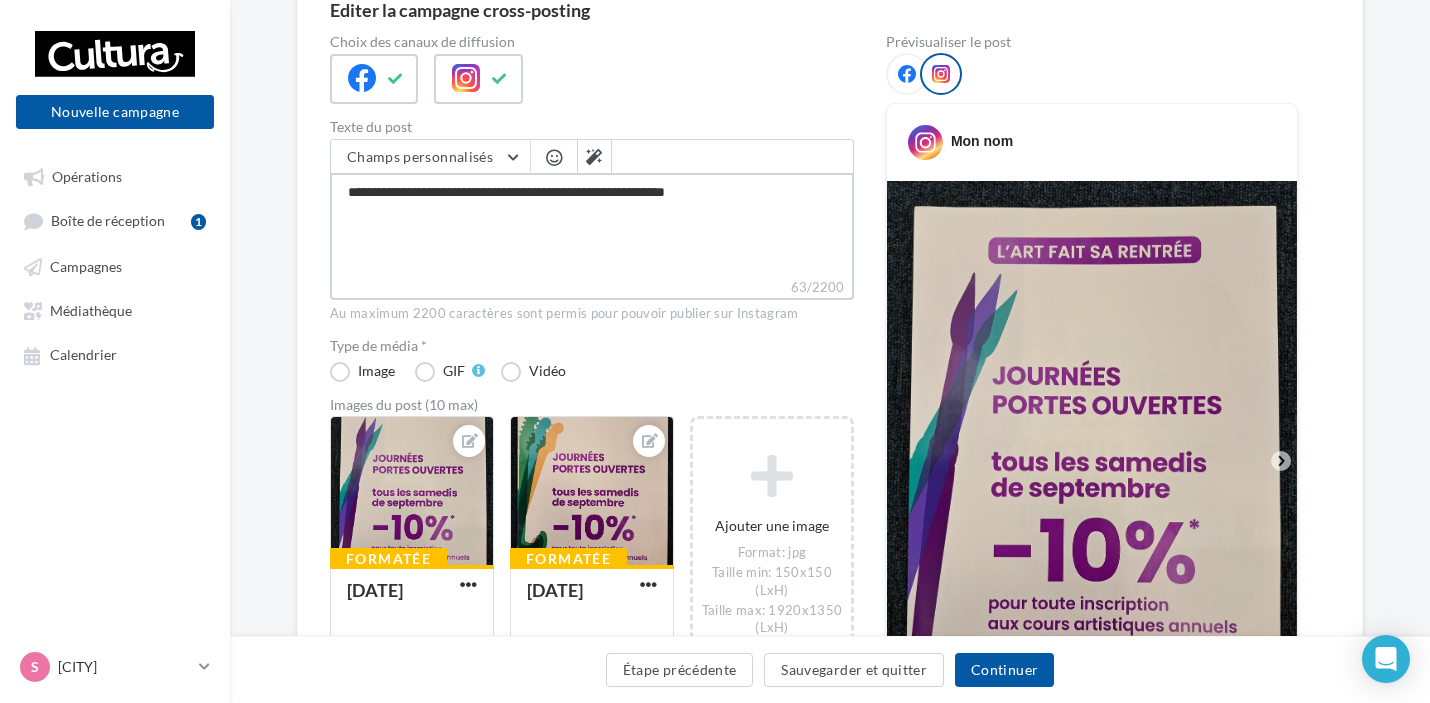 type on "**********" 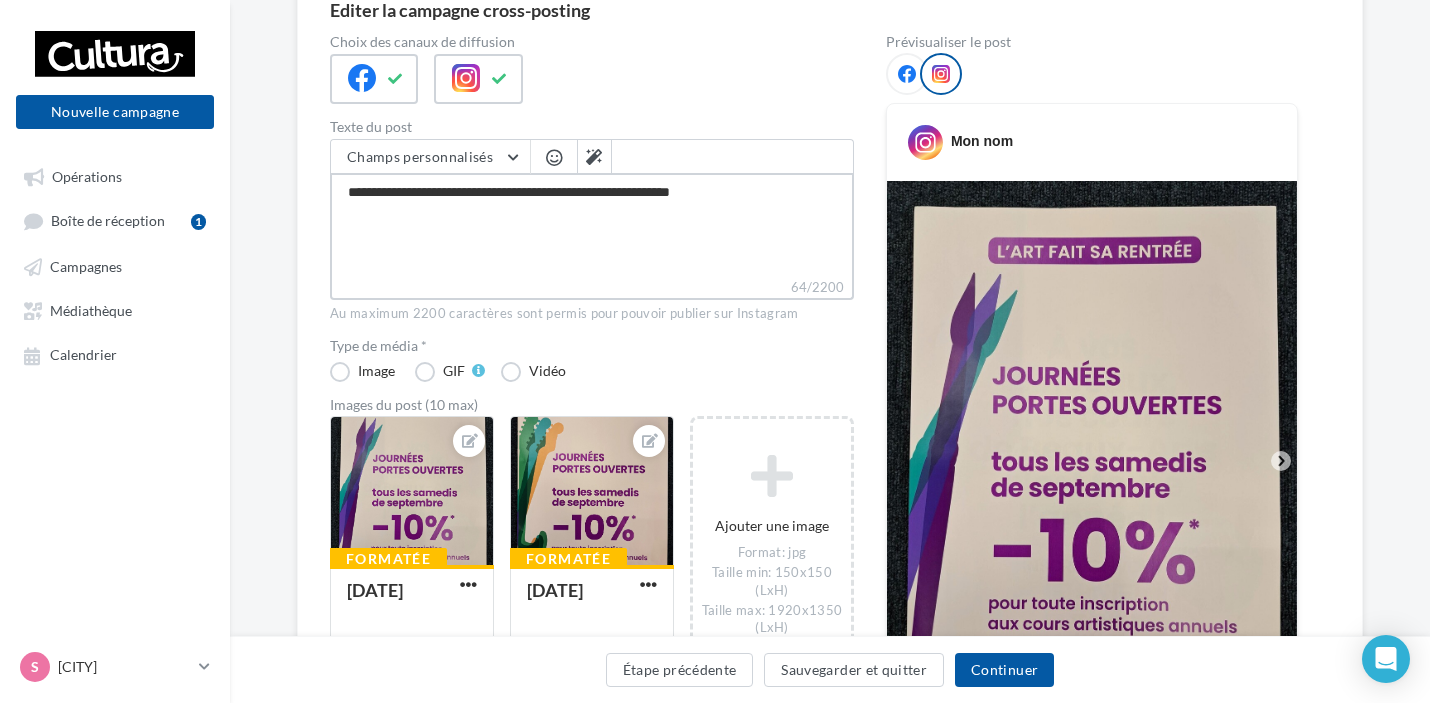 type on "**********" 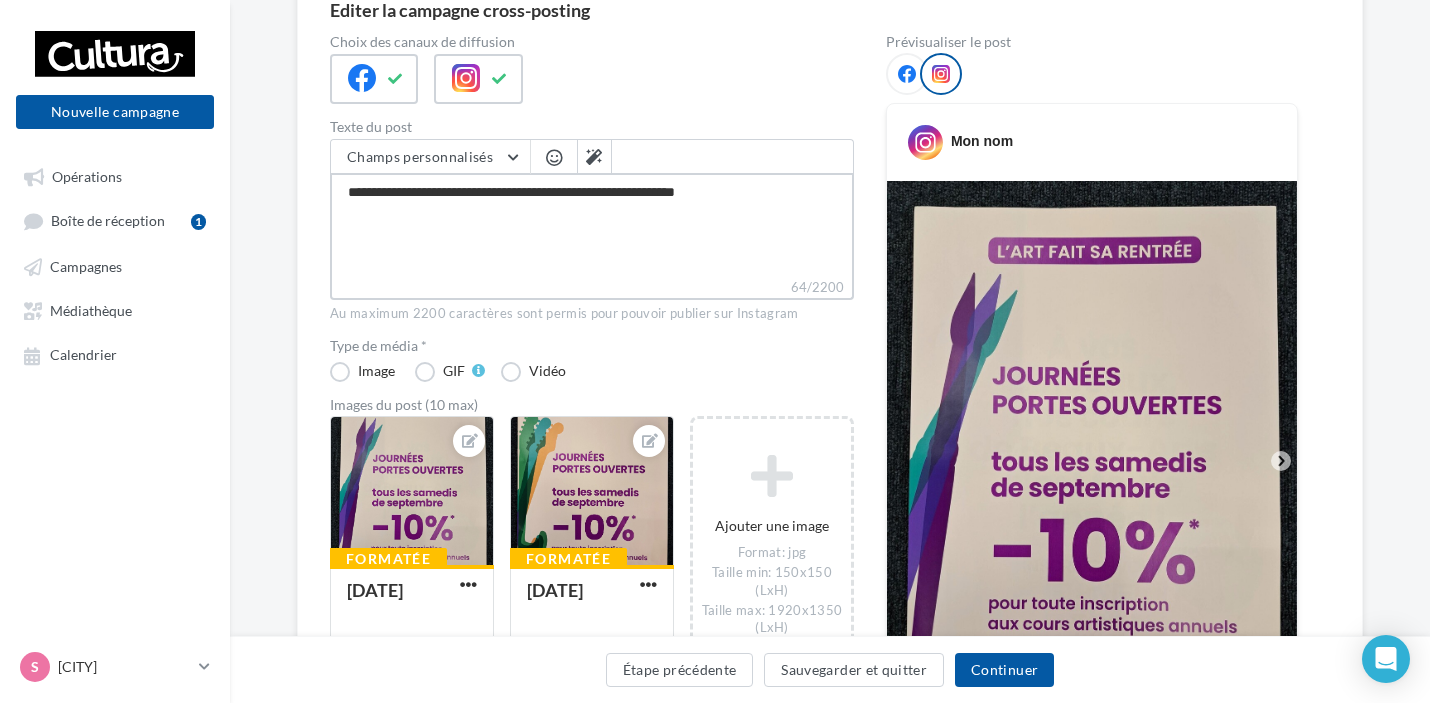 type on "**********" 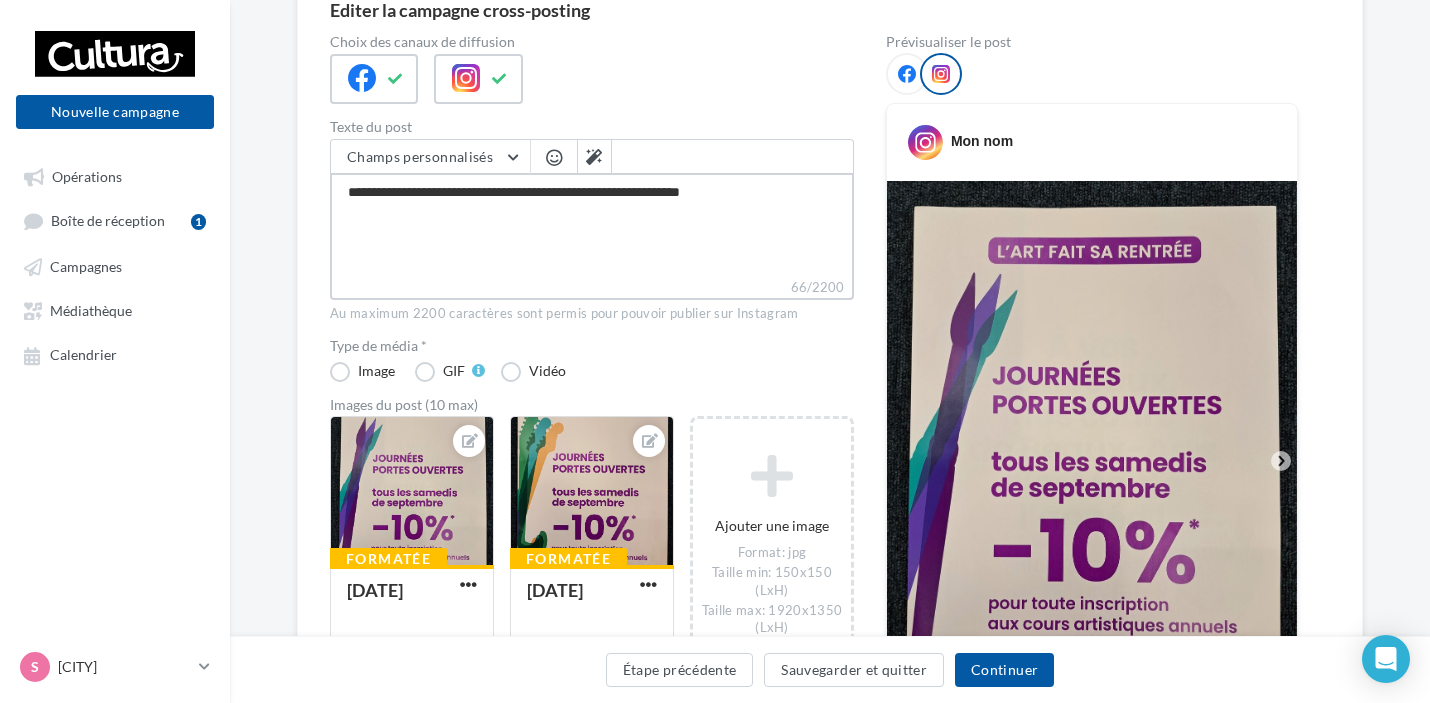 type on "**********" 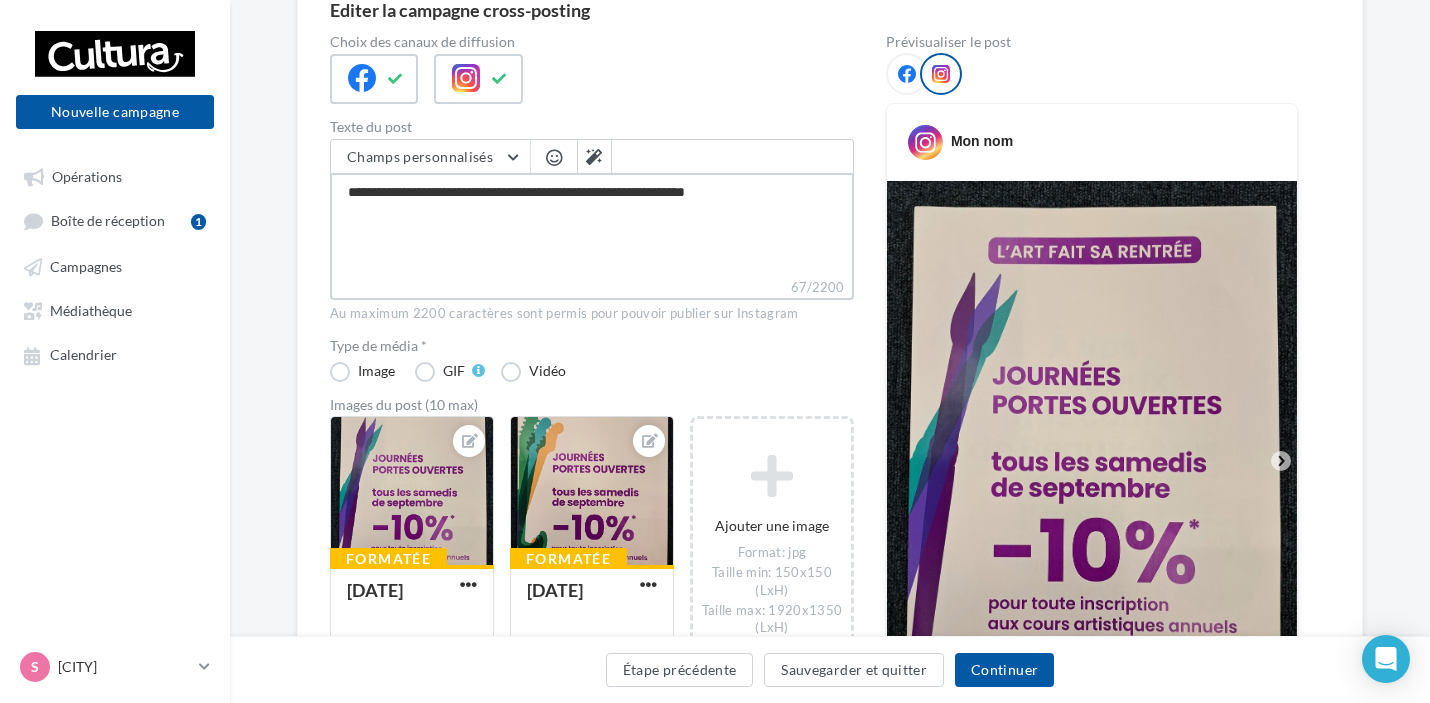 type on "**********" 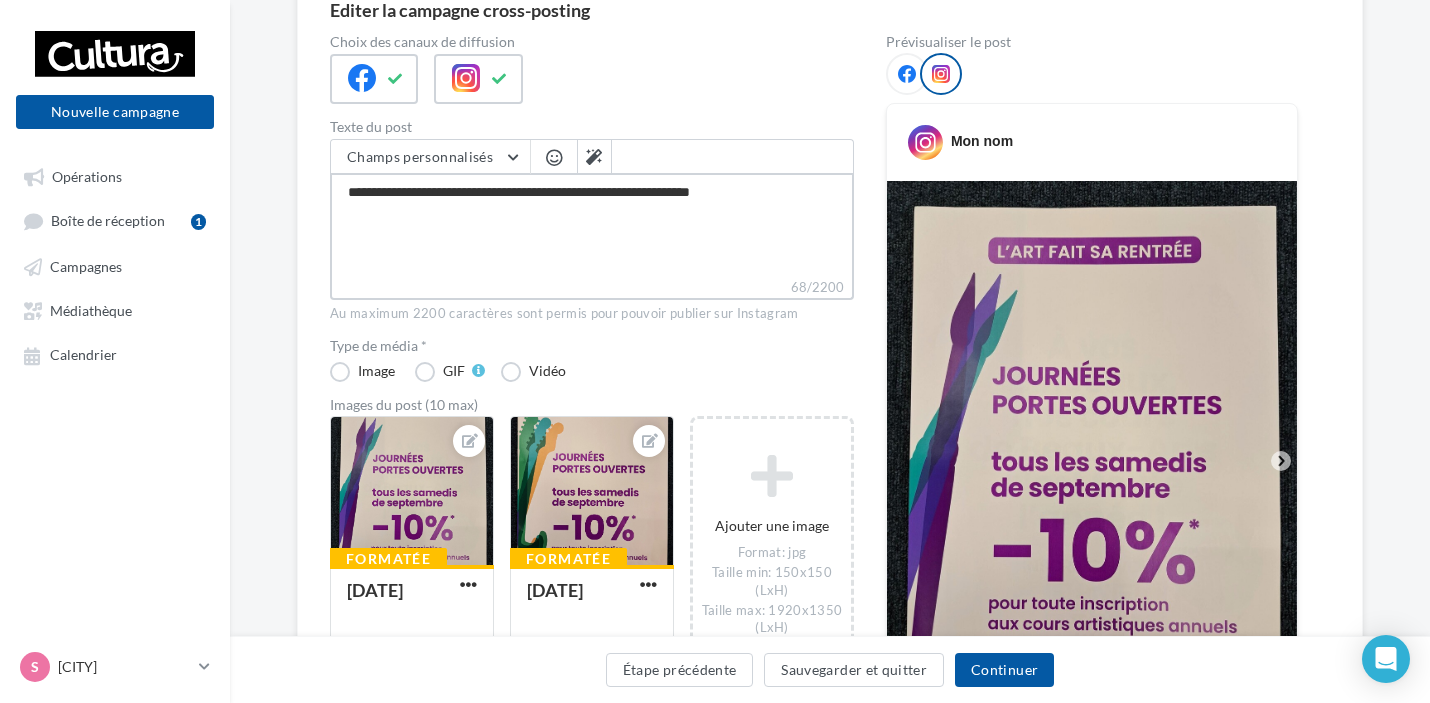 type on "**********" 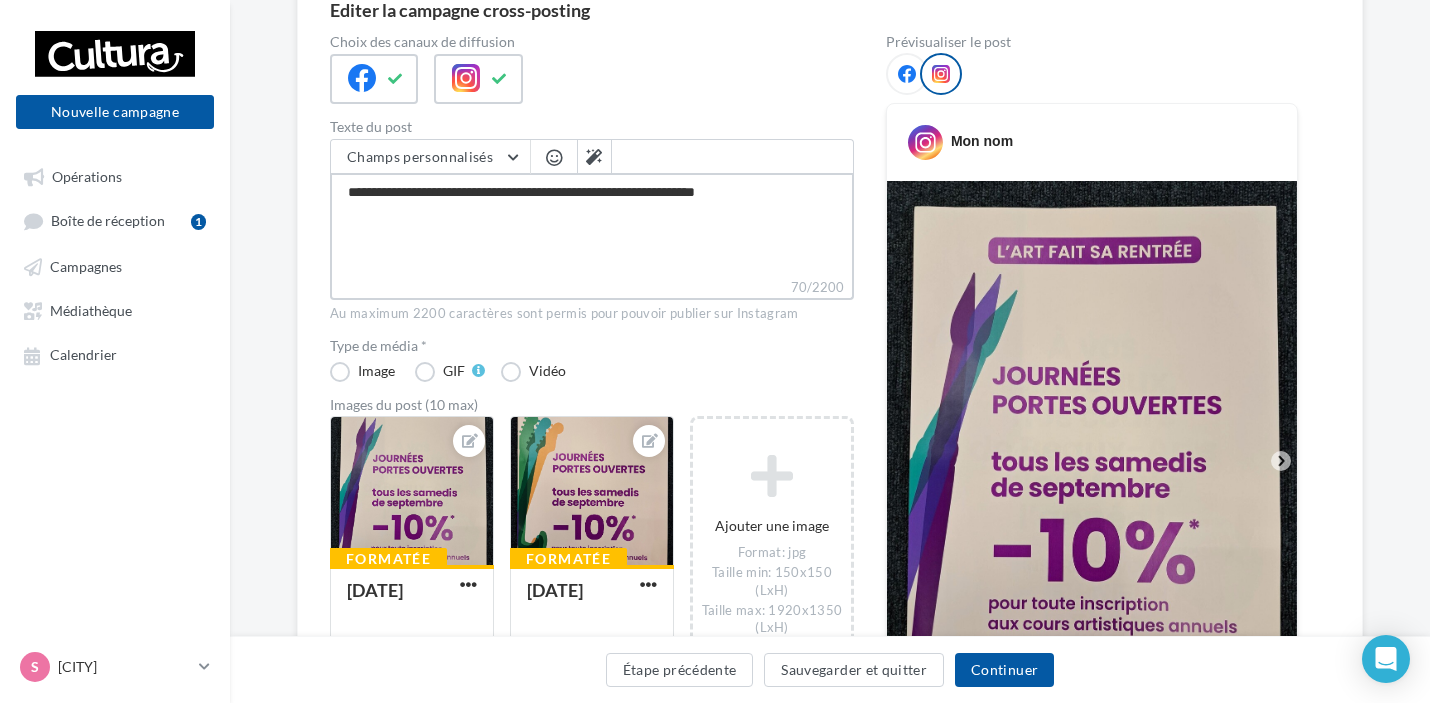 type on "**********" 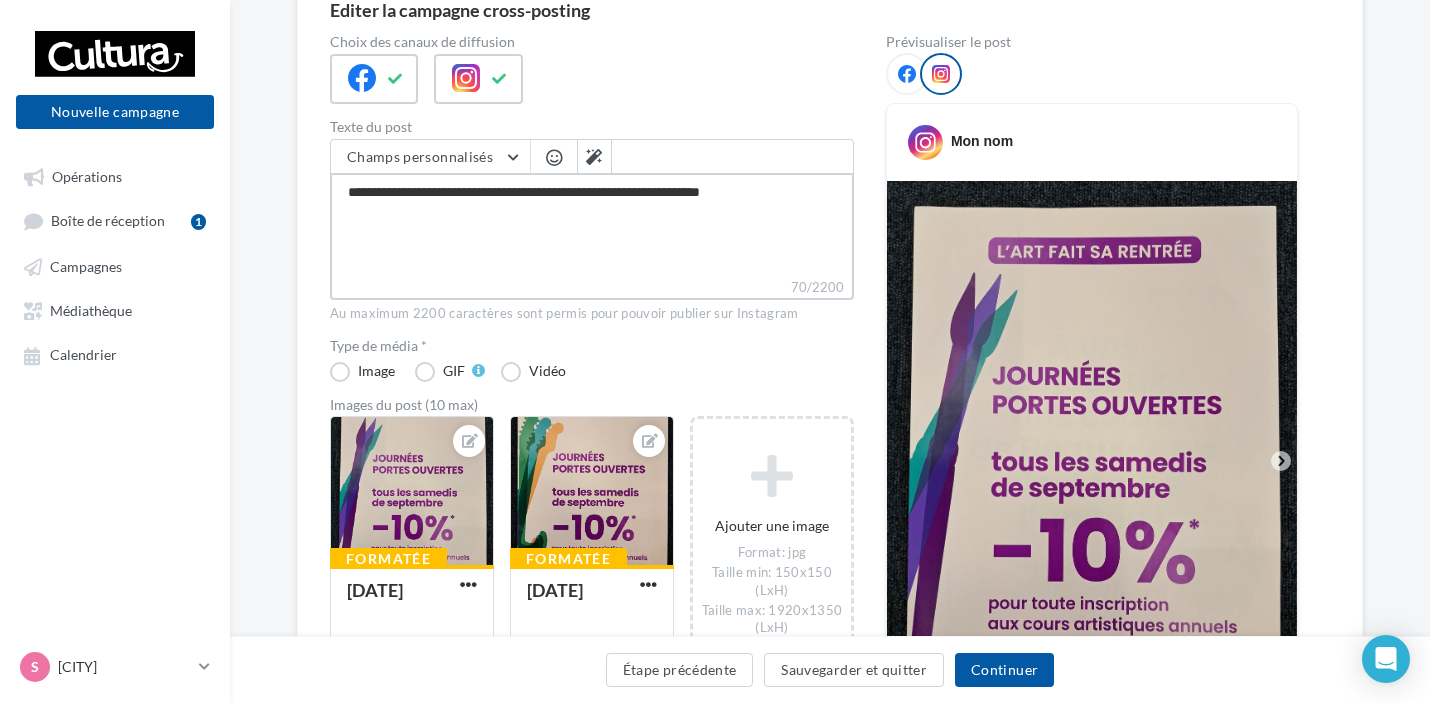 type on "**********" 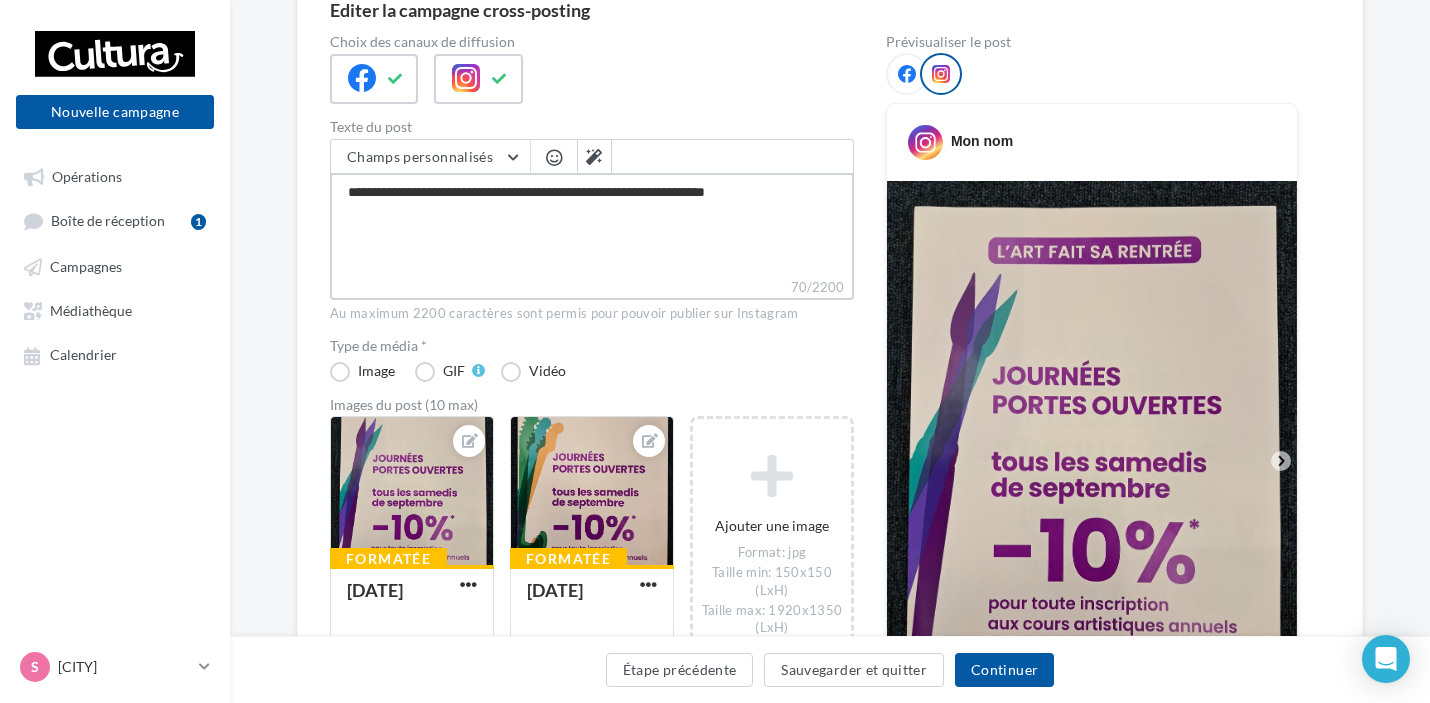 type on "**********" 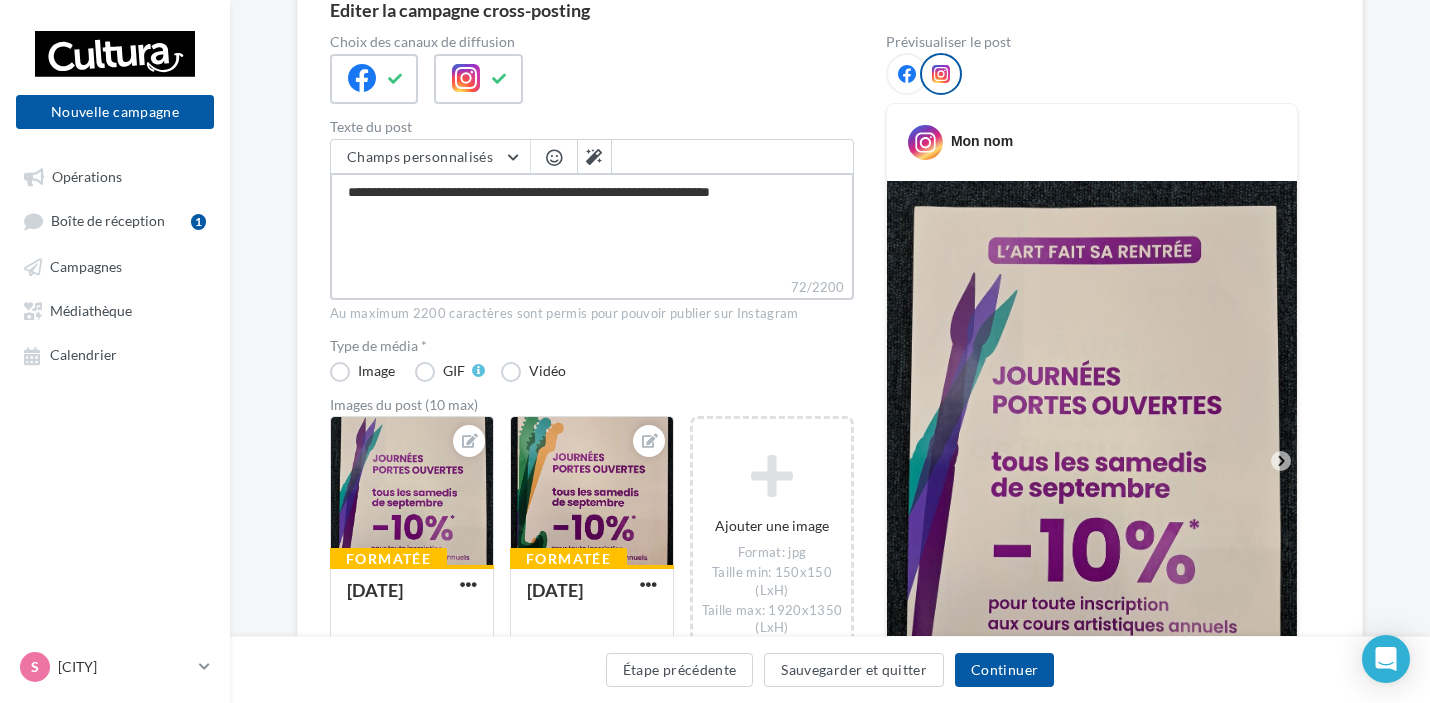 type on "**********" 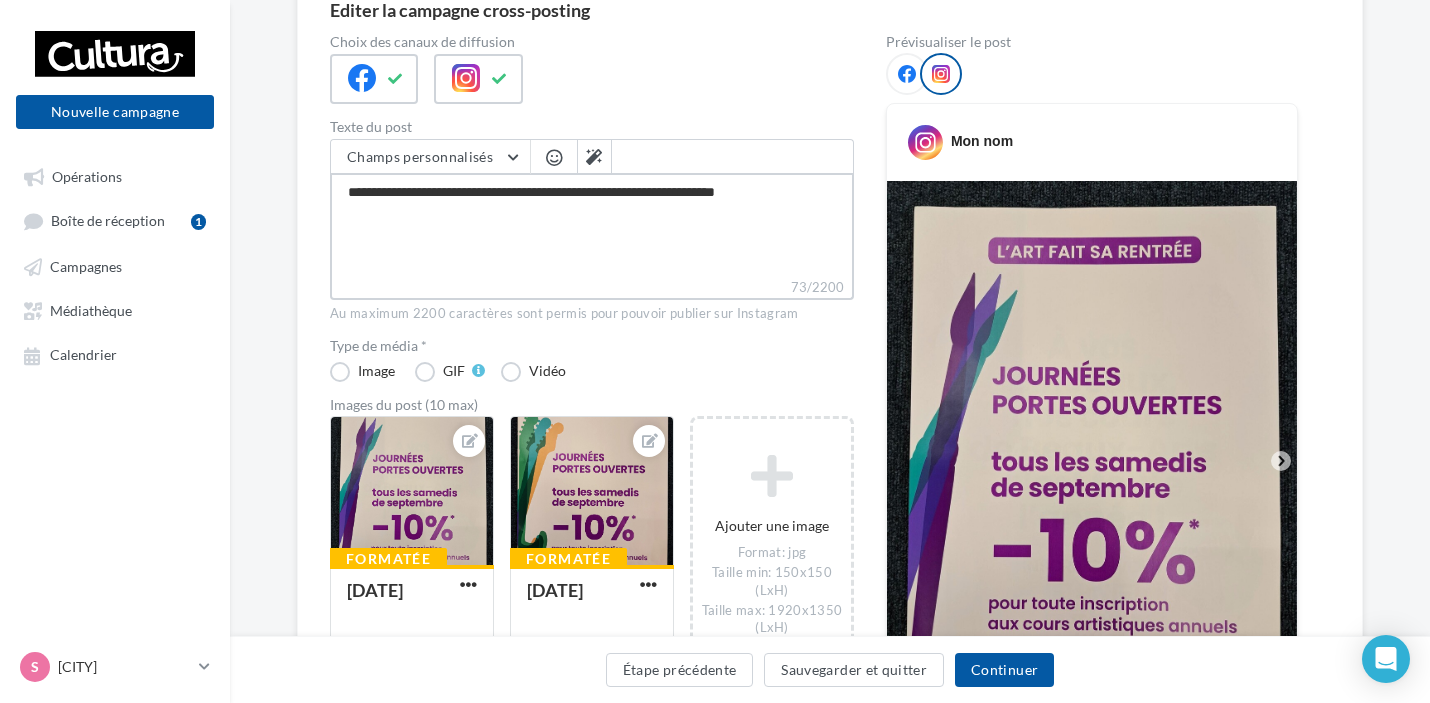 type on "**********" 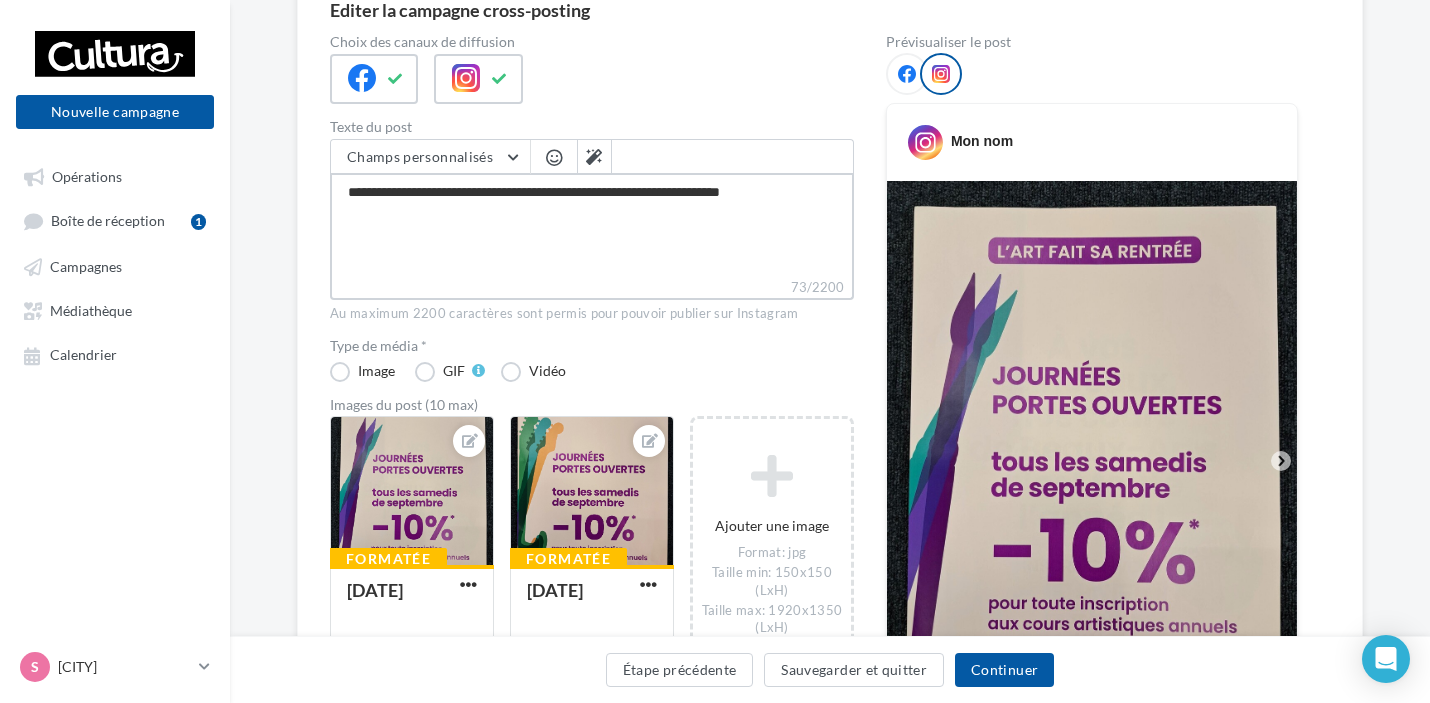type on "**********" 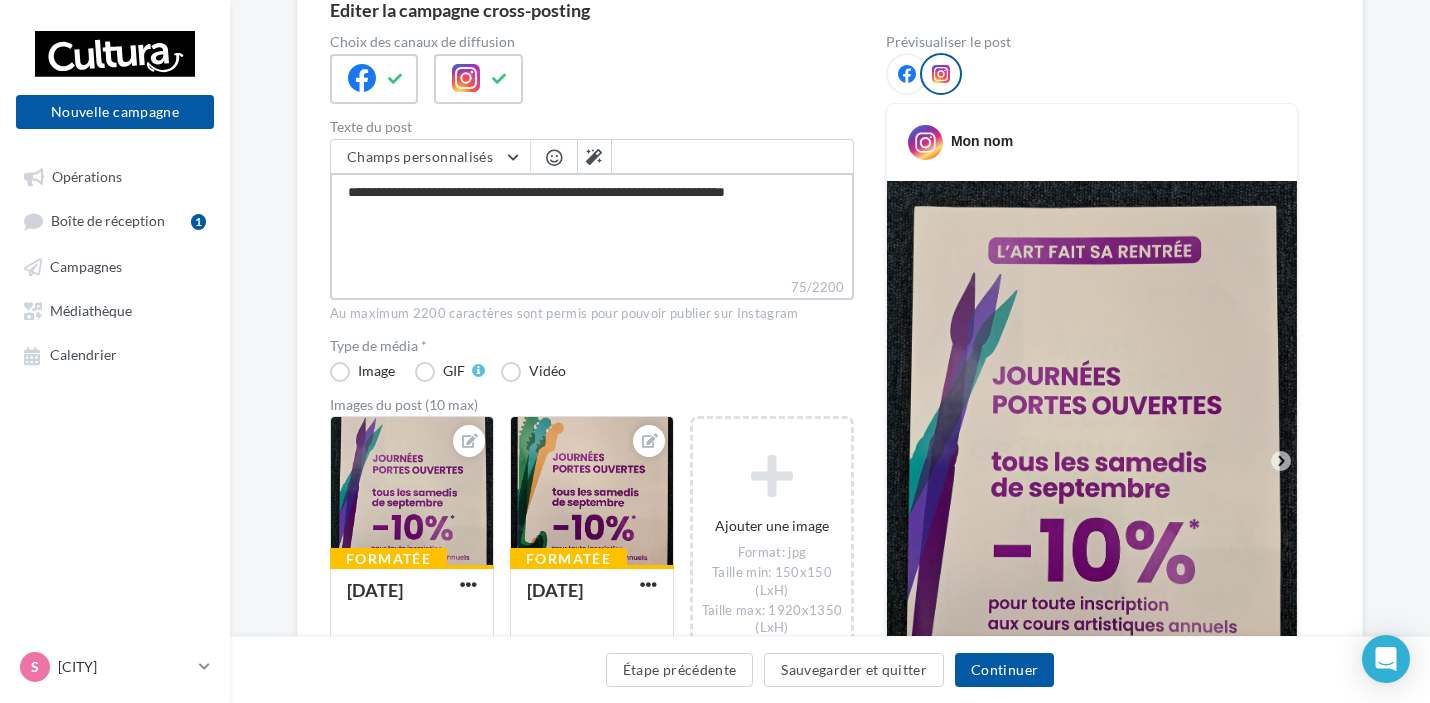 type on "**********" 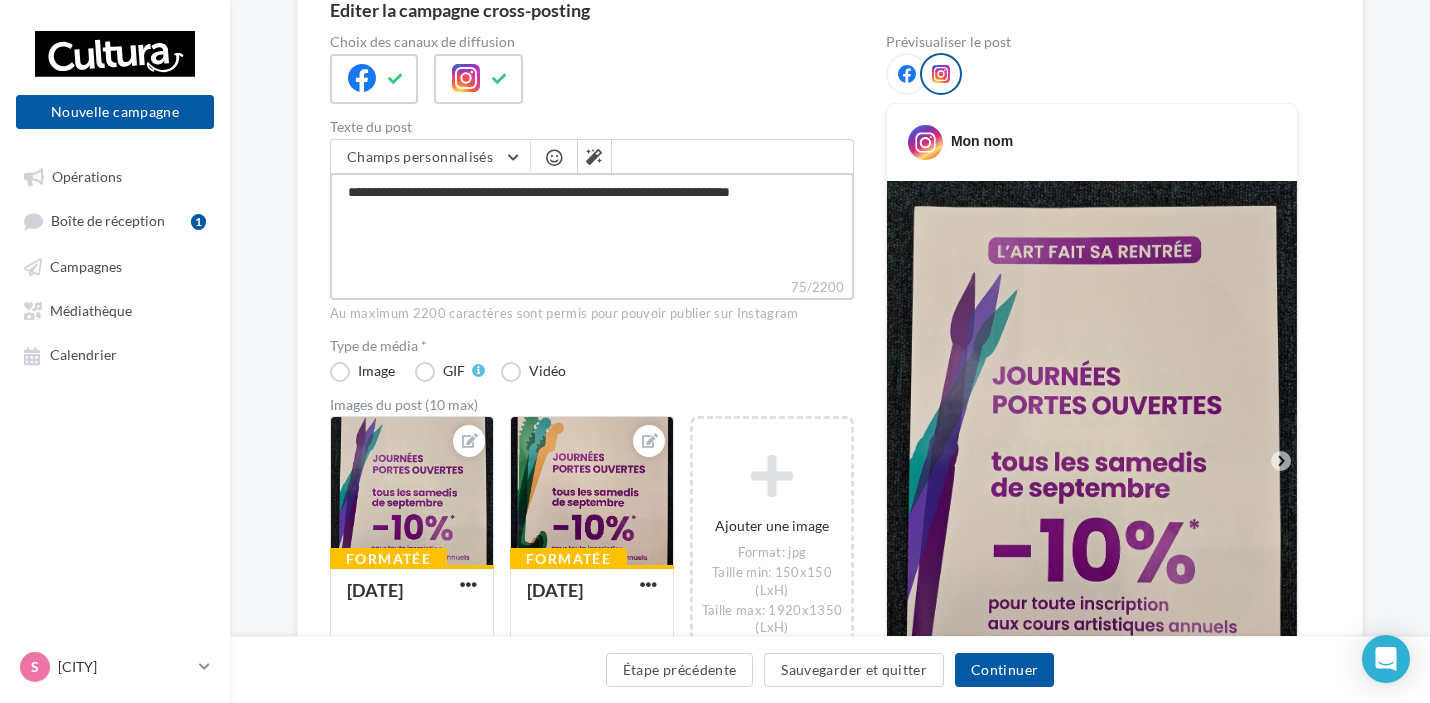 type on "**********" 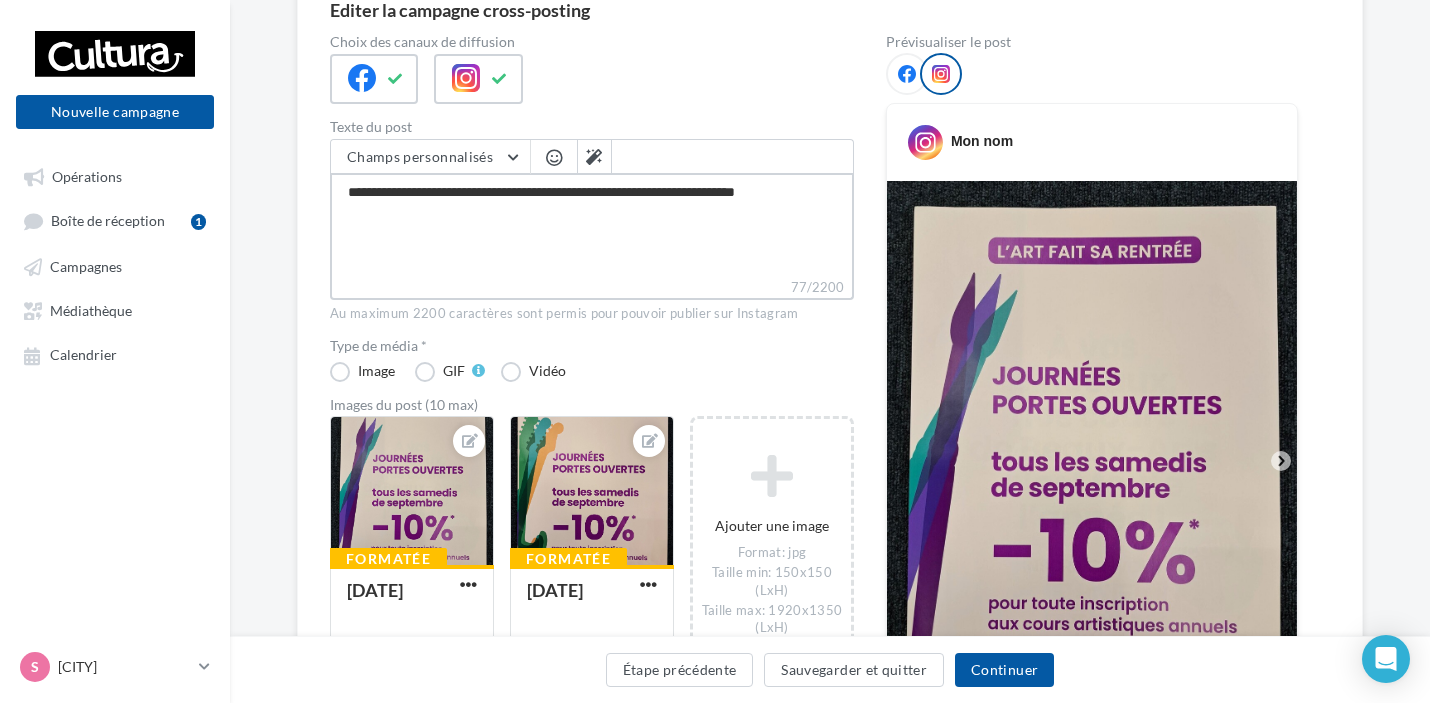 type on "**********" 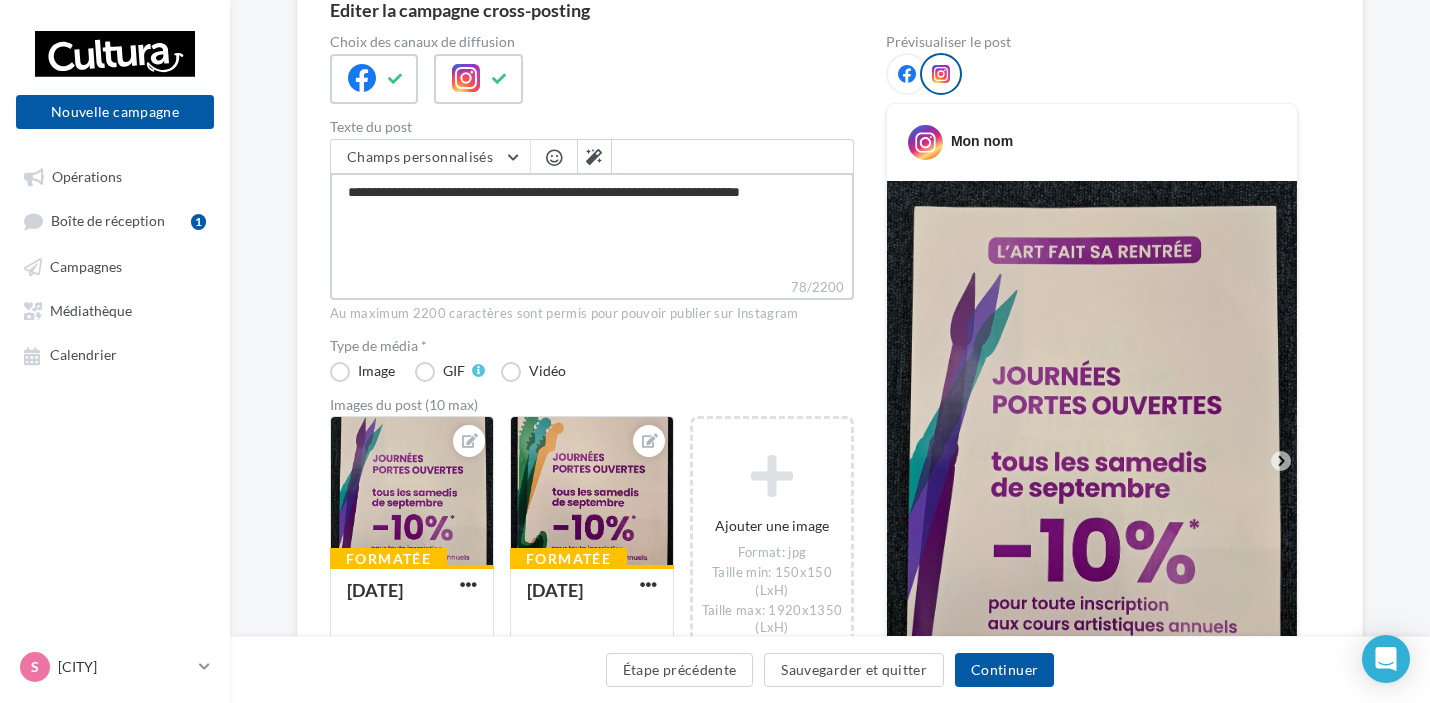 type on "**********" 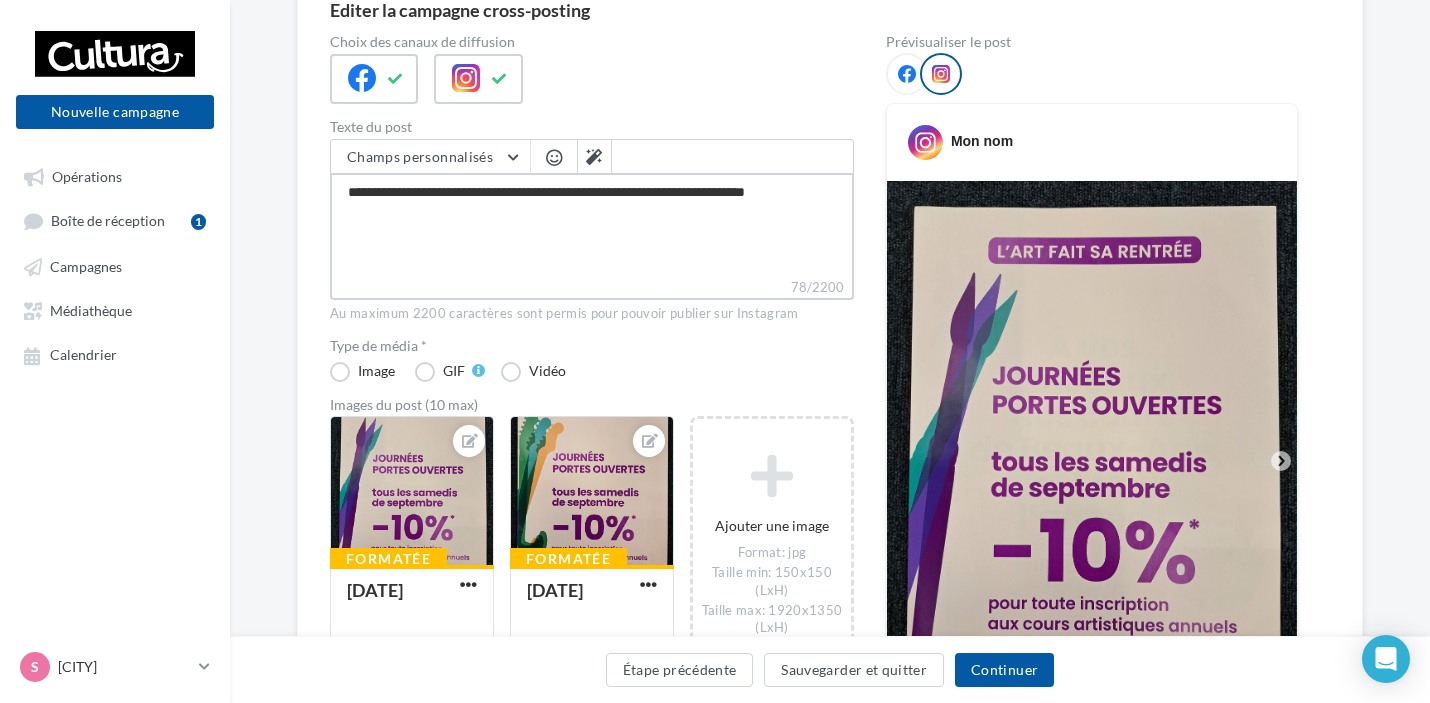 type on "**********" 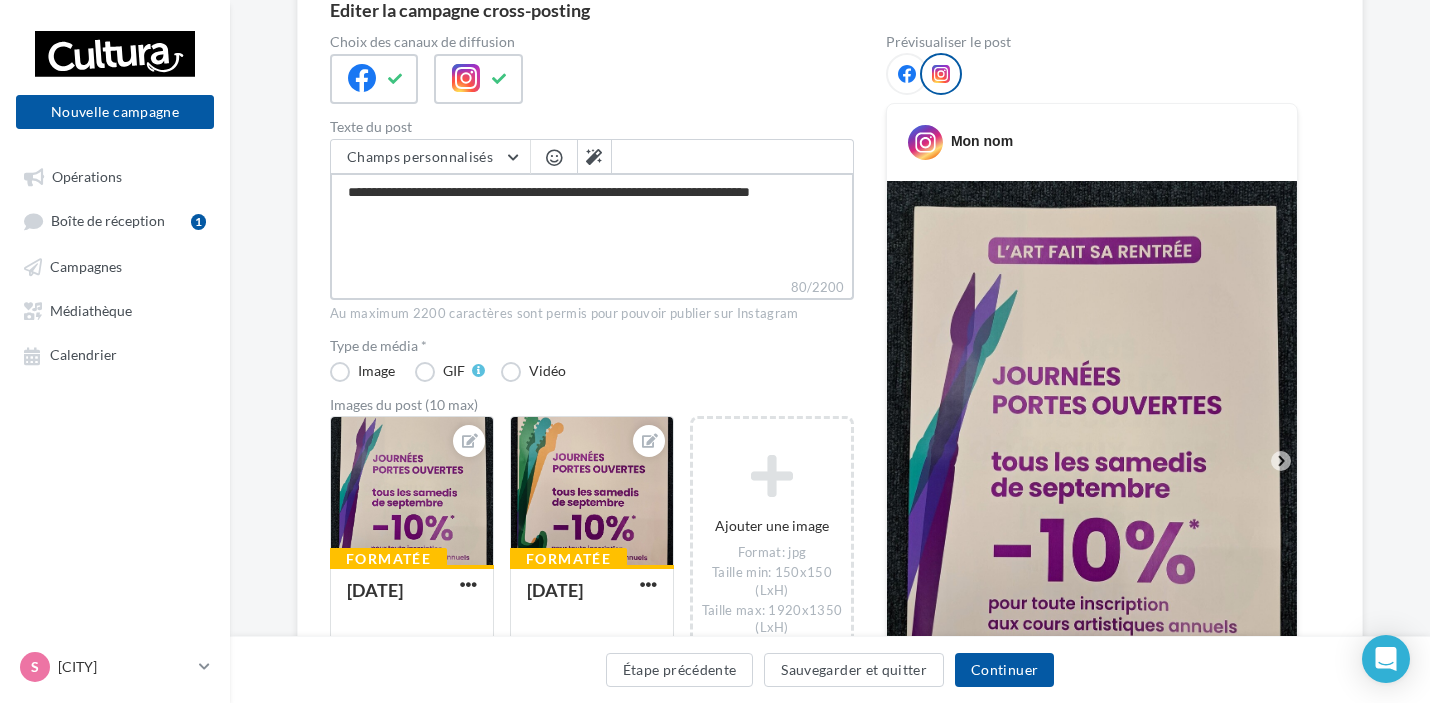 type on "**********" 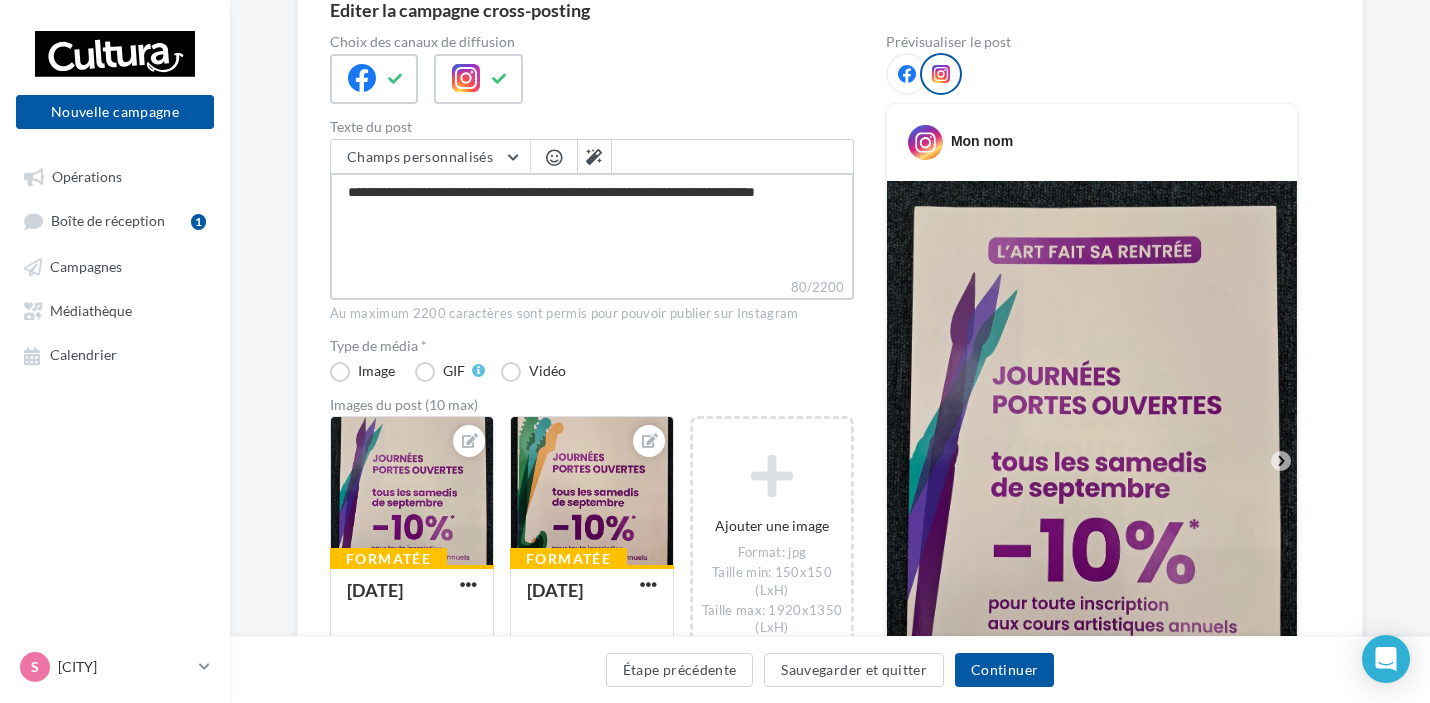 type on "**********" 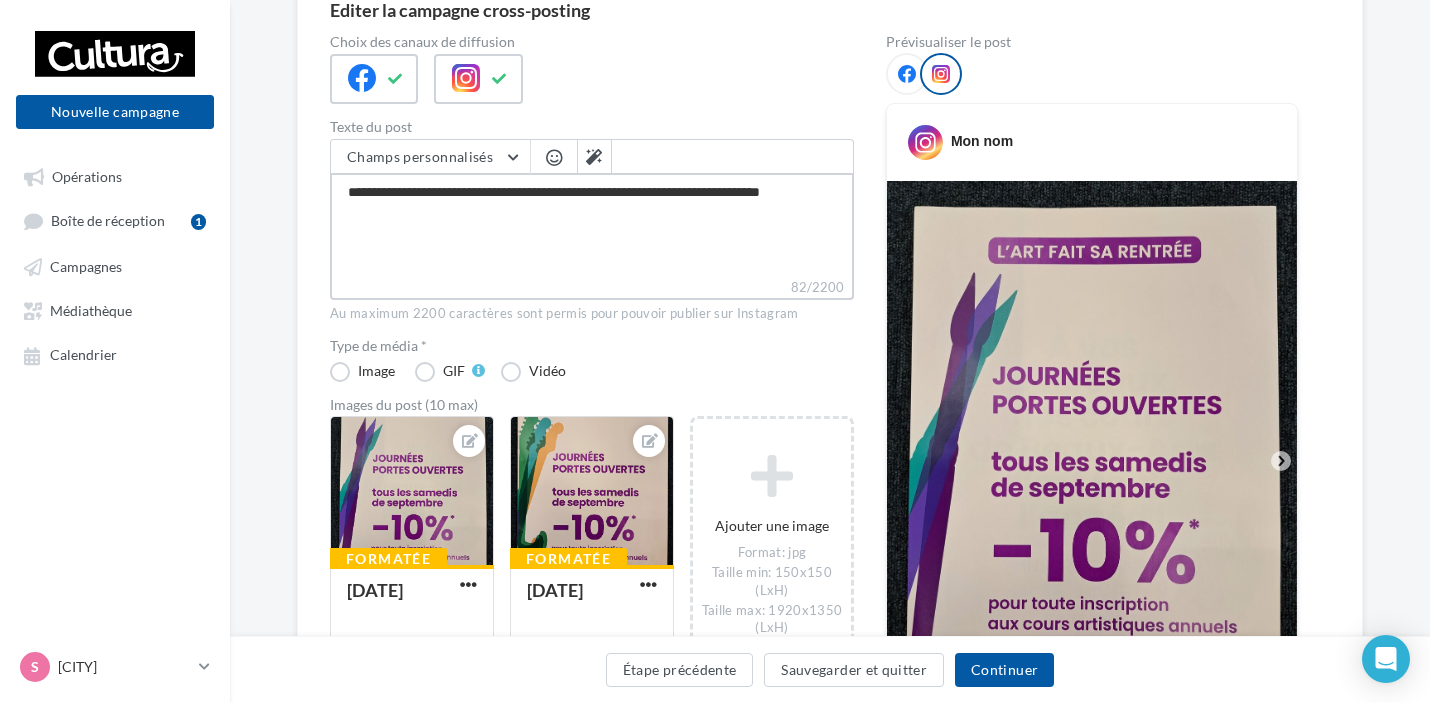type on "**********" 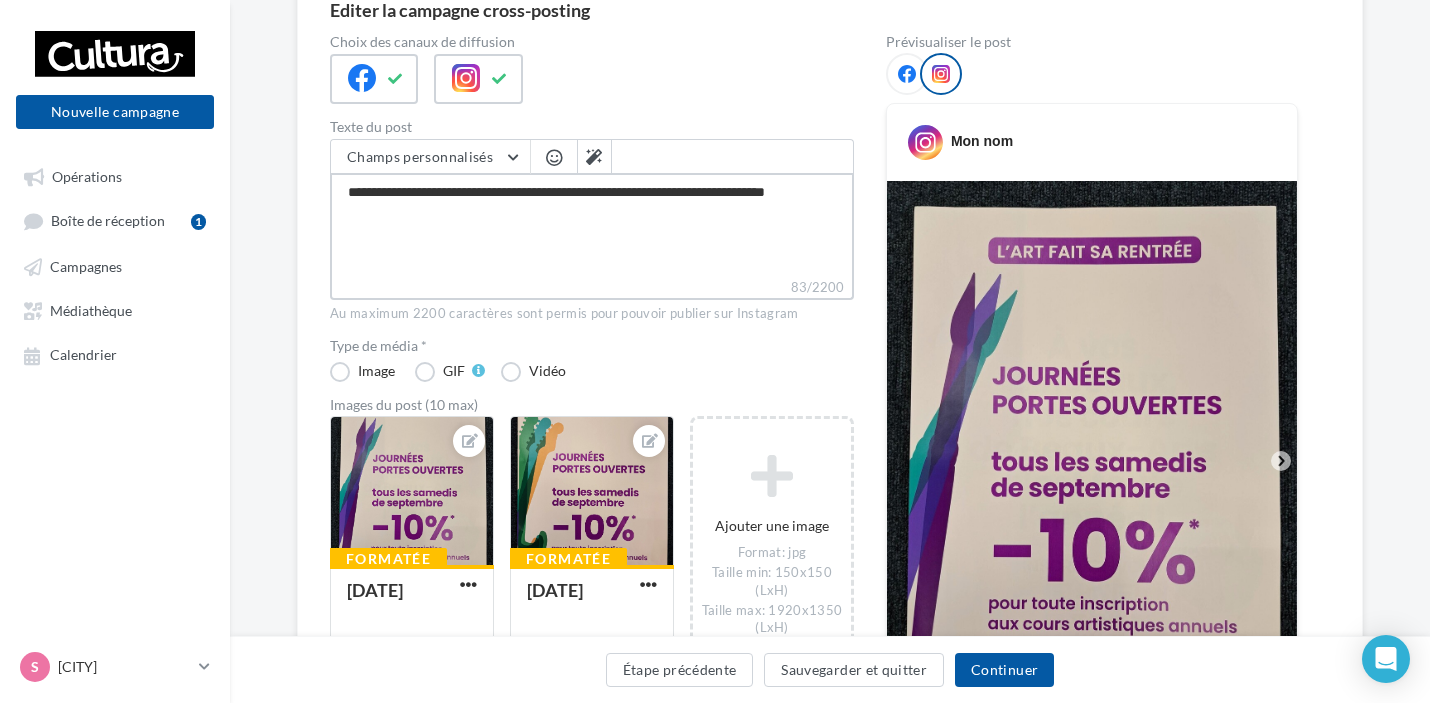 type on "**********" 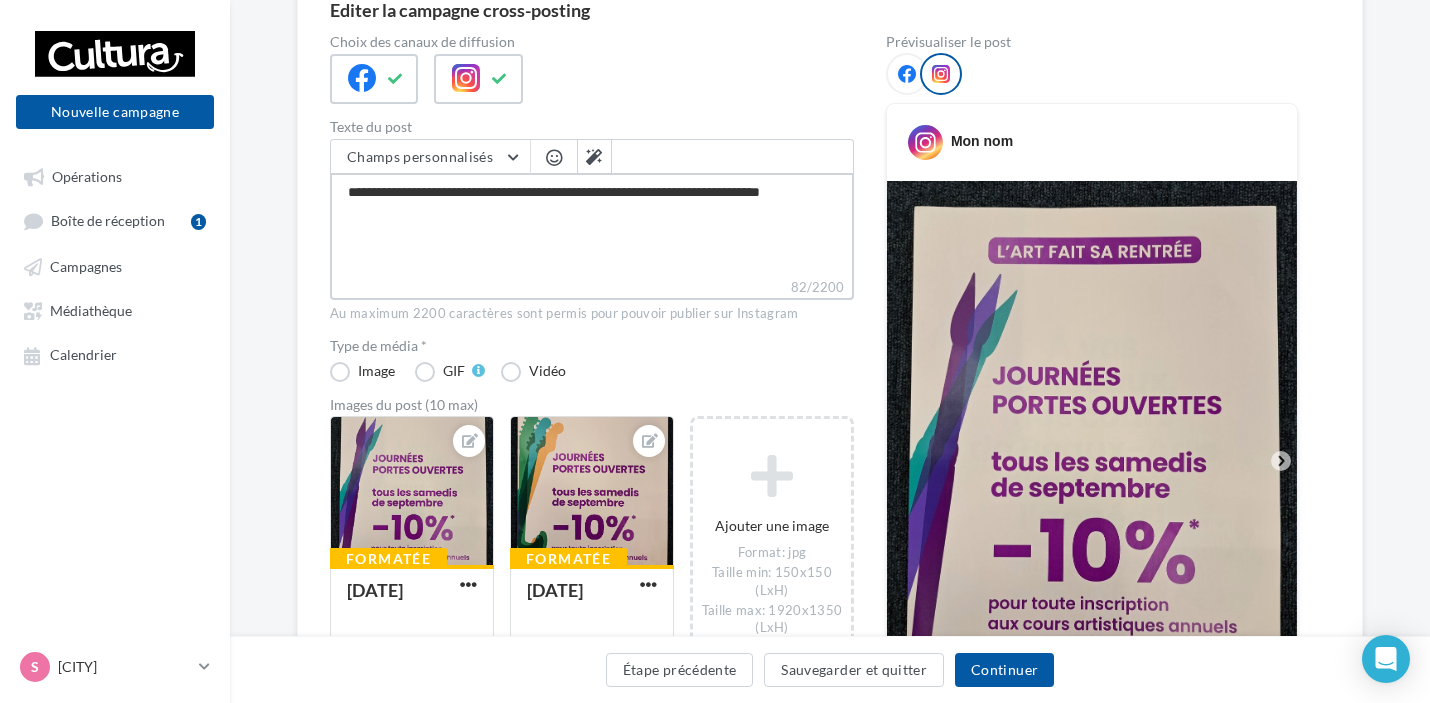 type on "**********" 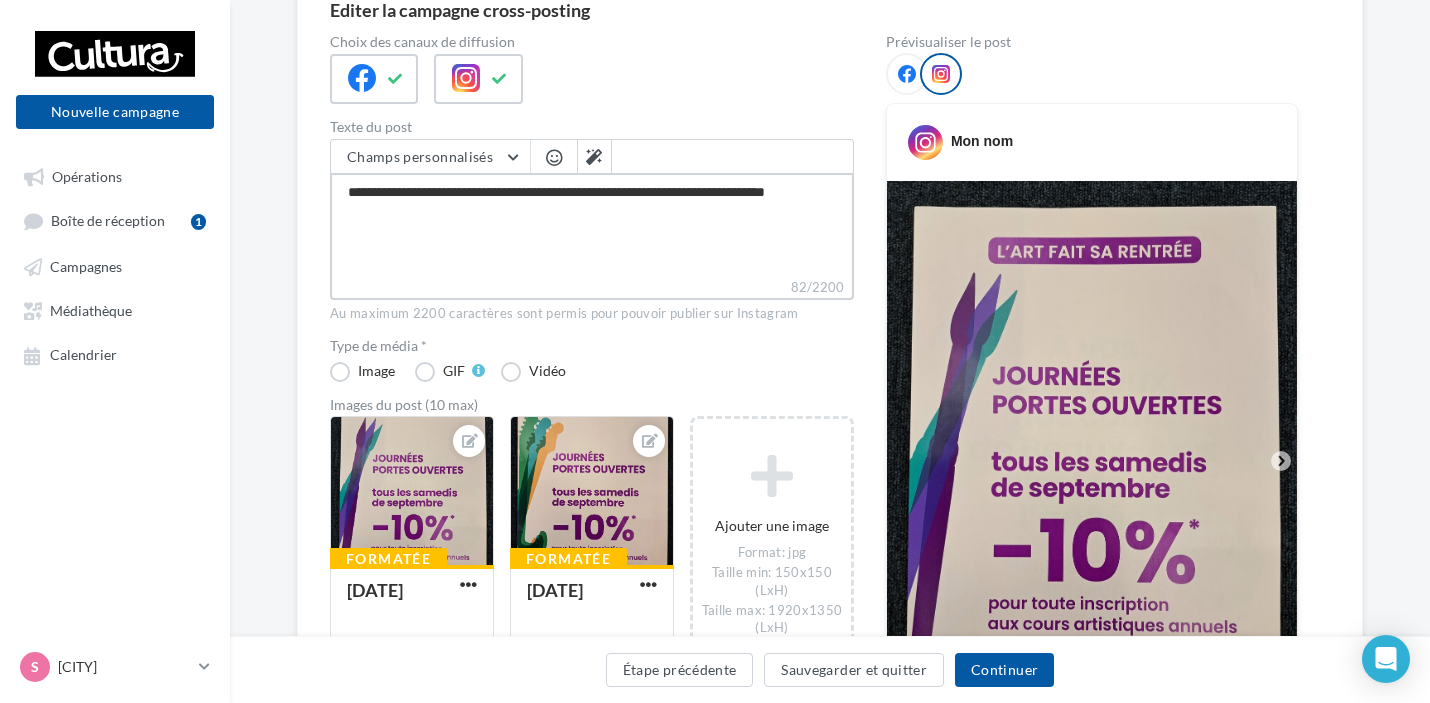 type on "**********" 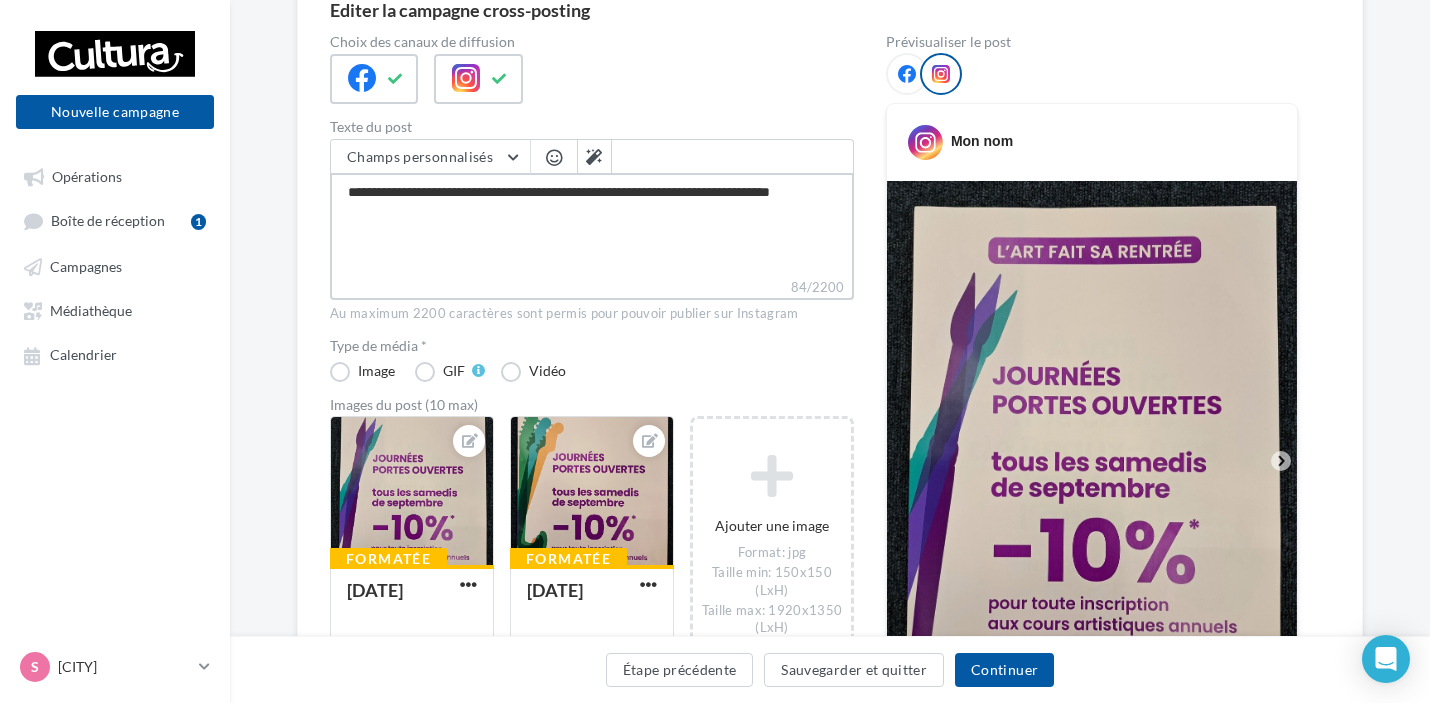 type on "**********" 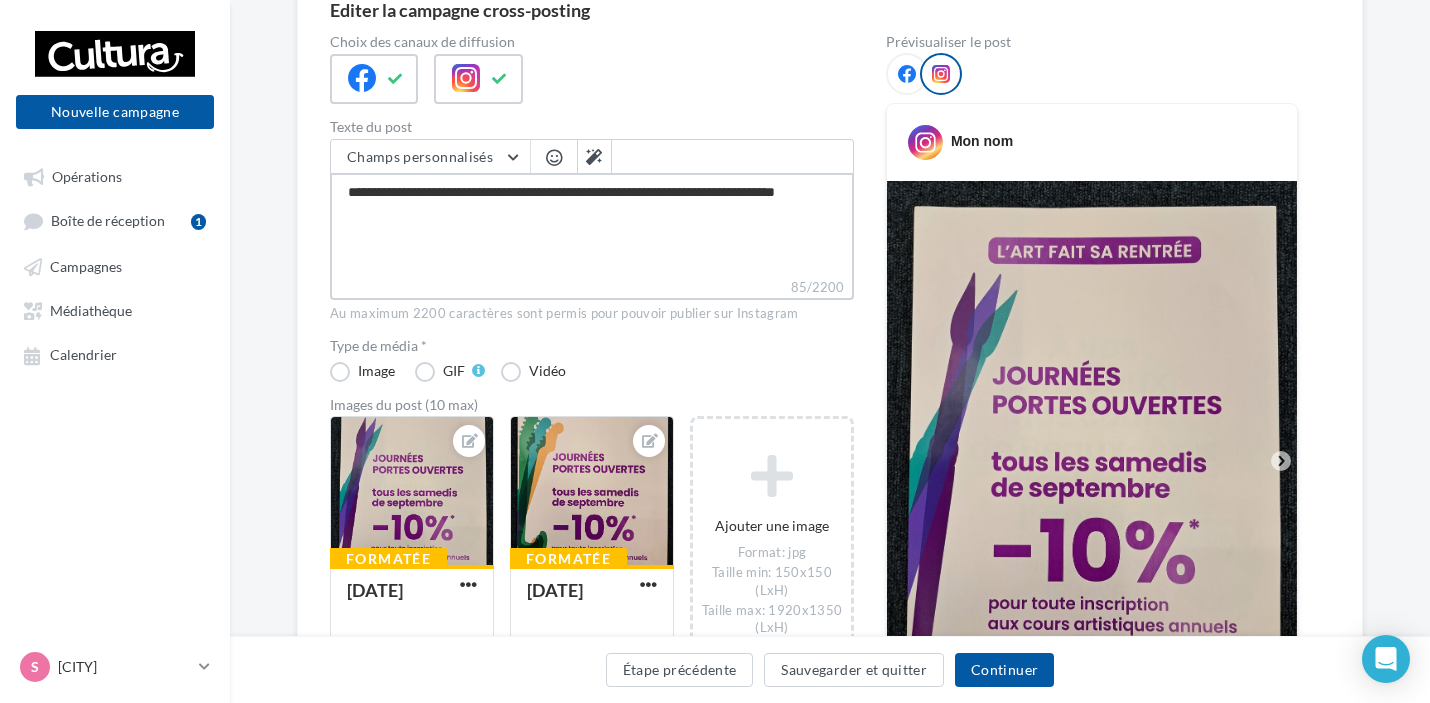 type on "**********" 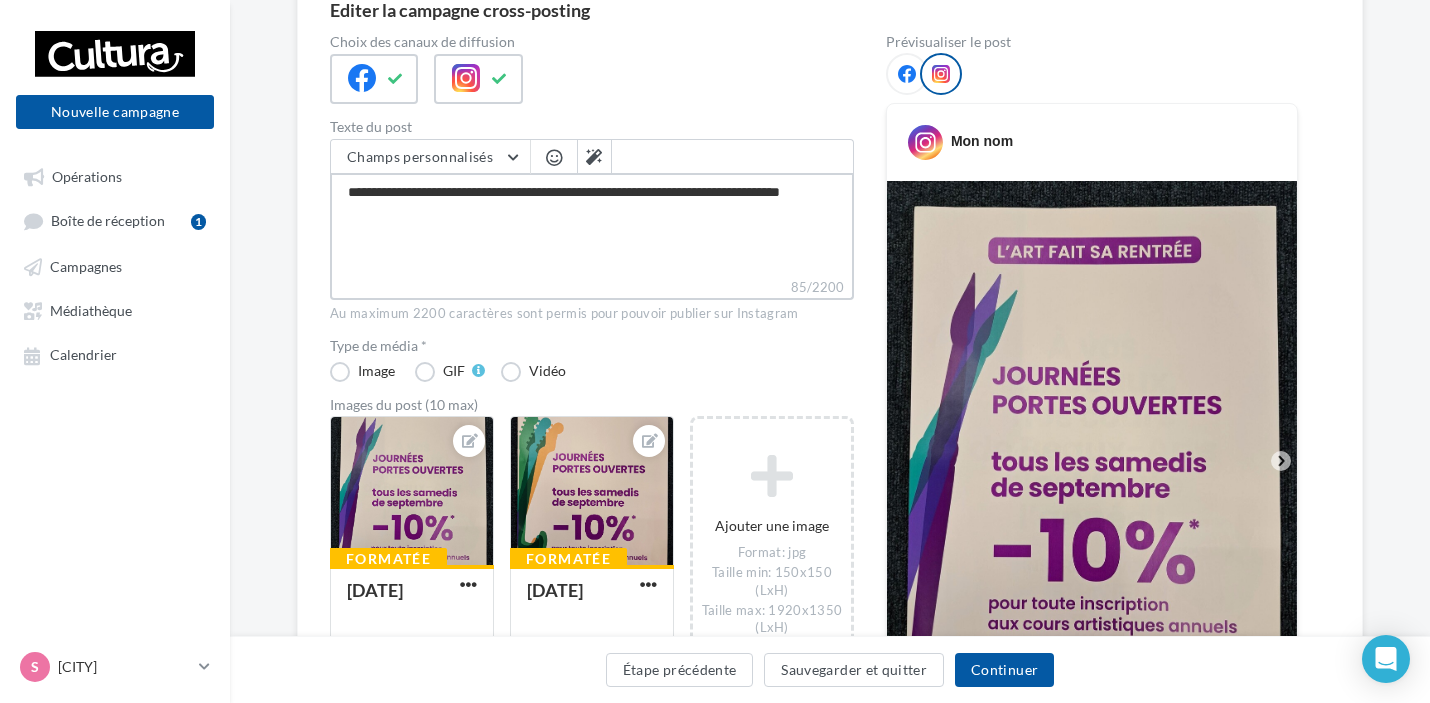 type on "**********" 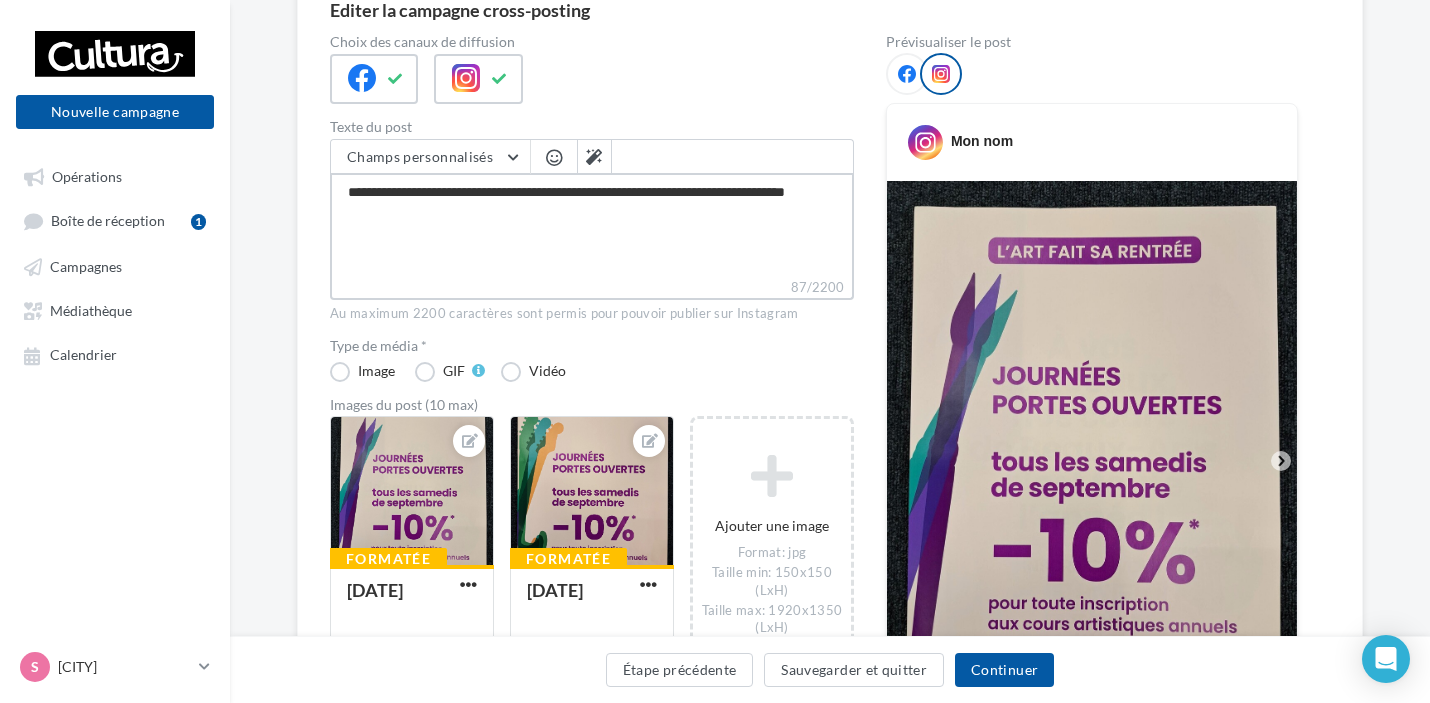 type on "**********" 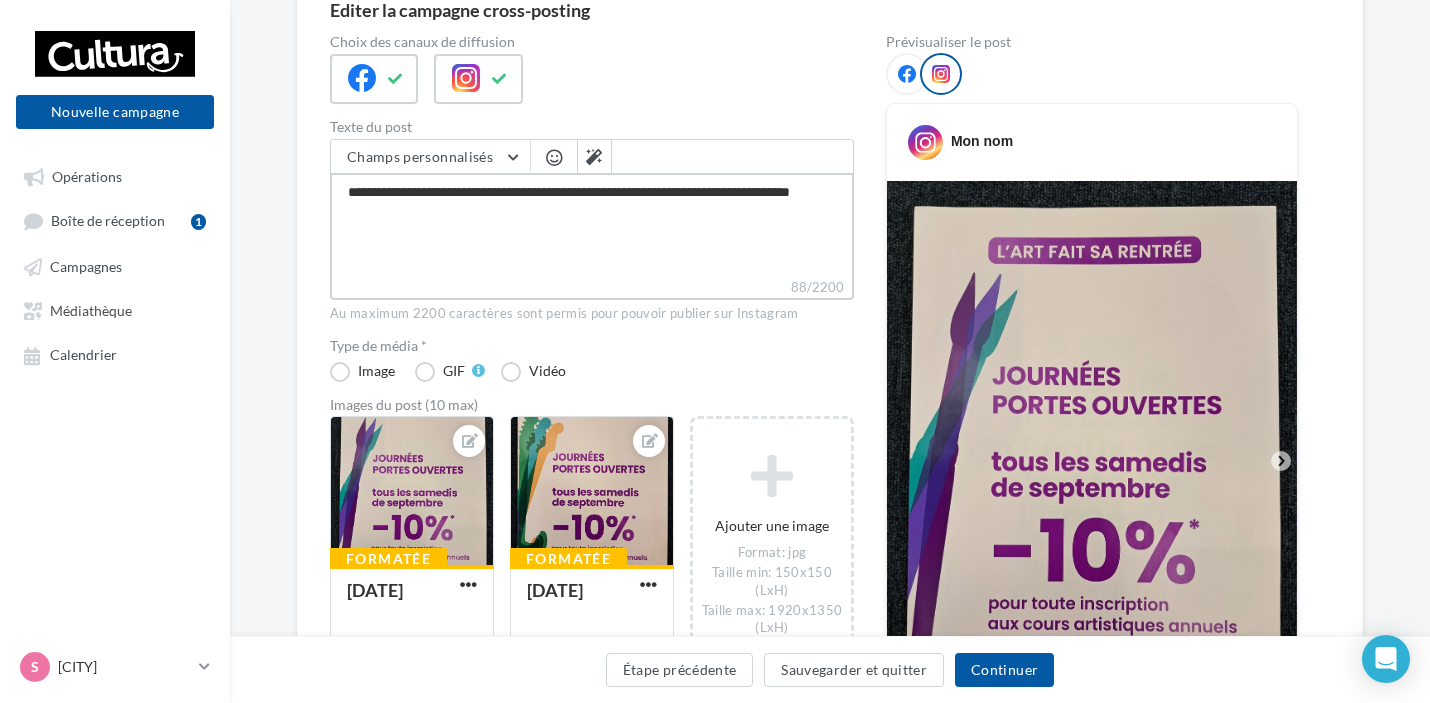 type on "**********" 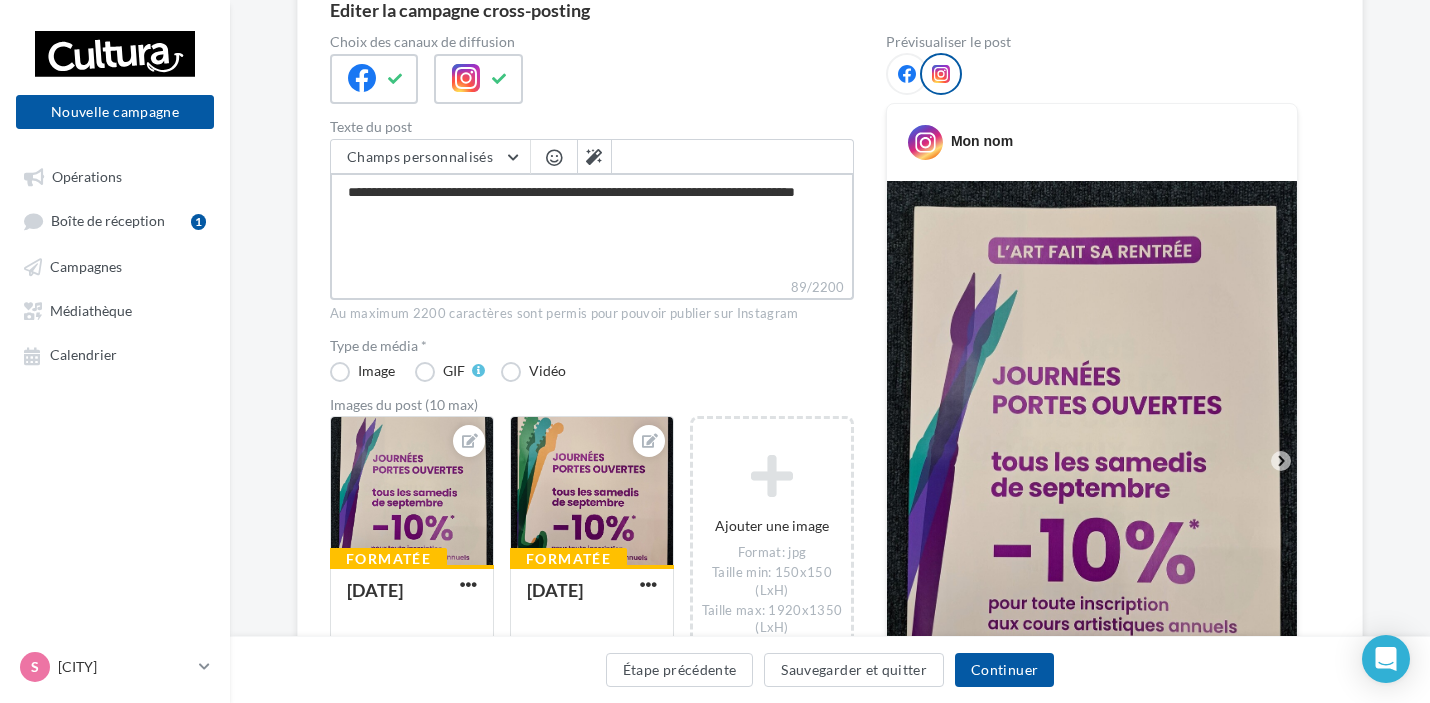 type on "**********" 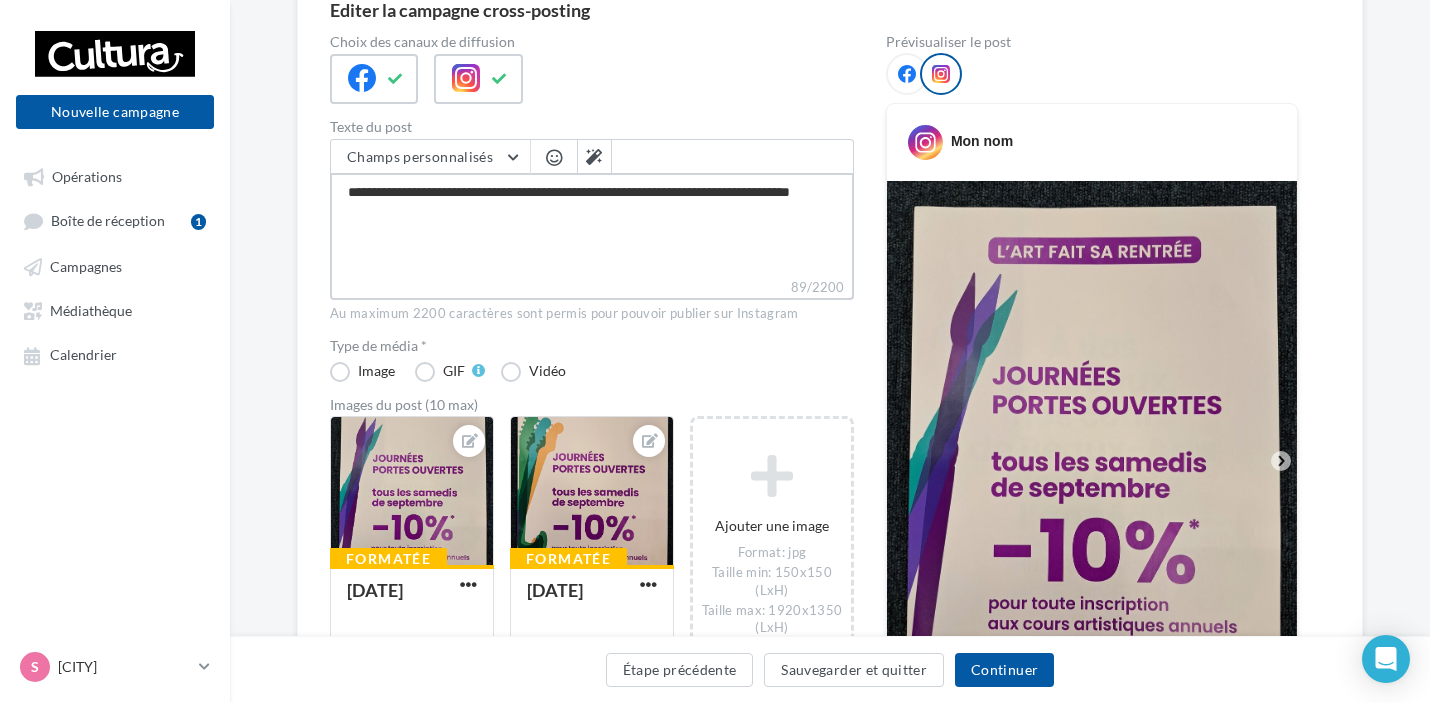 type on "**********" 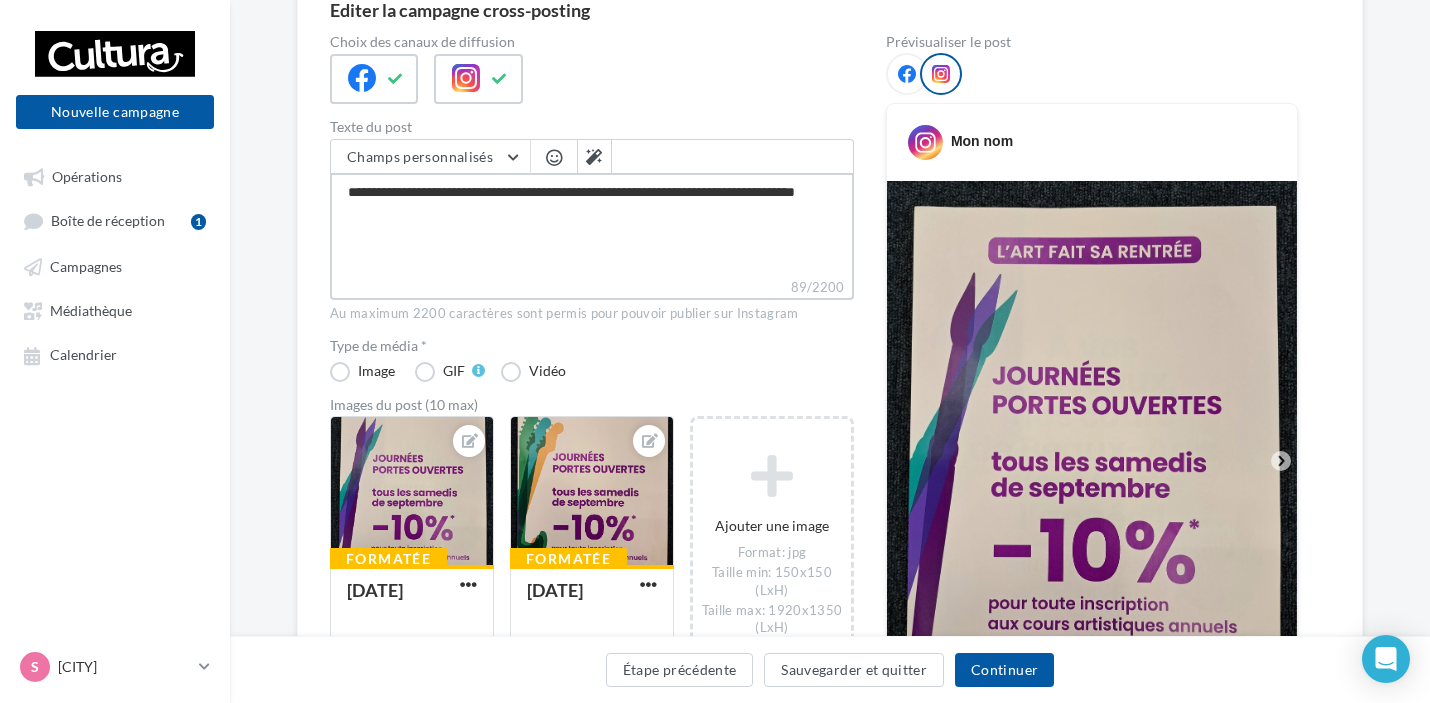 type on "**********" 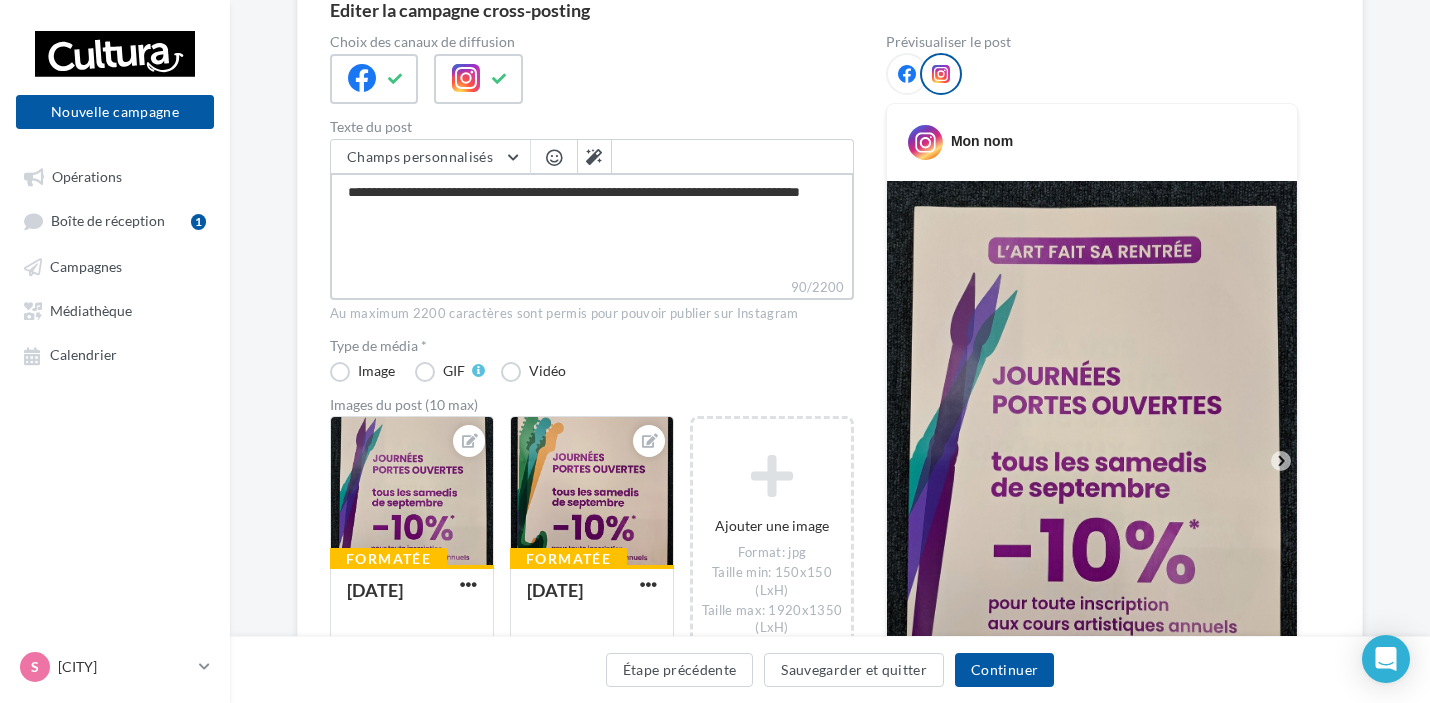 type on "**********" 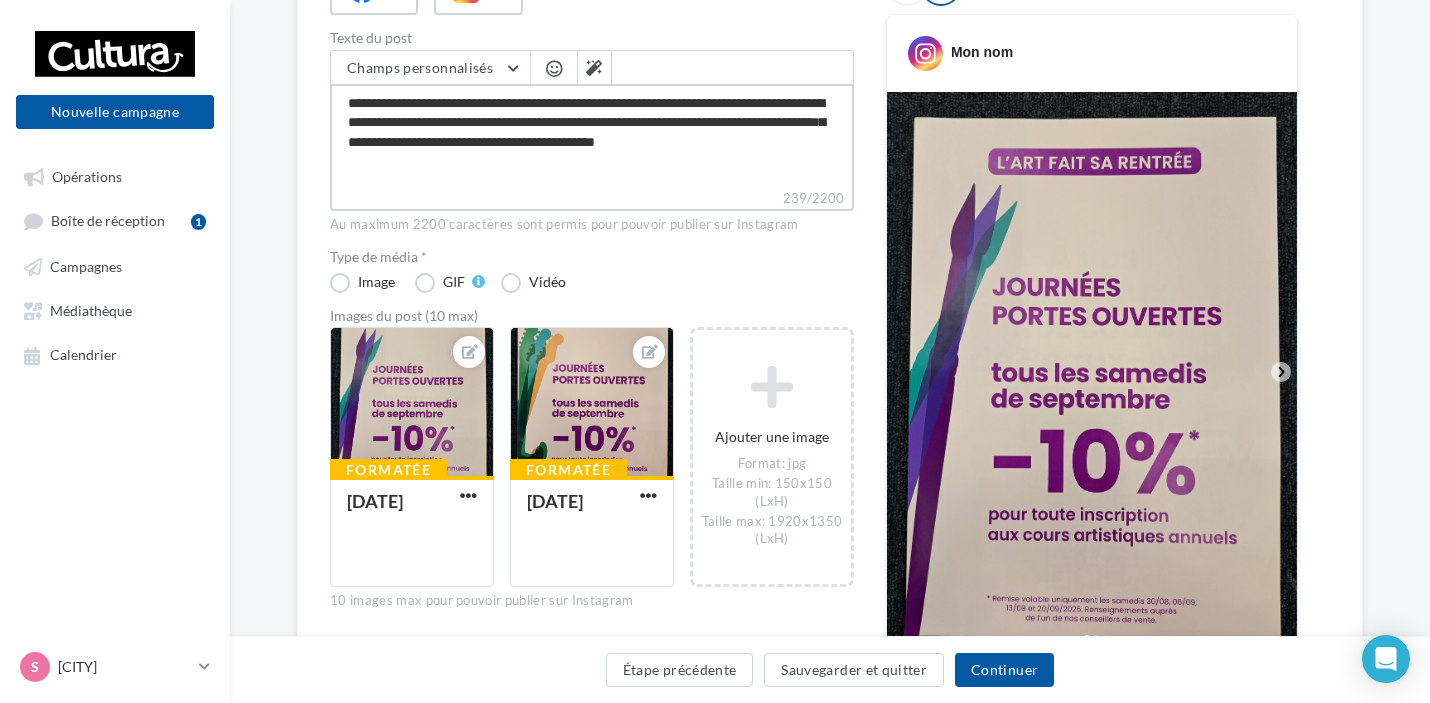 scroll, scrollTop: 400, scrollLeft: 0, axis: vertical 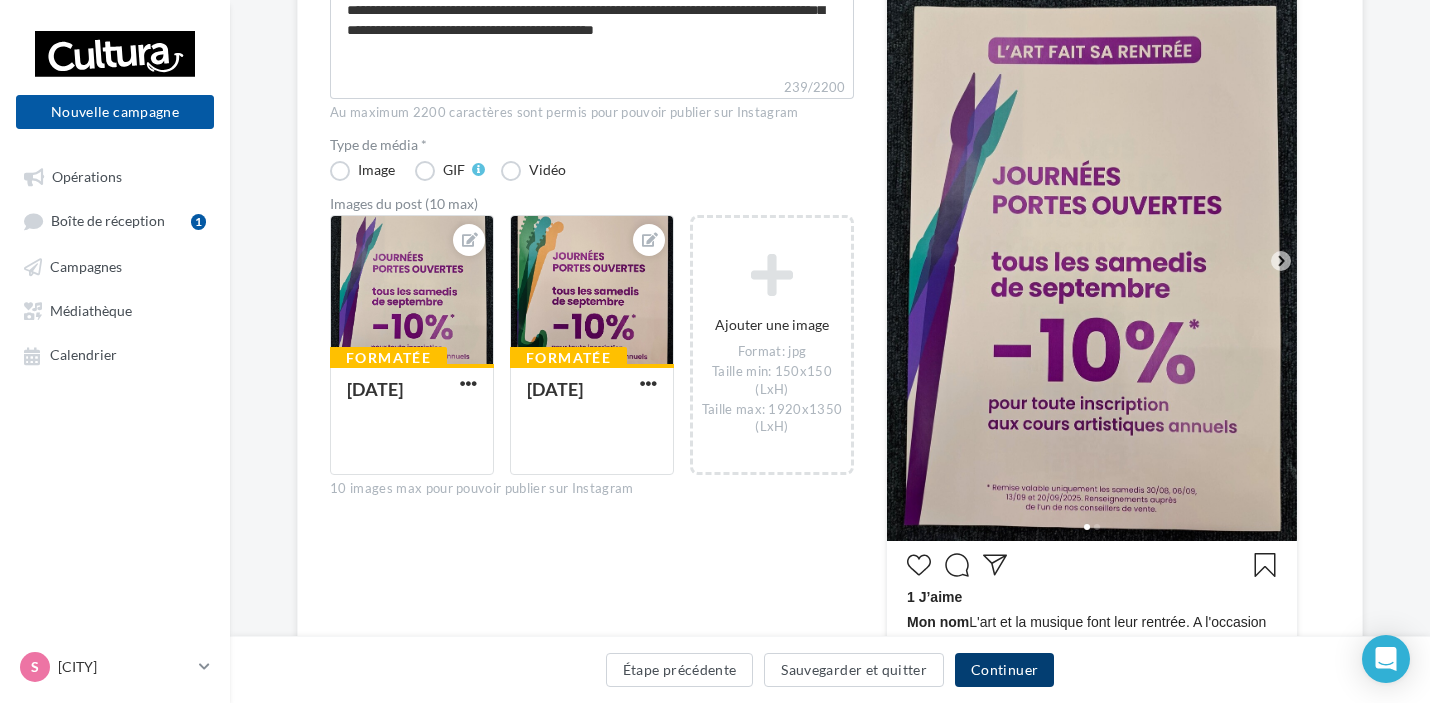 click on "Continuer" at bounding box center [1004, 670] 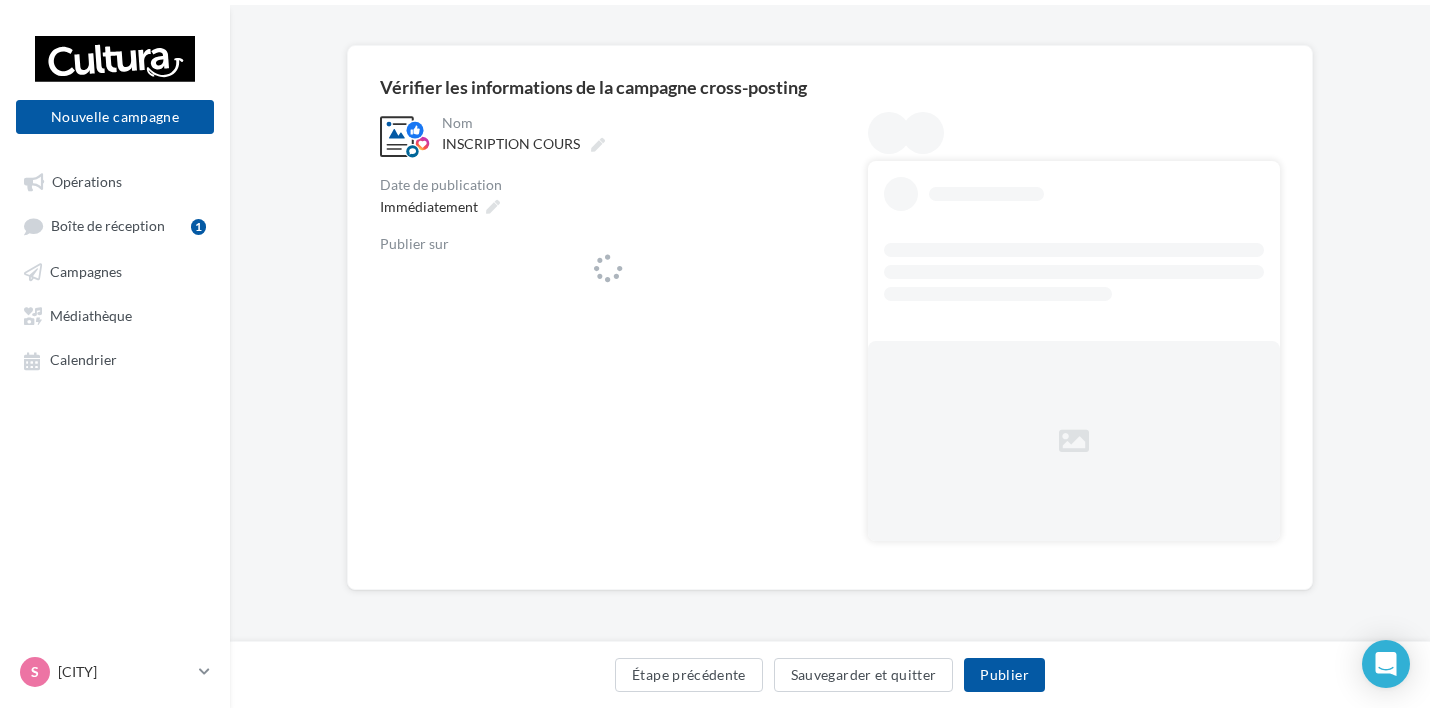 scroll, scrollTop: 0, scrollLeft: 0, axis: both 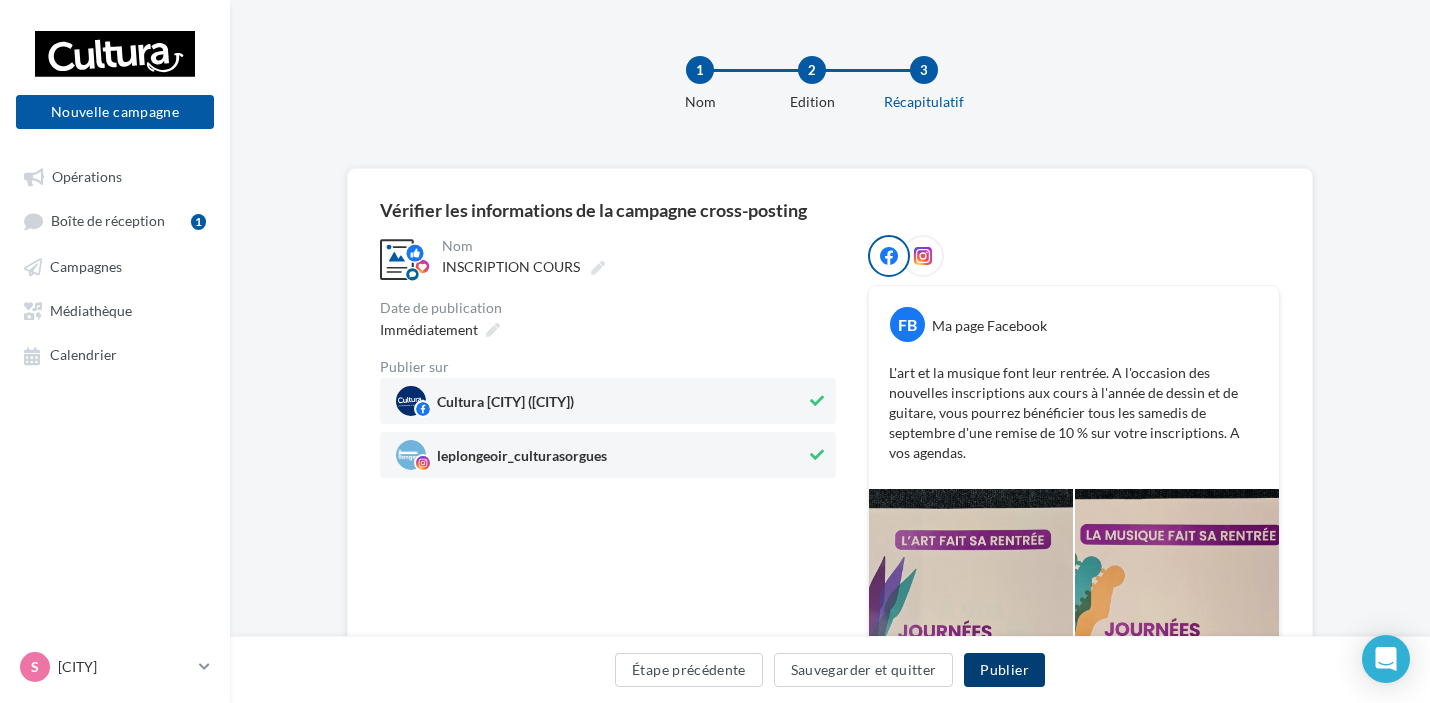 click on "Publier" at bounding box center [1004, 670] 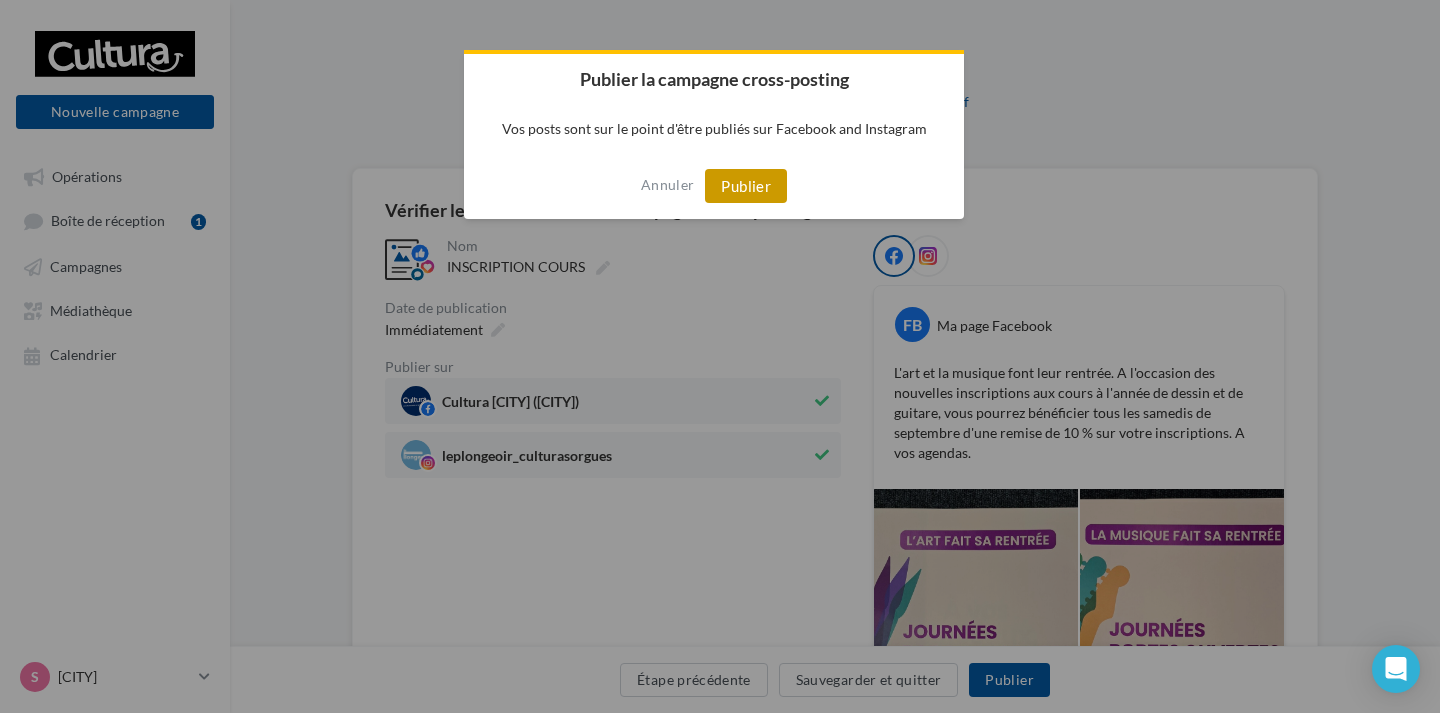 click on "Publier" at bounding box center (746, 186) 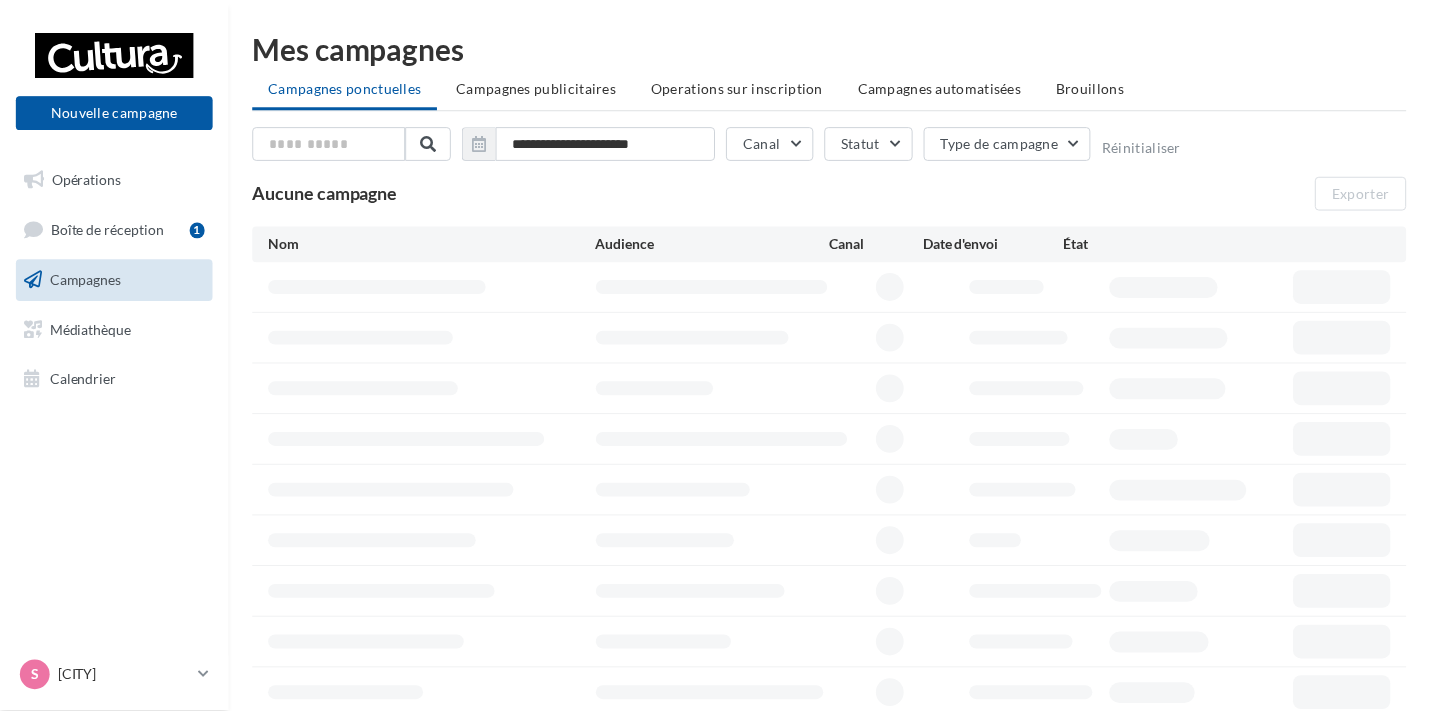 scroll, scrollTop: 0, scrollLeft: 0, axis: both 